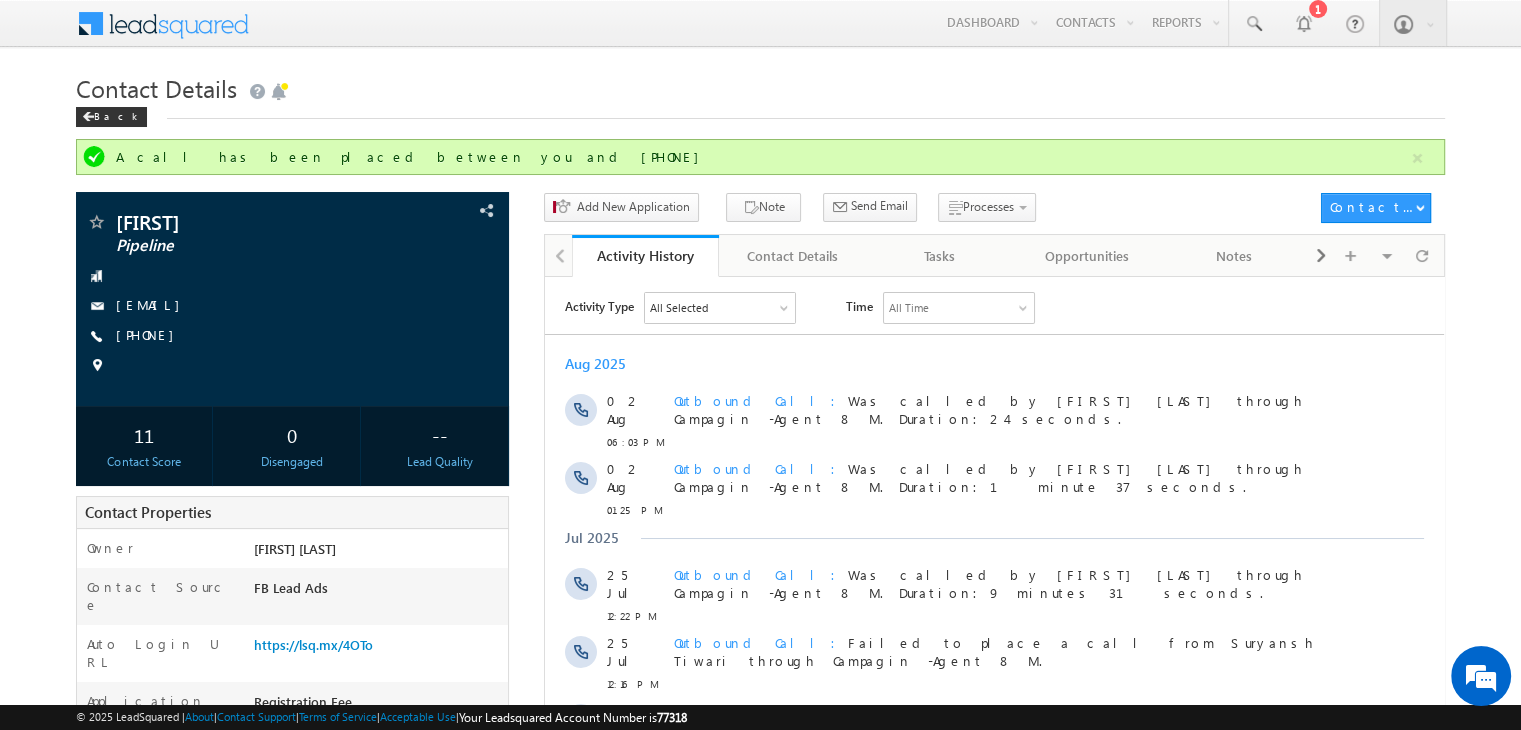 scroll, scrollTop: 0, scrollLeft: 0, axis: both 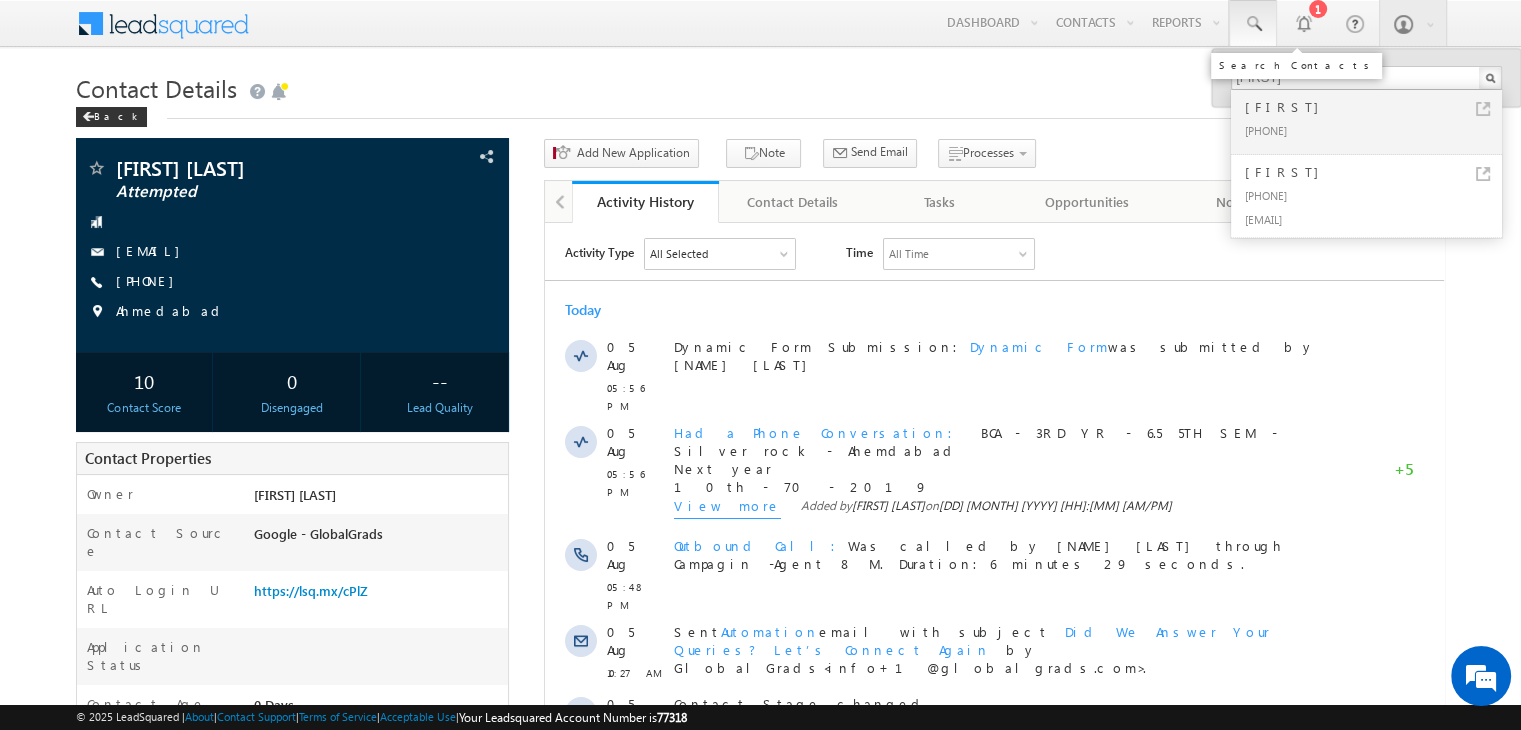 click at bounding box center [1253, 24] 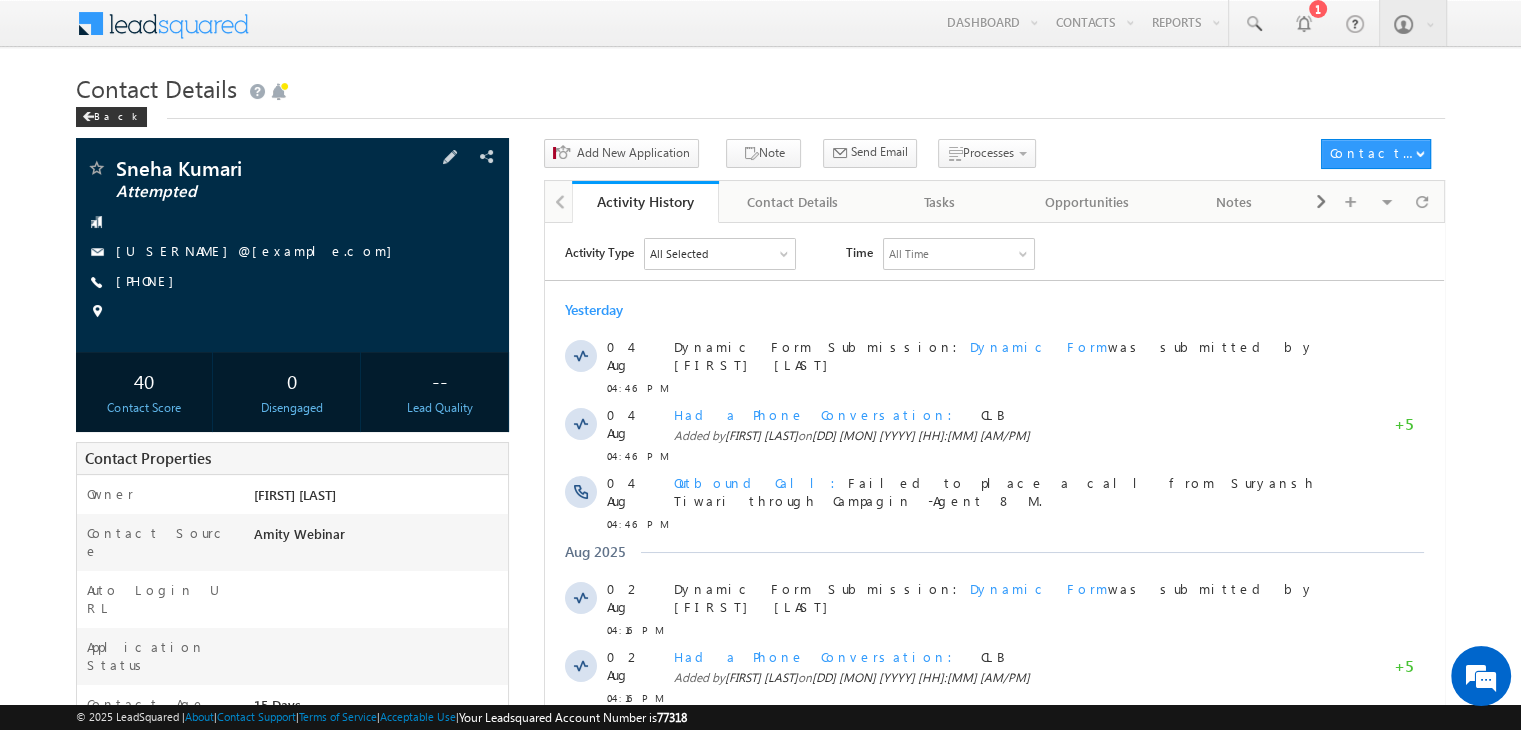 scroll, scrollTop: 0, scrollLeft: 0, axis: both 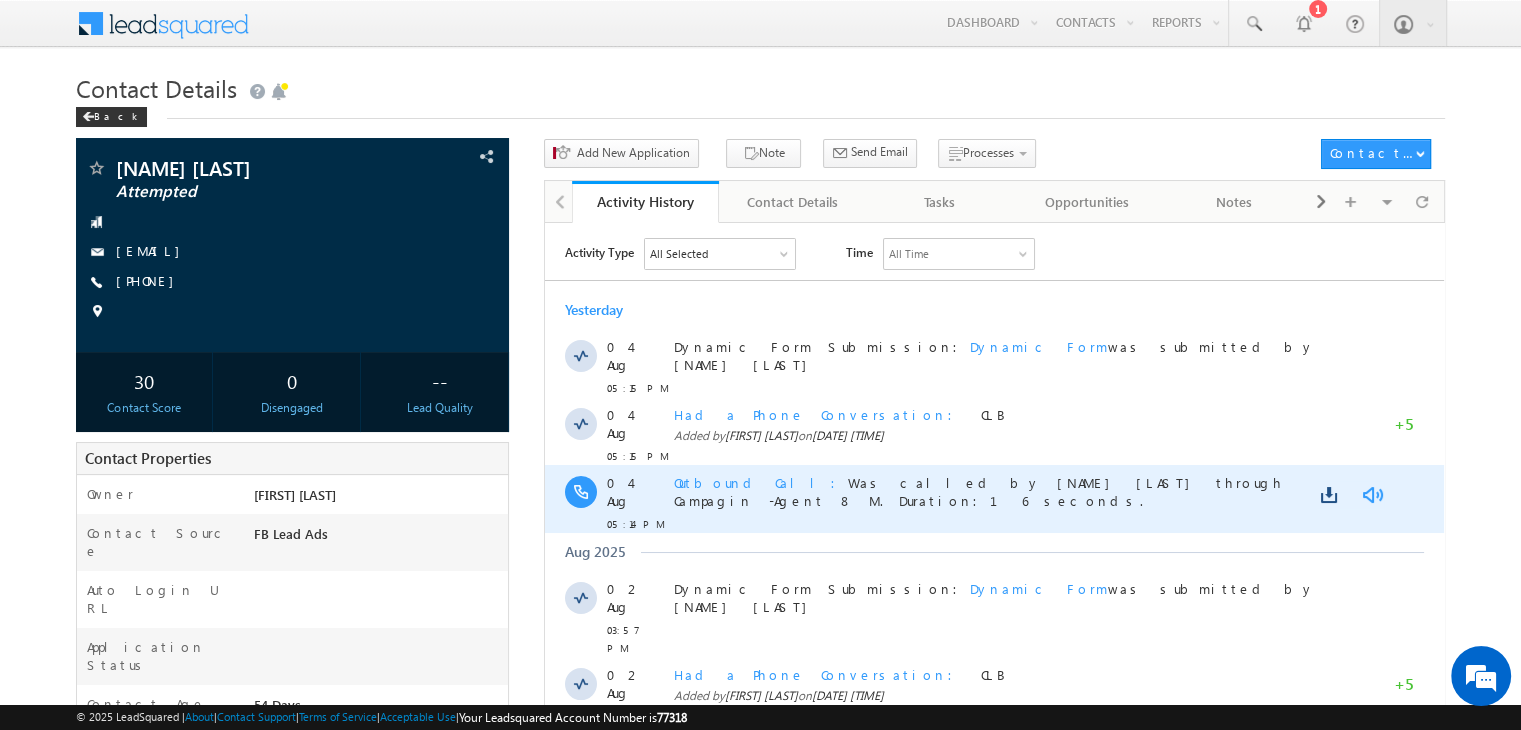 click at bounding box center [1372, 494] 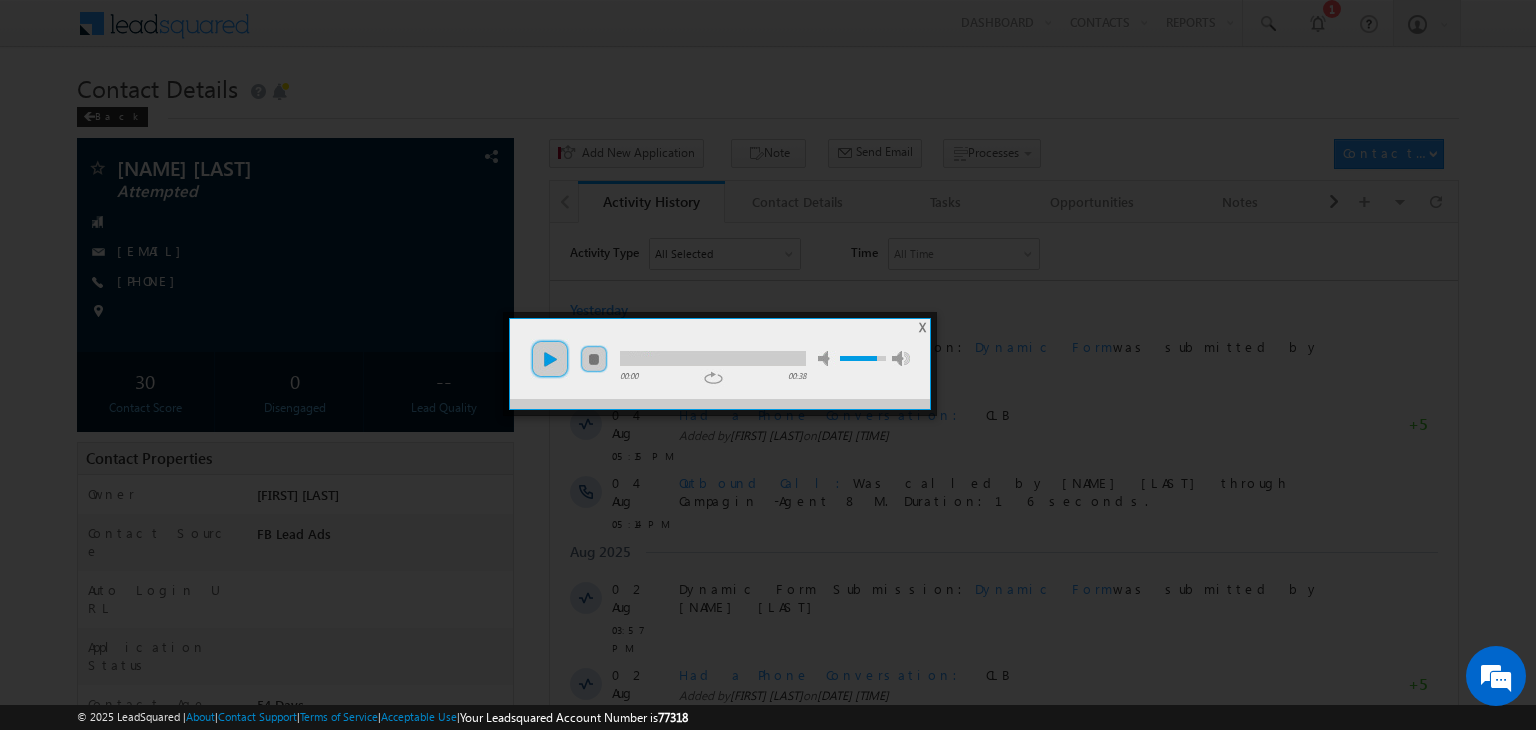 click on "play" at bounding box center [550, 359] 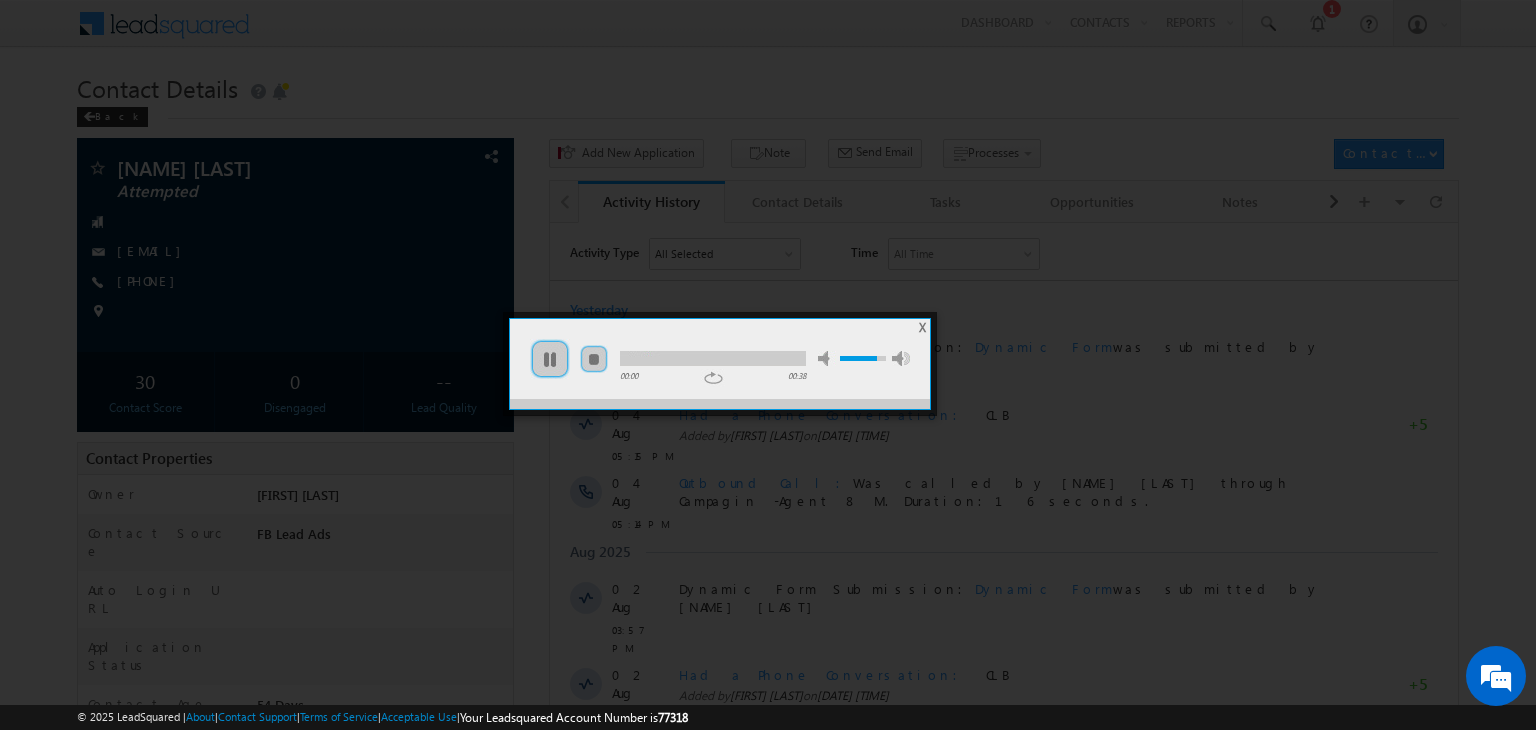 click at bounding box center [713, 358] 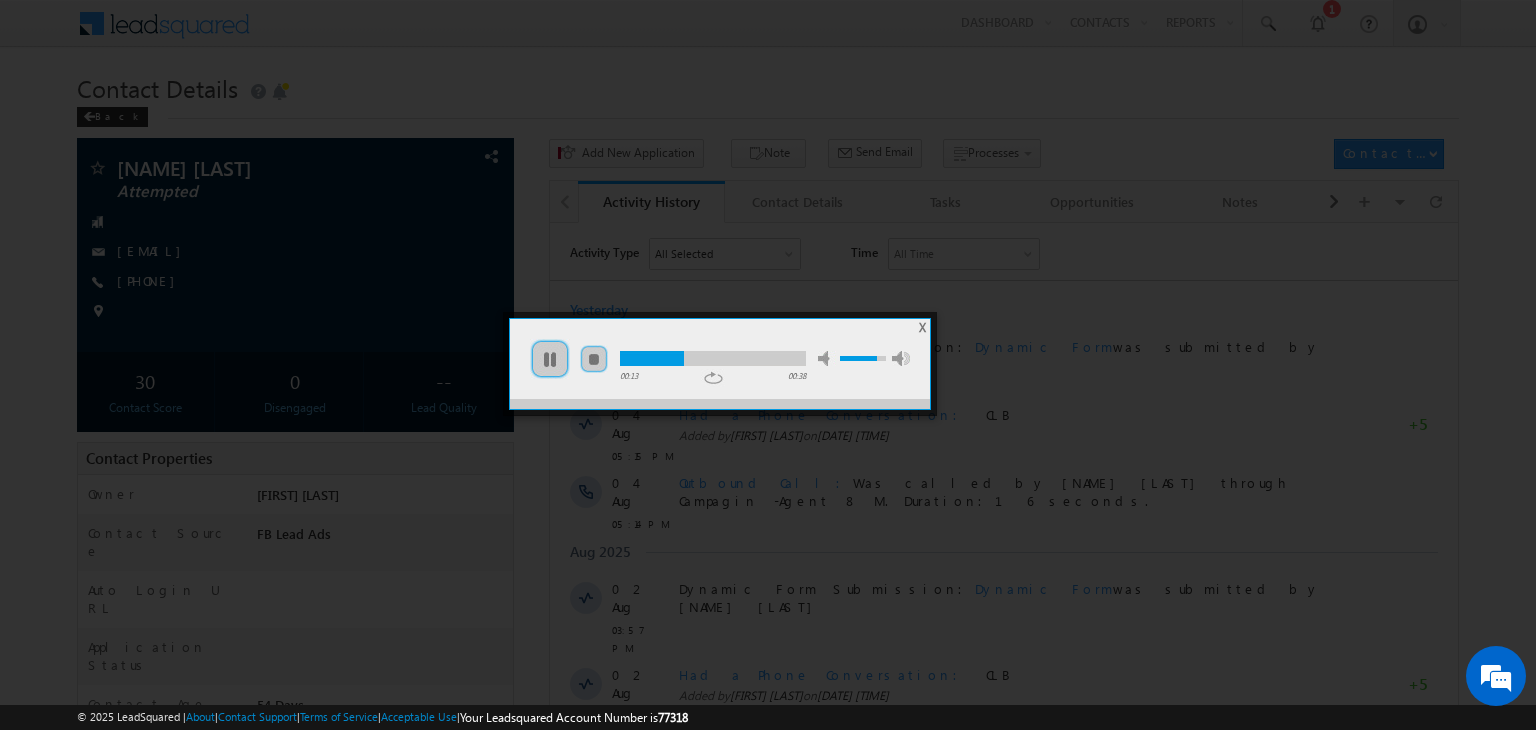 click at bounding box center [713, 358] 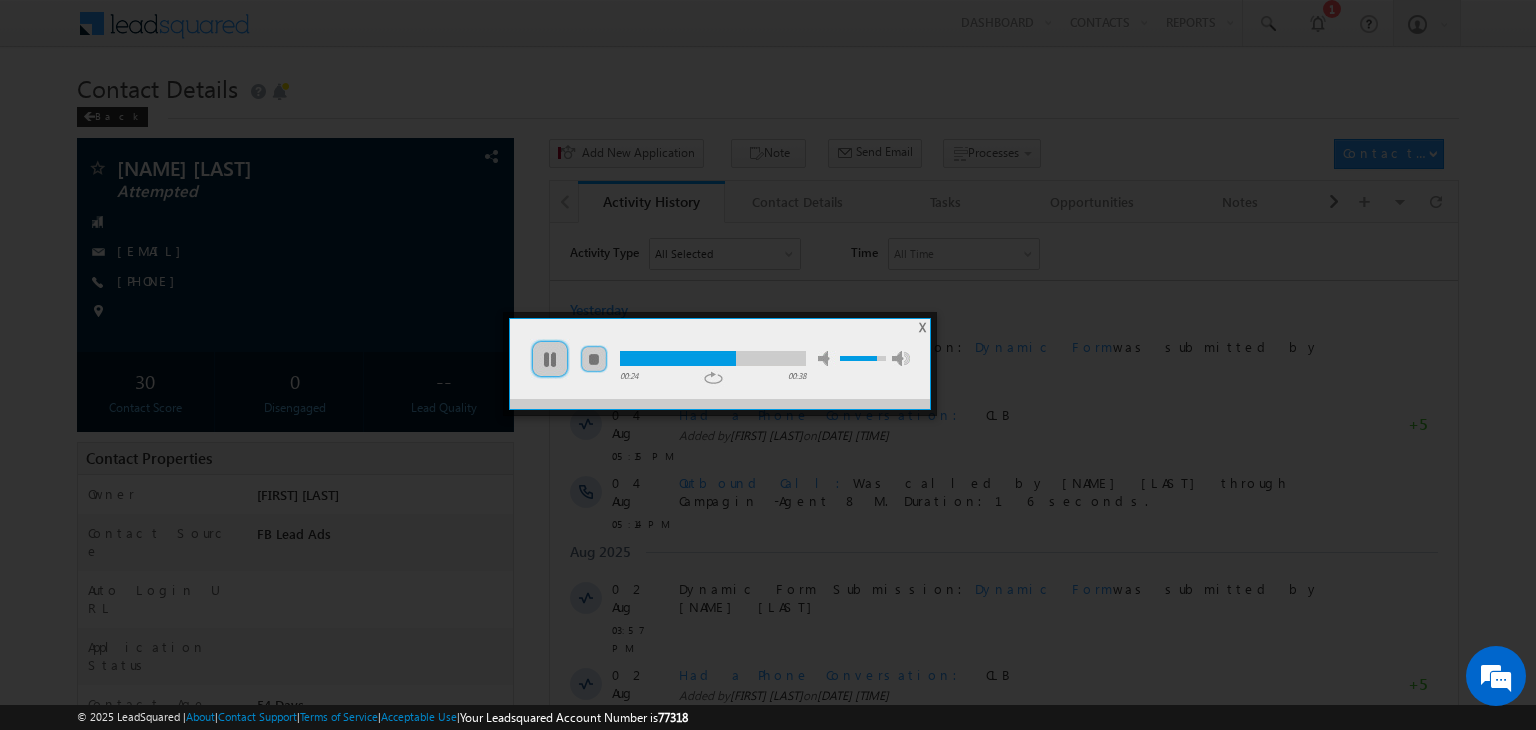 click at bounding box center (713, 358) 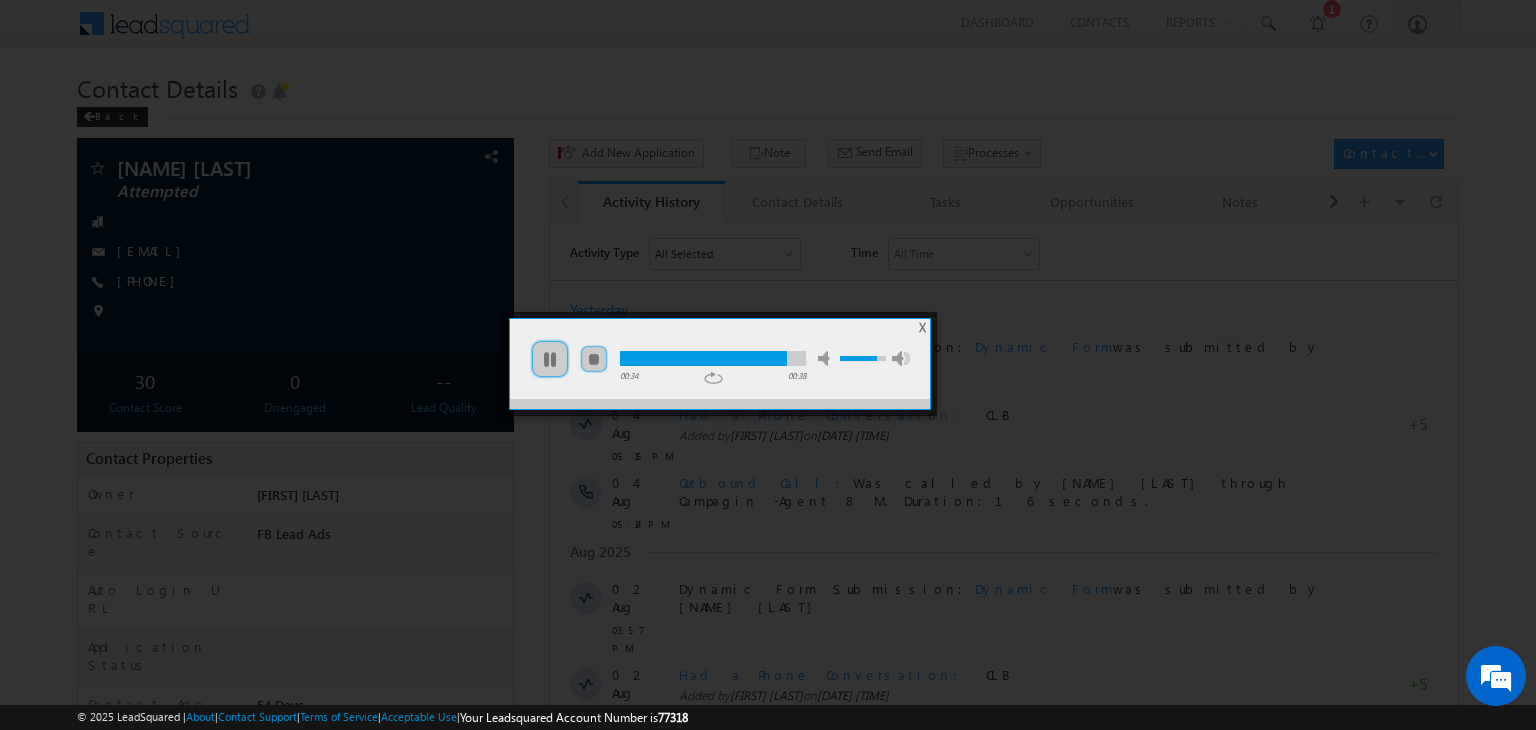 click on "X" at bounding box center (922, 327) 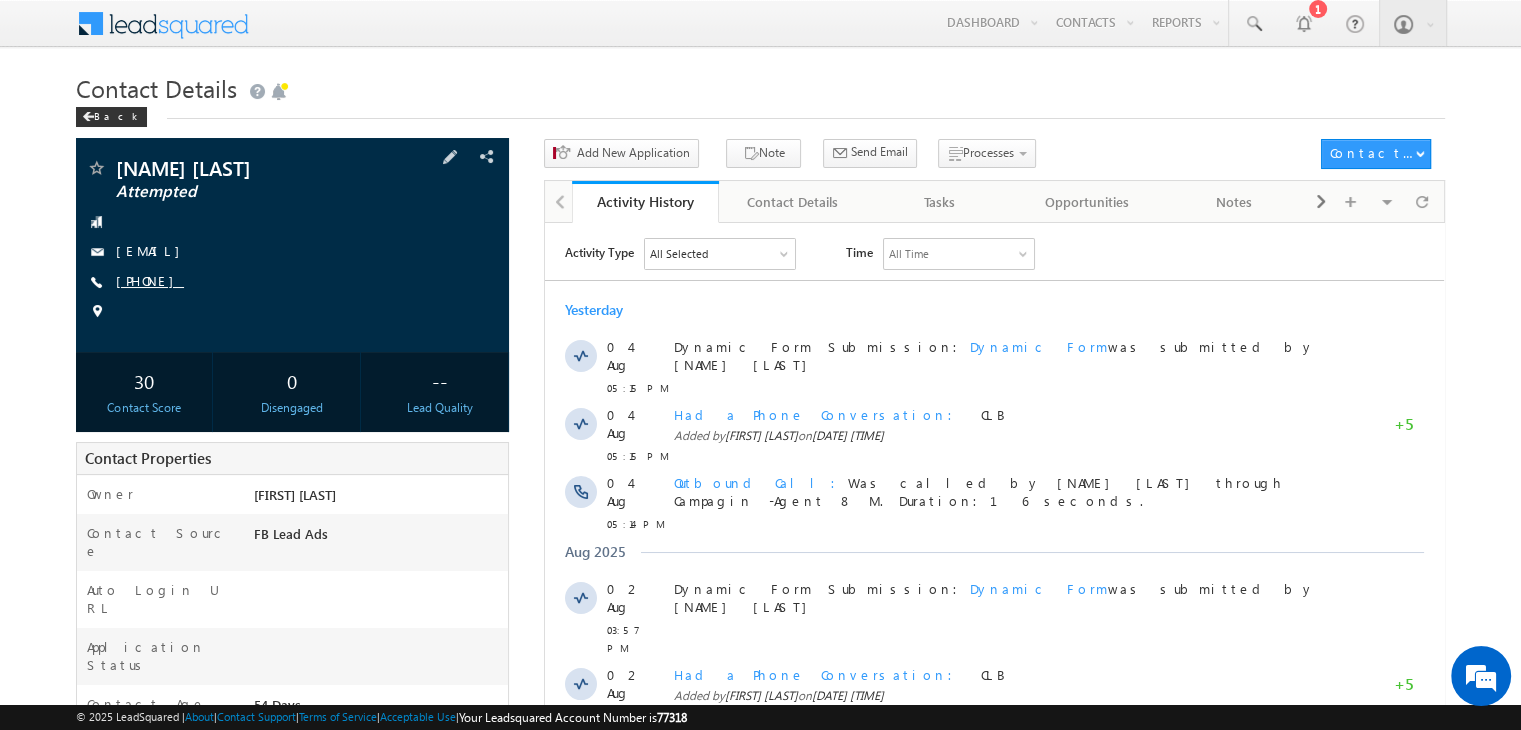 click on "+91-8143524166" at bounding box center (150, 280) 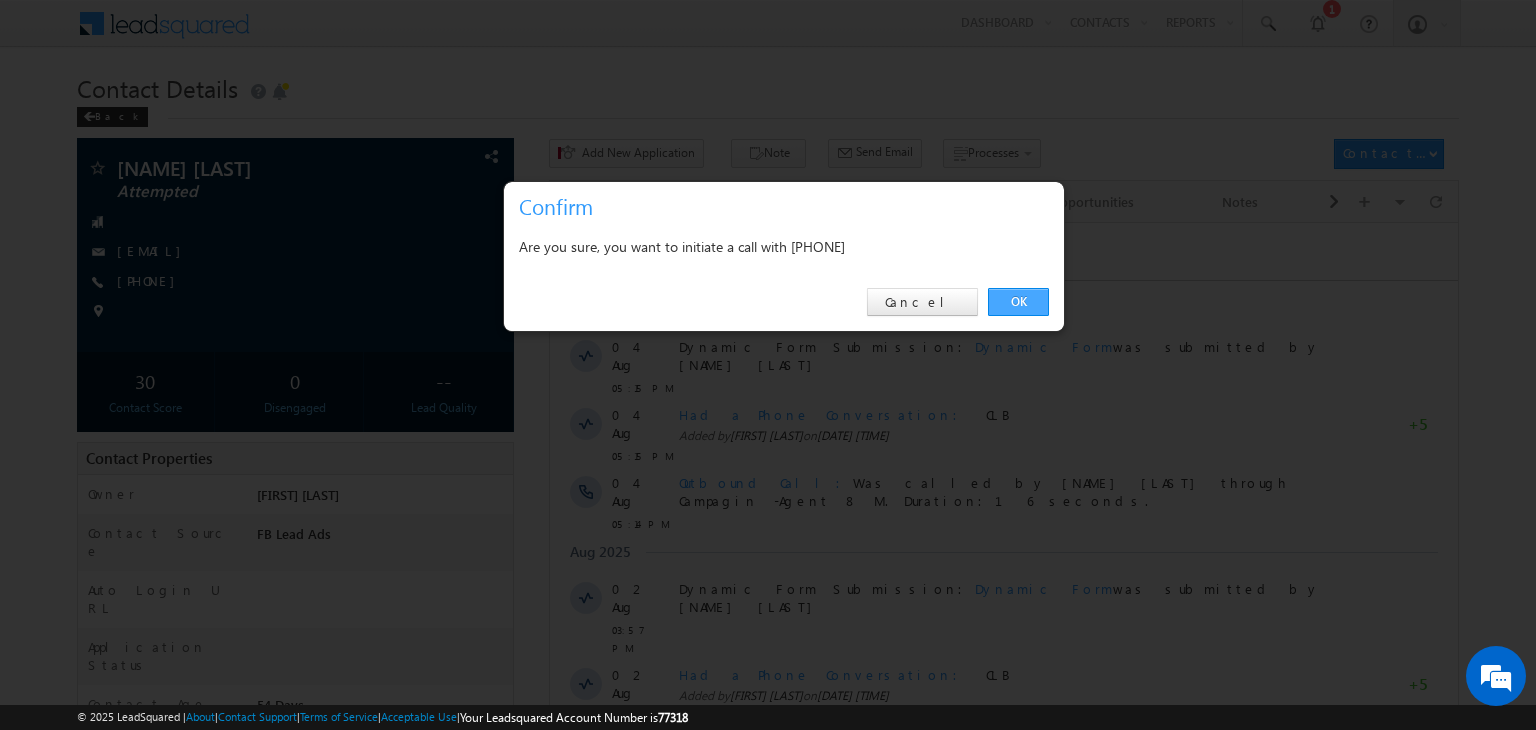 click on "OK" at bounding box center [1018, 302] 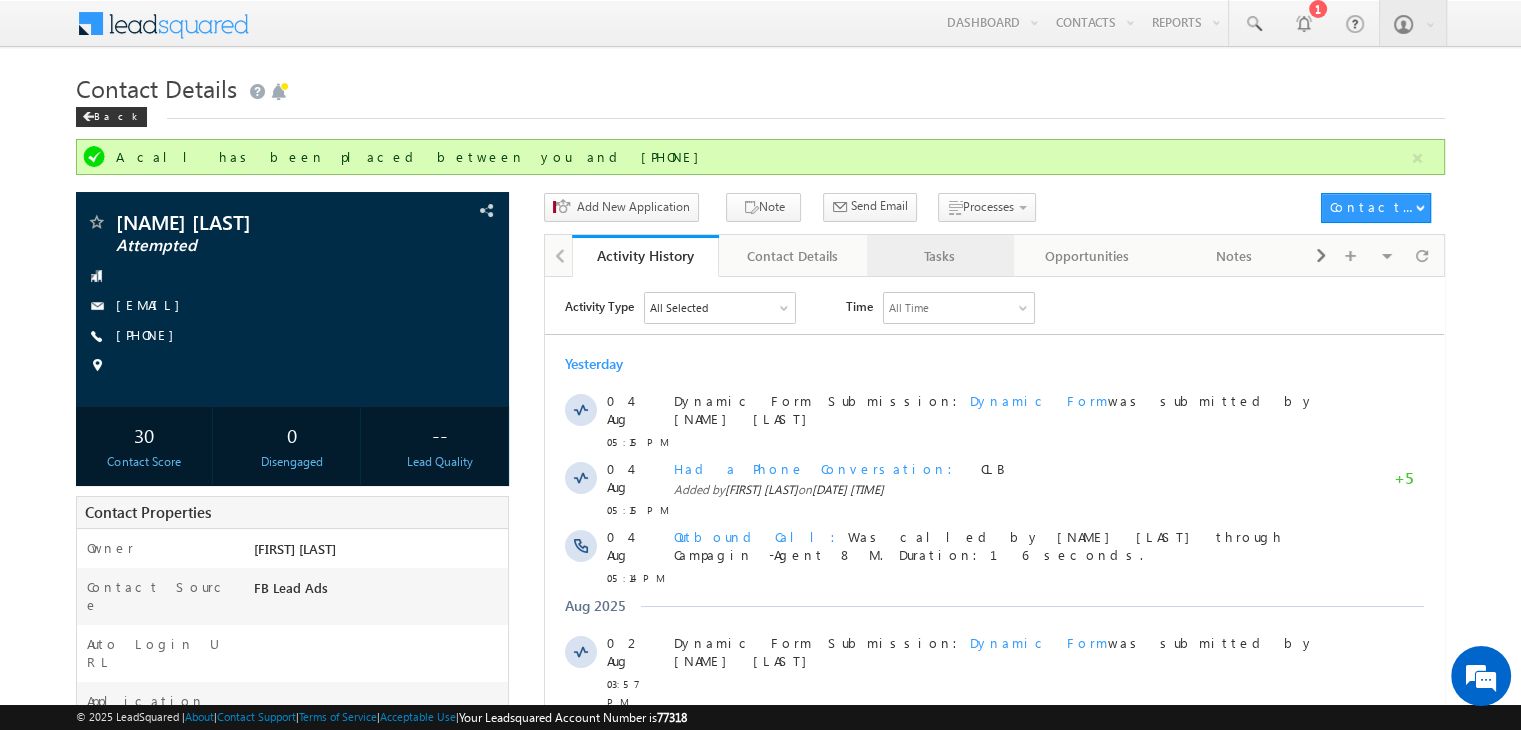 click on "Tasks" at bounding box center [939, 256] 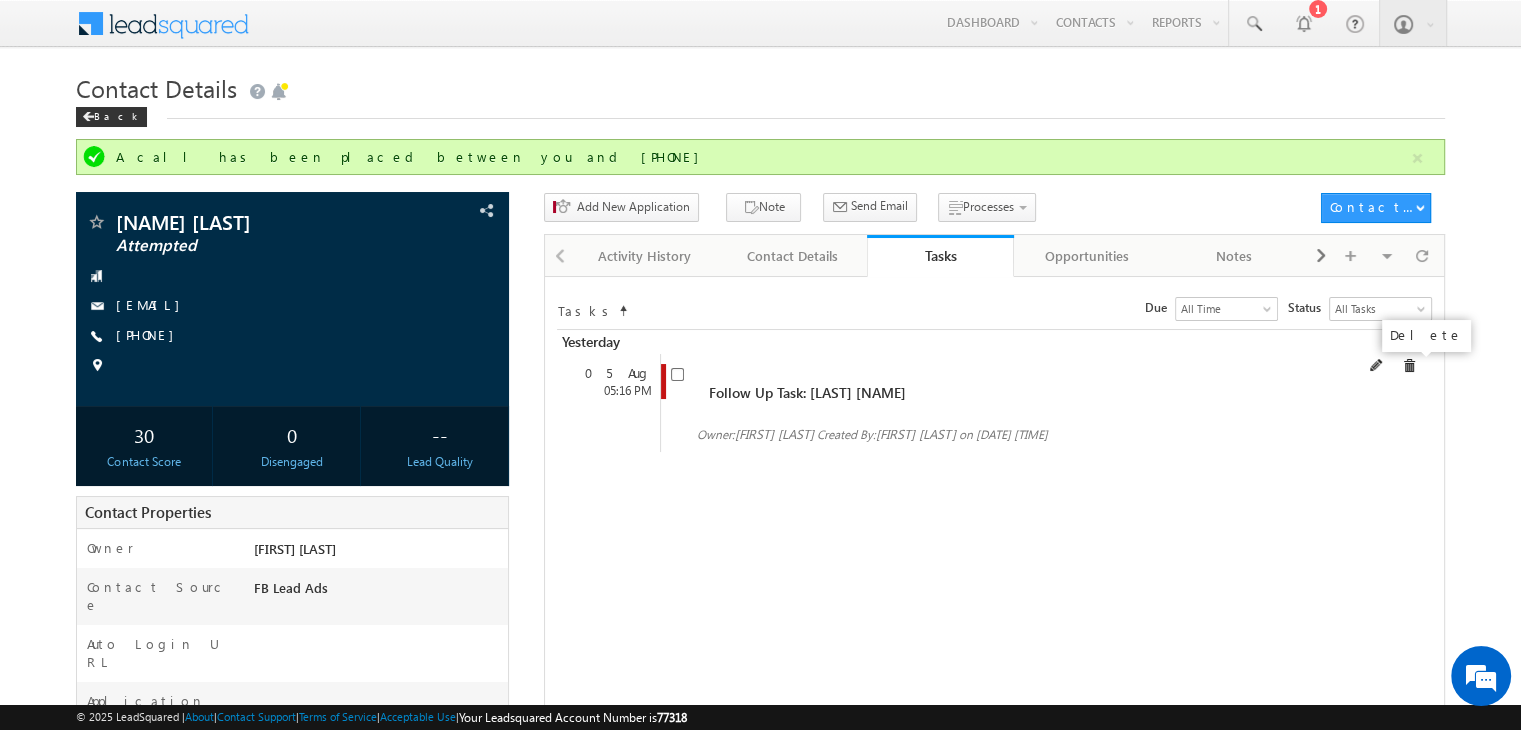 click at bounding box center (1409, 366) 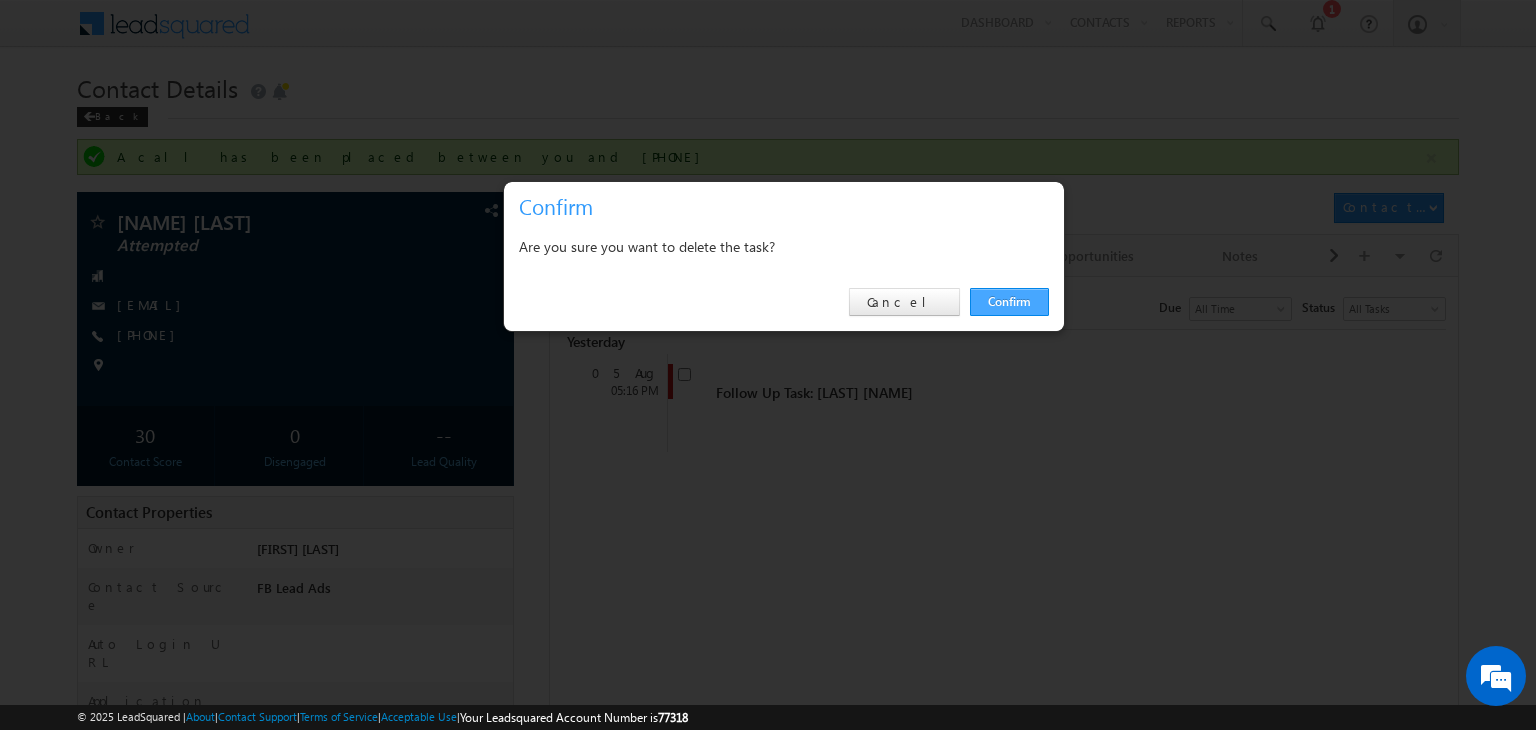 click on "Confirm" at bounding box center [1009, 302] 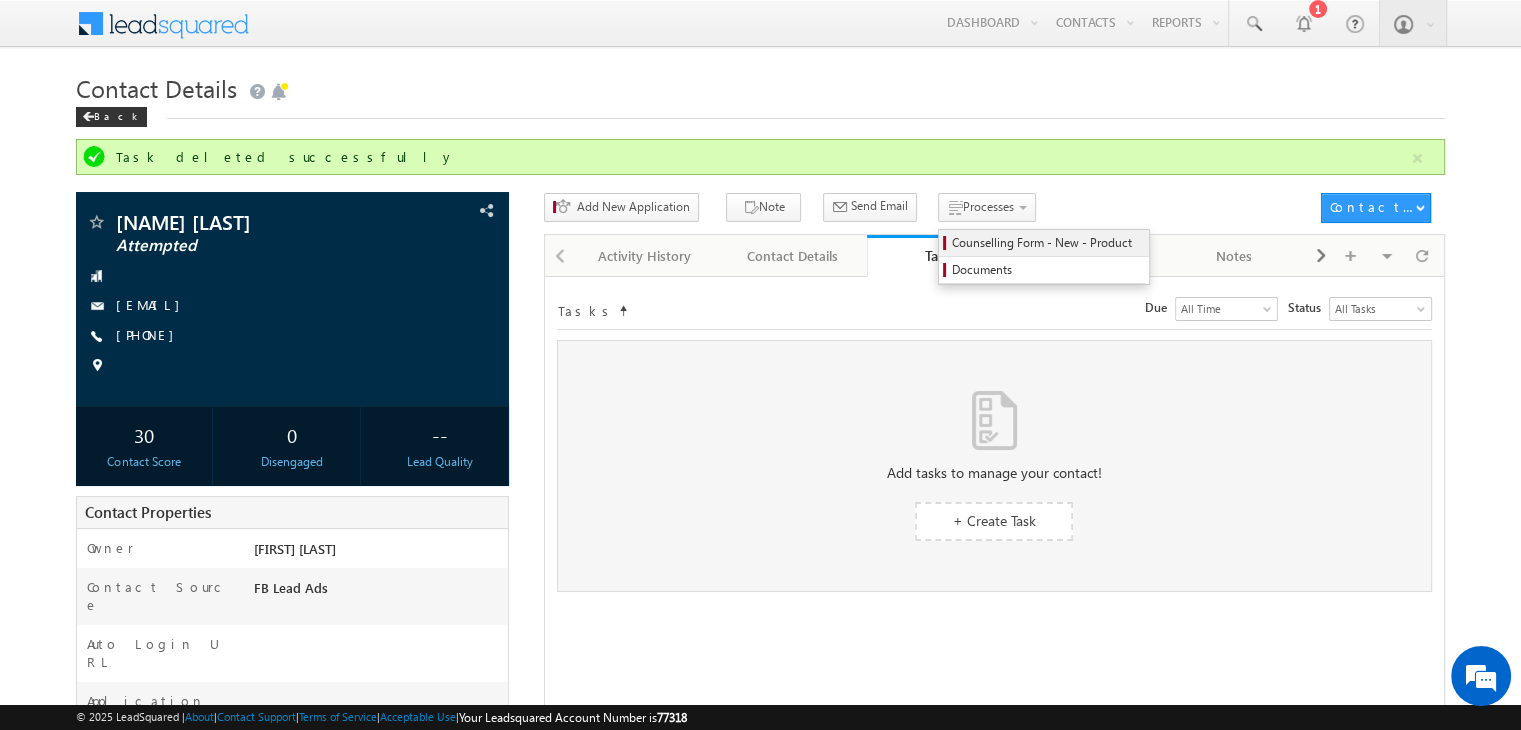 click on "Counselling Form - New - Product" at bounding box center (1044, 243) 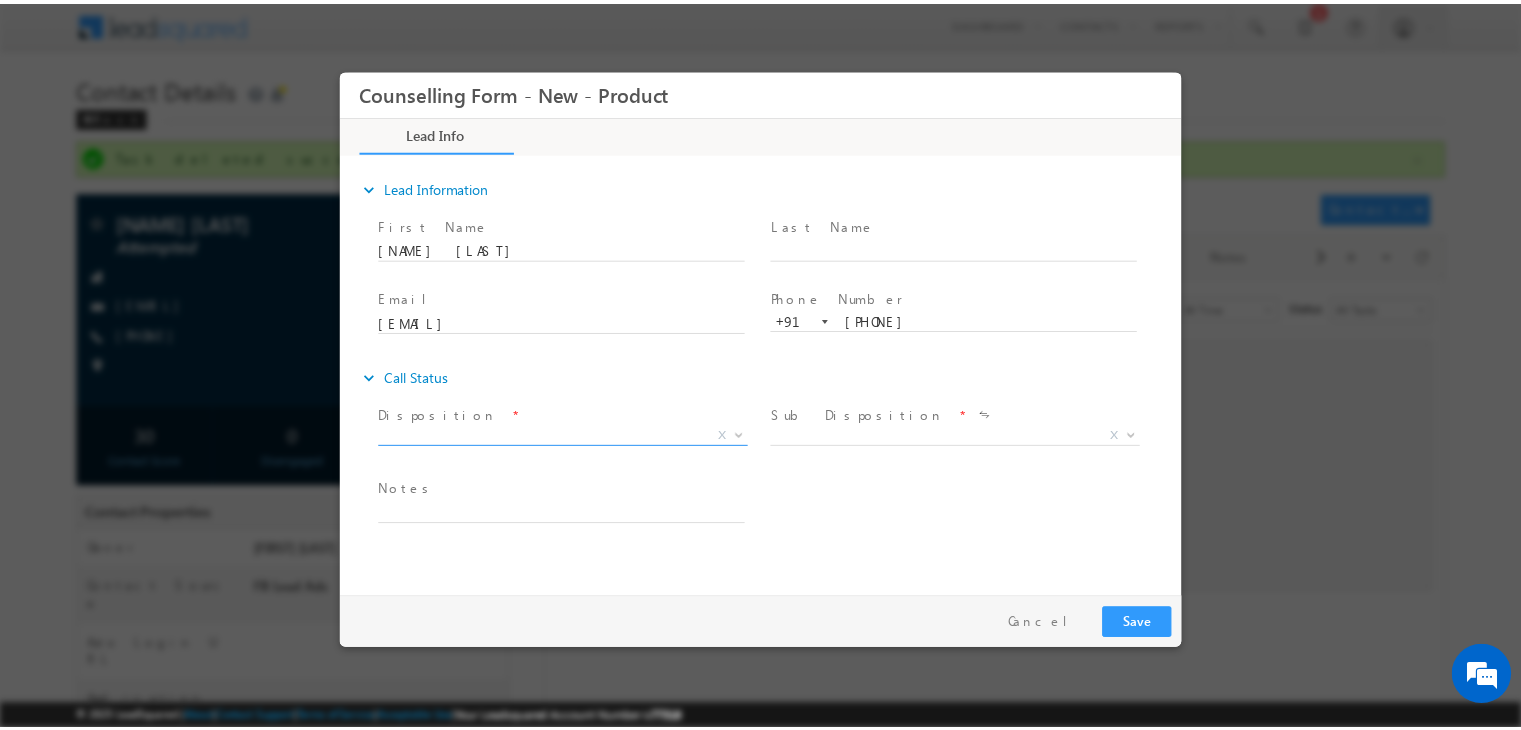scroll, scrollTop: 0, scrollLeft: 0, axis: both 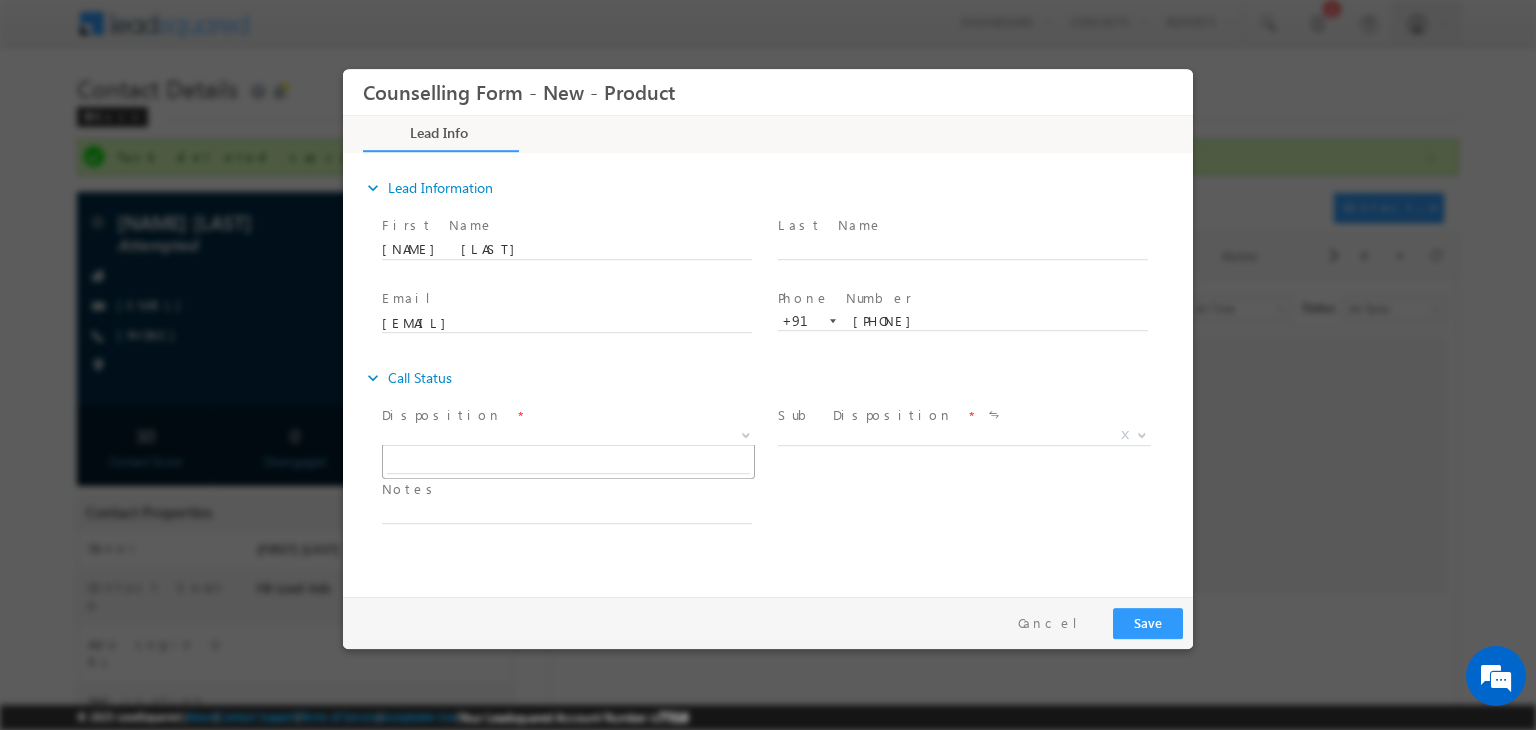 click on "X" at bounding box center (568, 436) 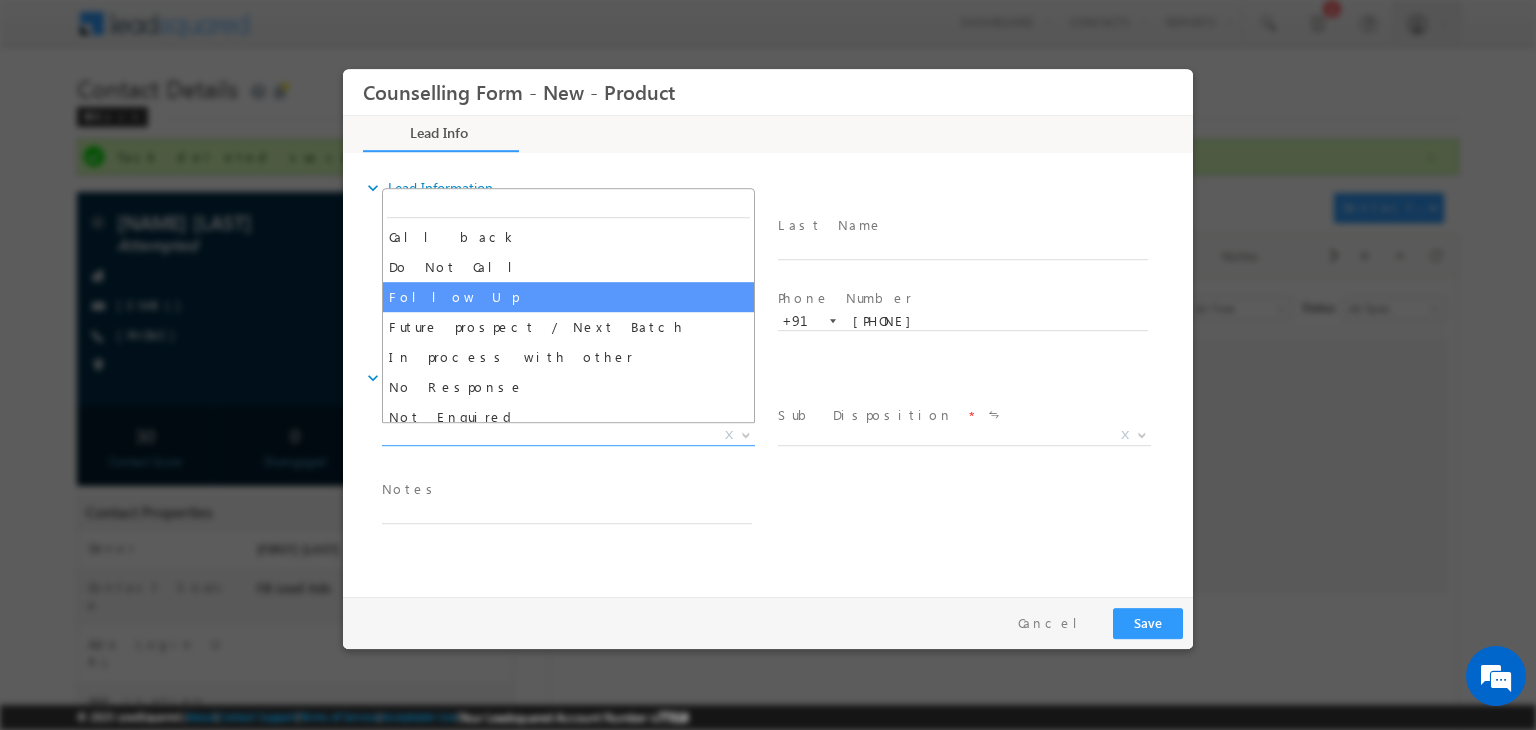 drag, startPoint x: 572, startPoint y: 388, endPoint x: 522, endPoint y: 252, distance: 144.89996 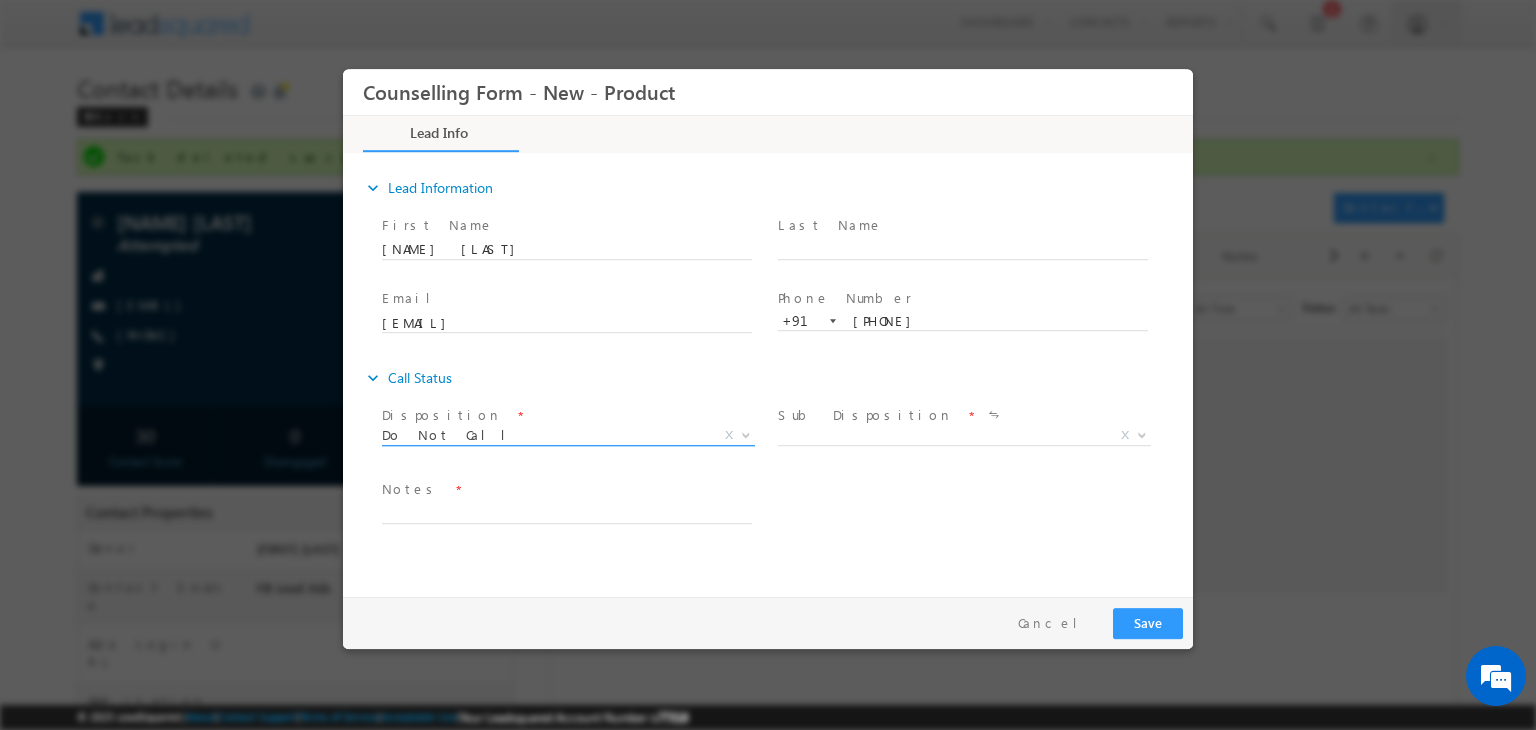 click on "Do Not Call" at bounding box center [544, 435] 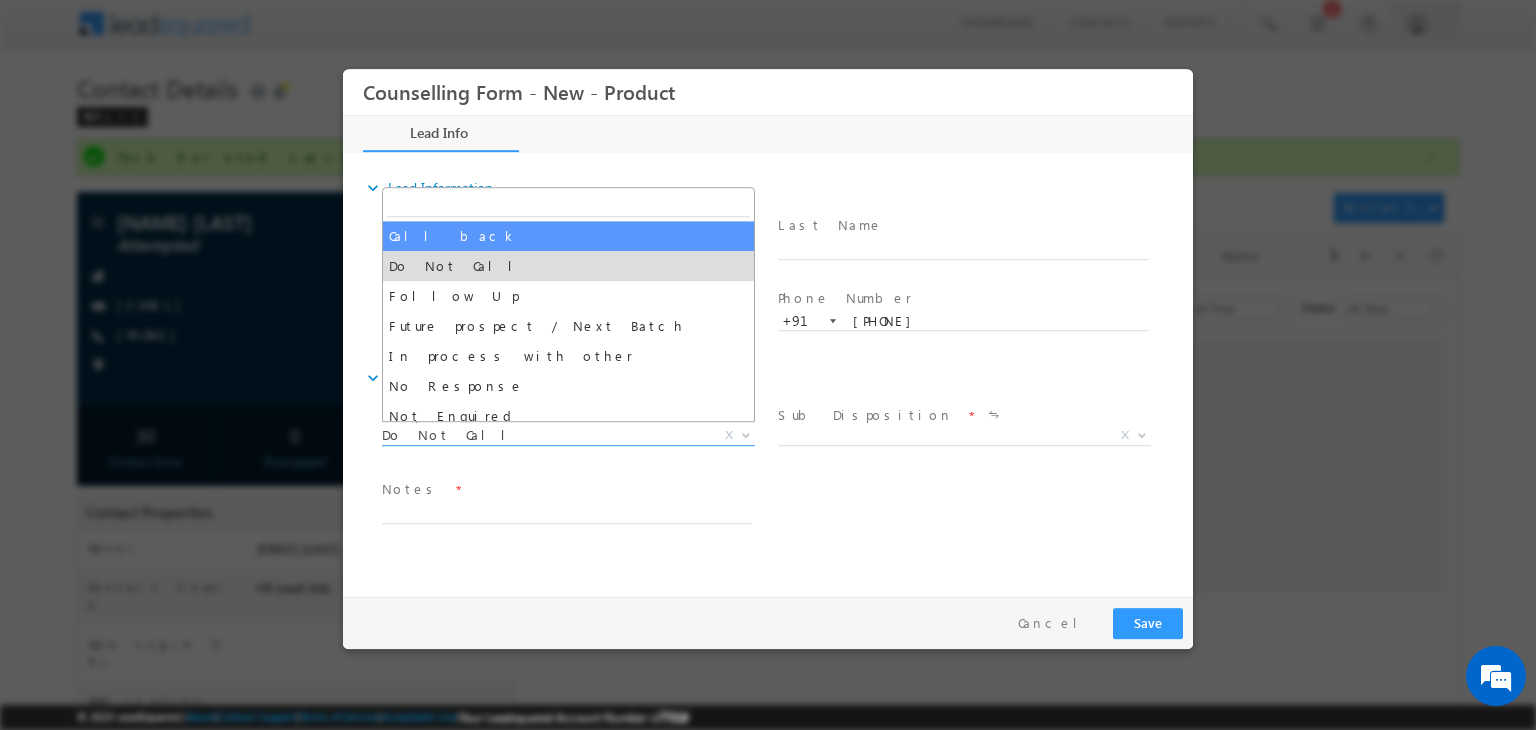 select on "Call back" 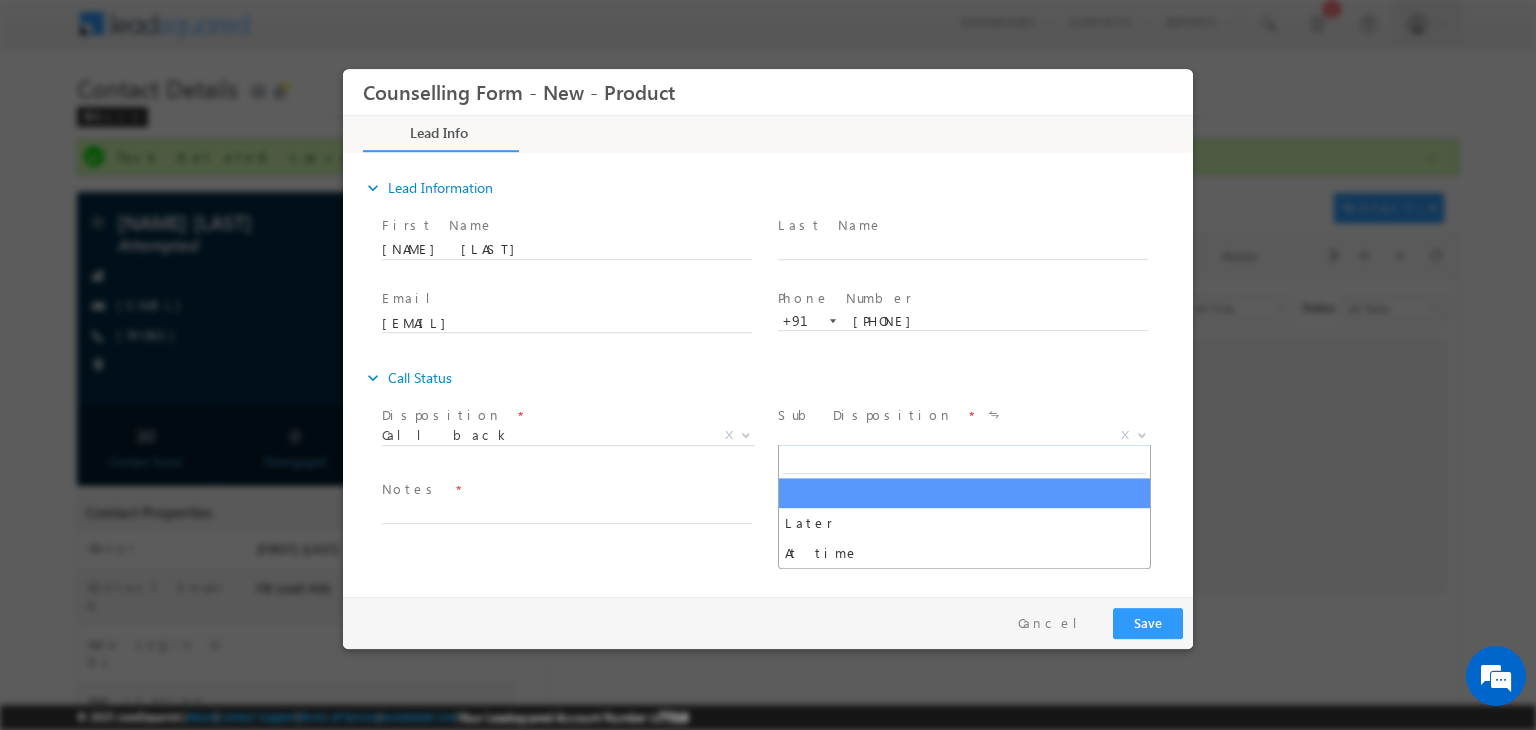 click on "X" at bounding box center (964, 436) 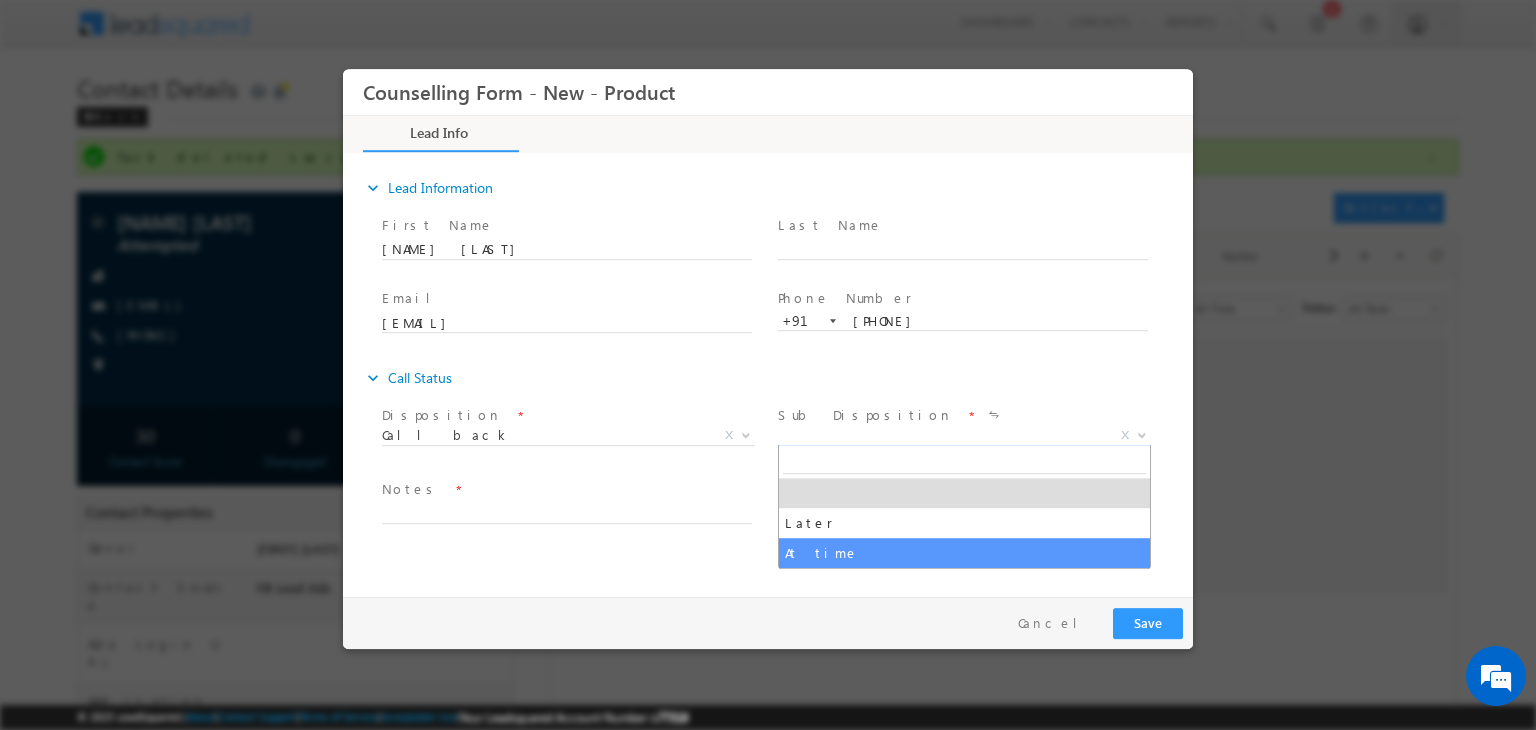 select on "At time" 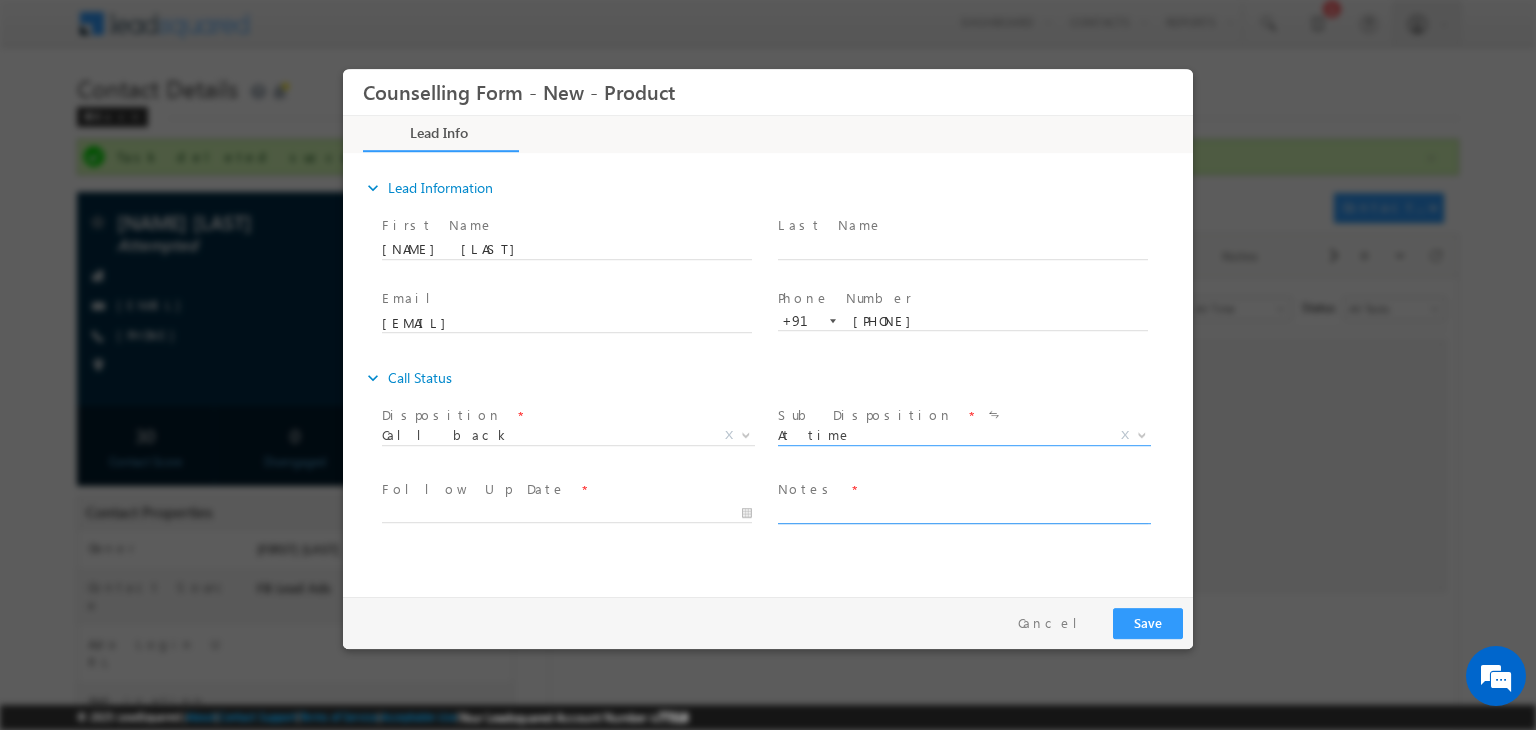 click at bounding box center (963, 512) 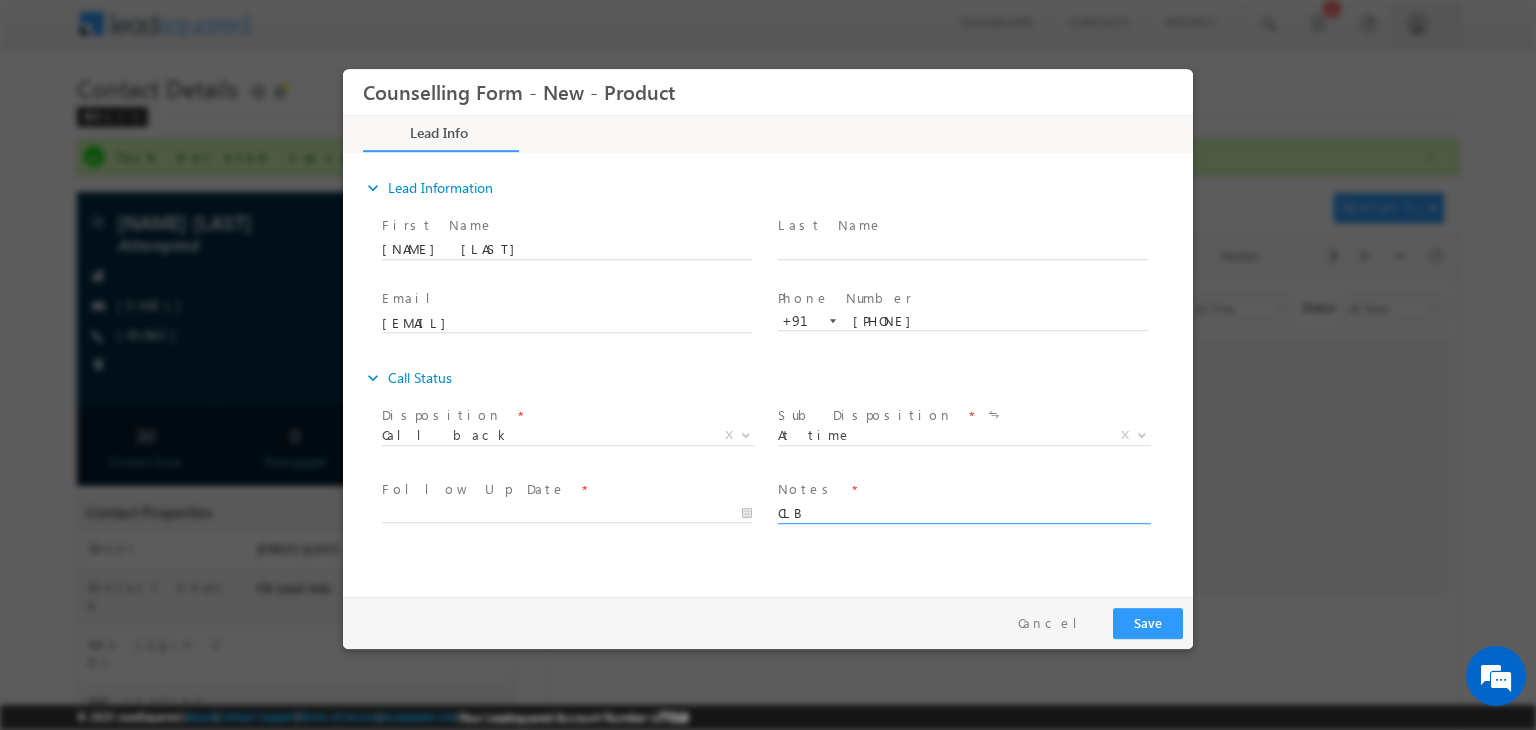 type on "CLB" 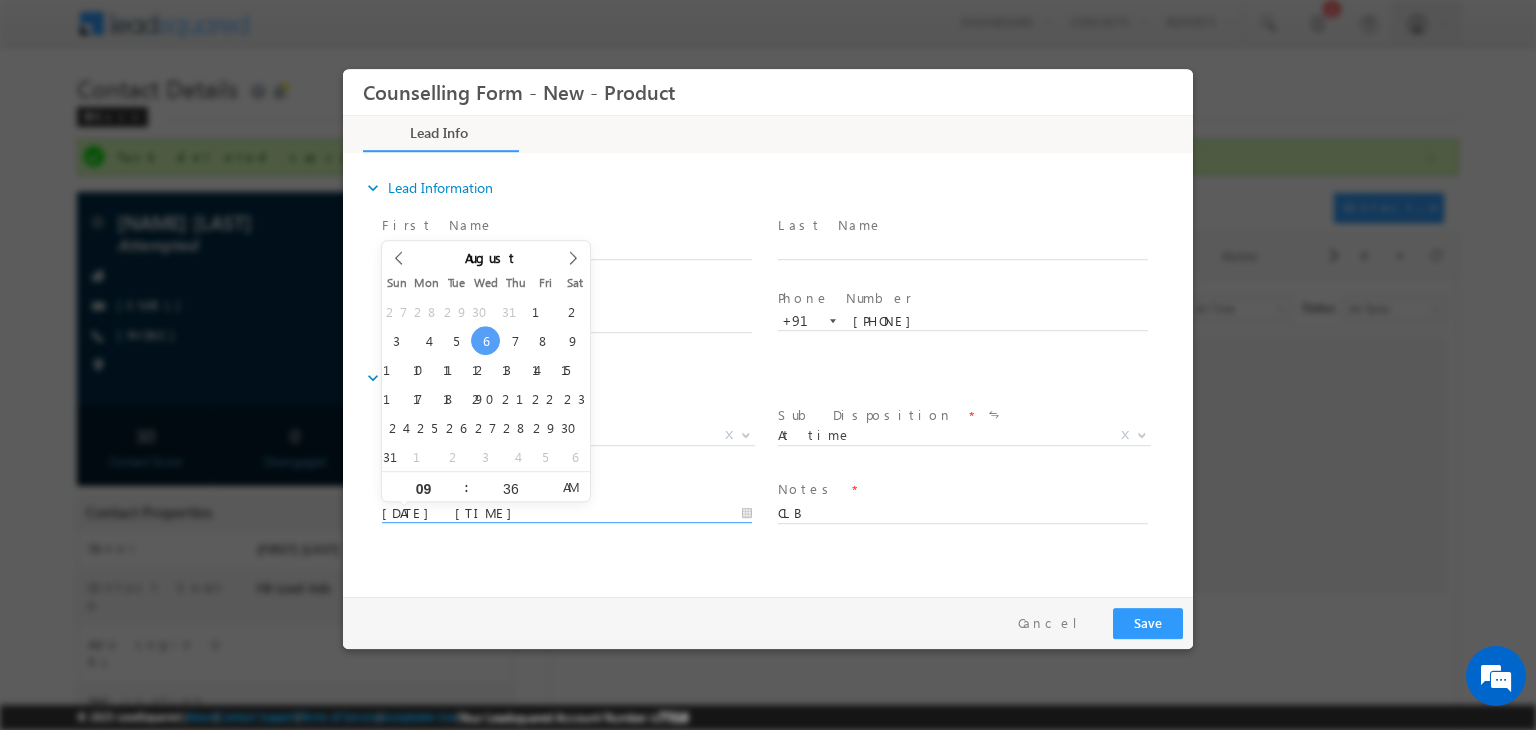 click on "06/08/2025 9:36 AM" at bounding box center (567, 514) 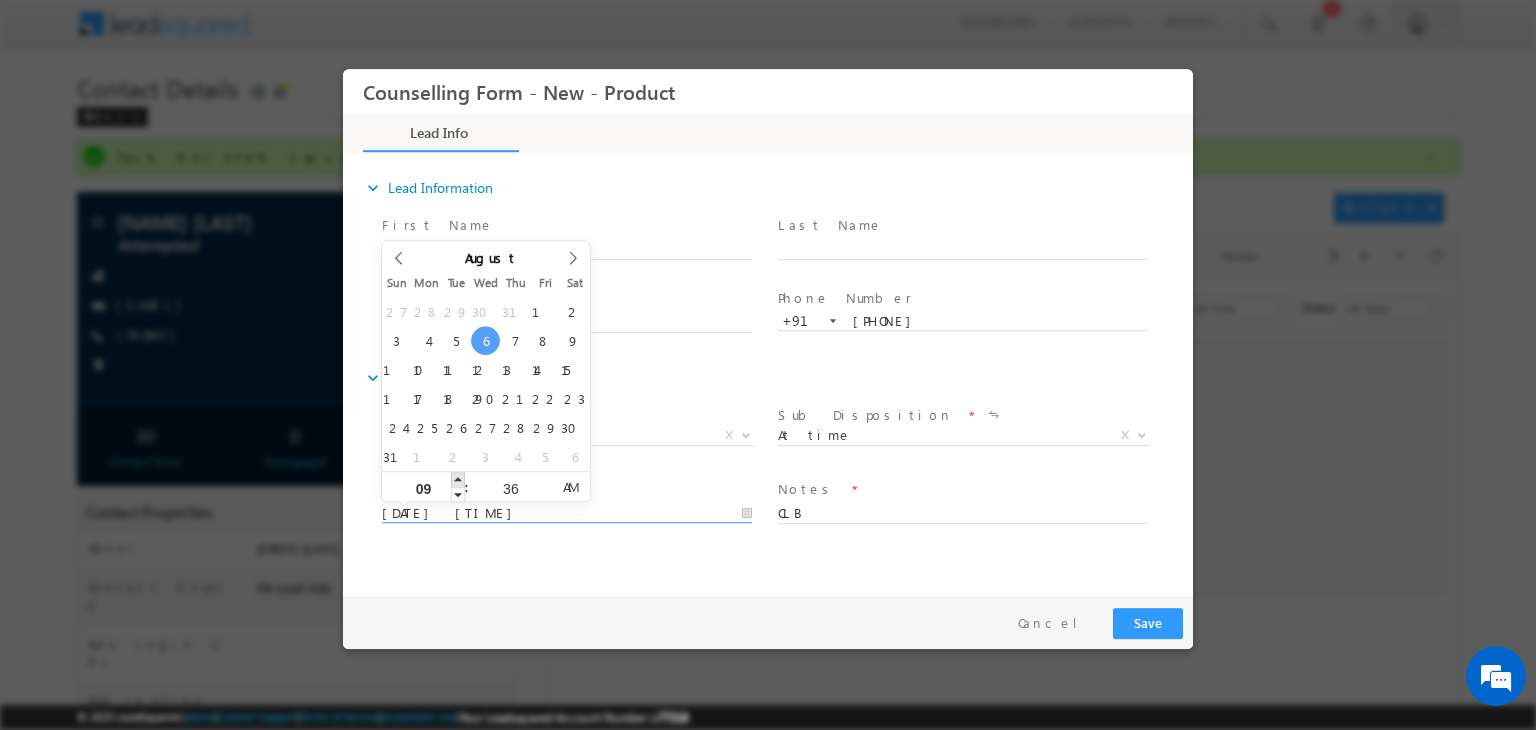 type on "06/08/2025 10:36 AM" 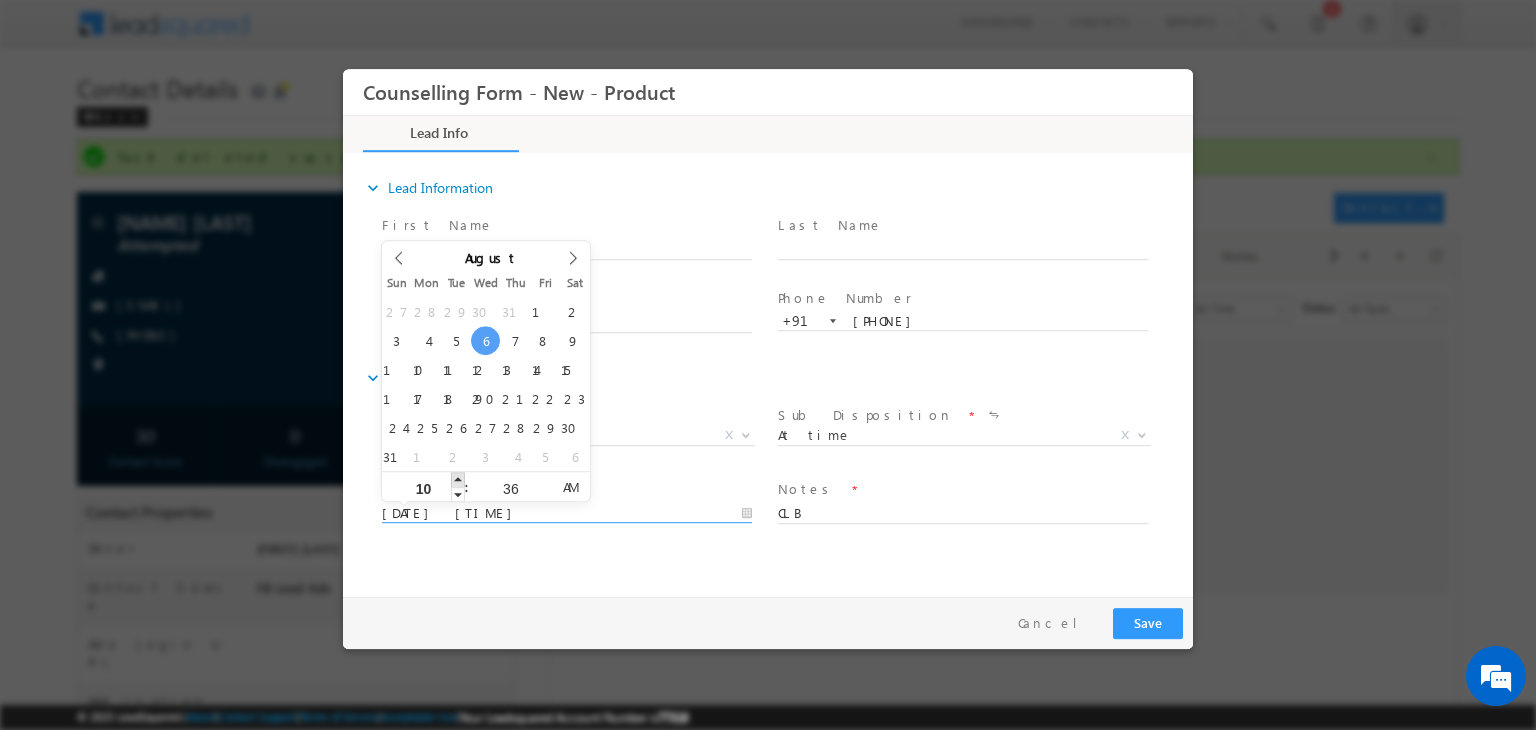 click at bounding box center [458, 479] 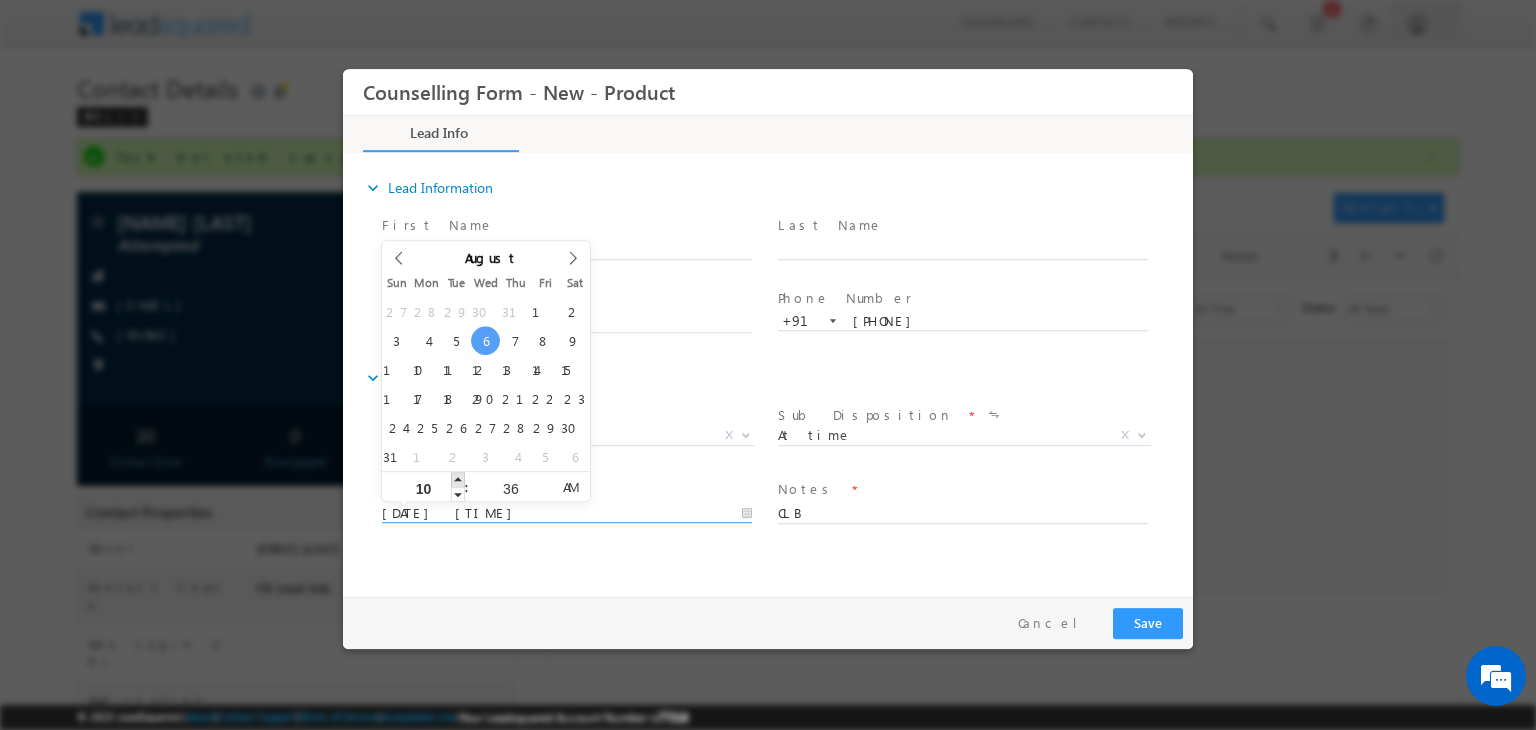type on "06/08/2025 11:36 AM" 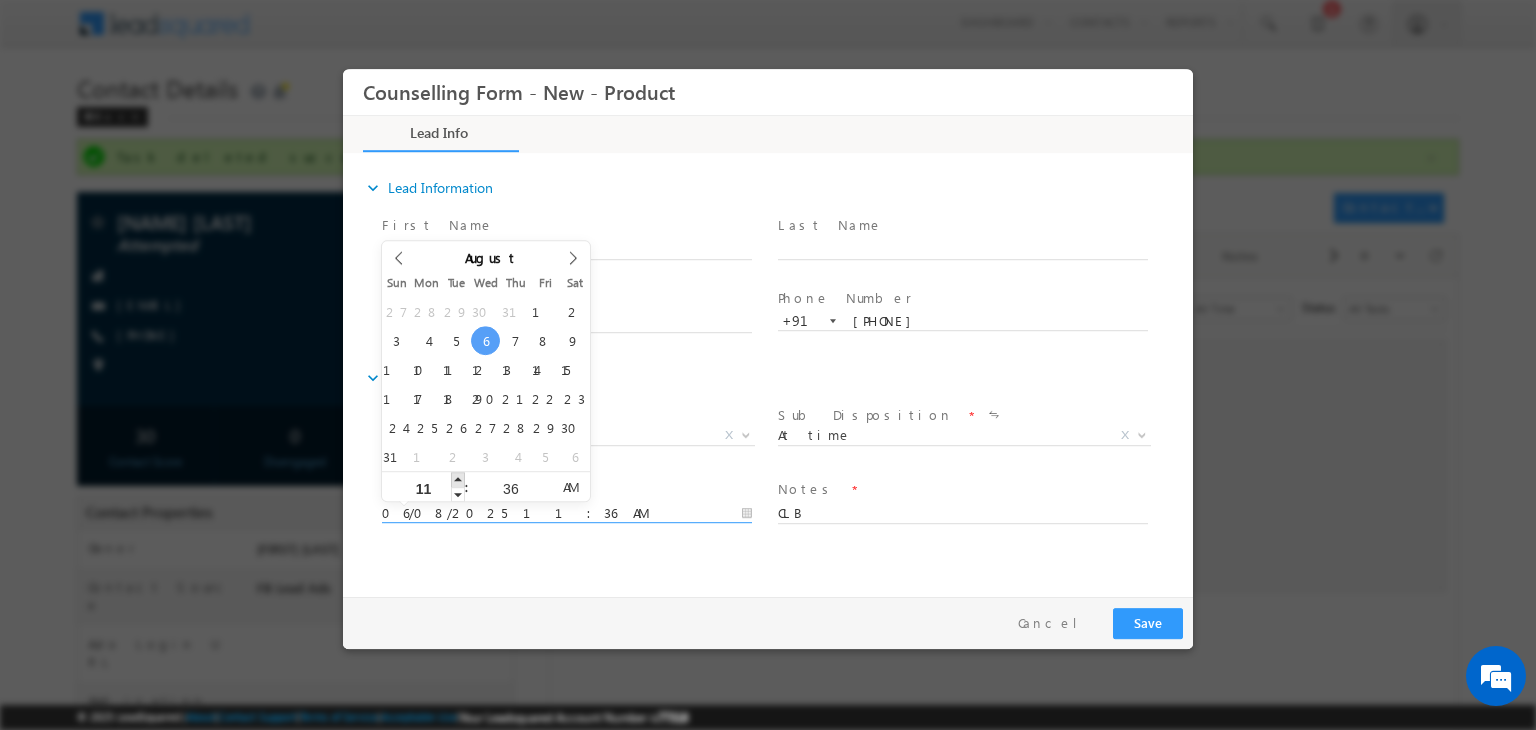 click at bounding box center [458, 479] 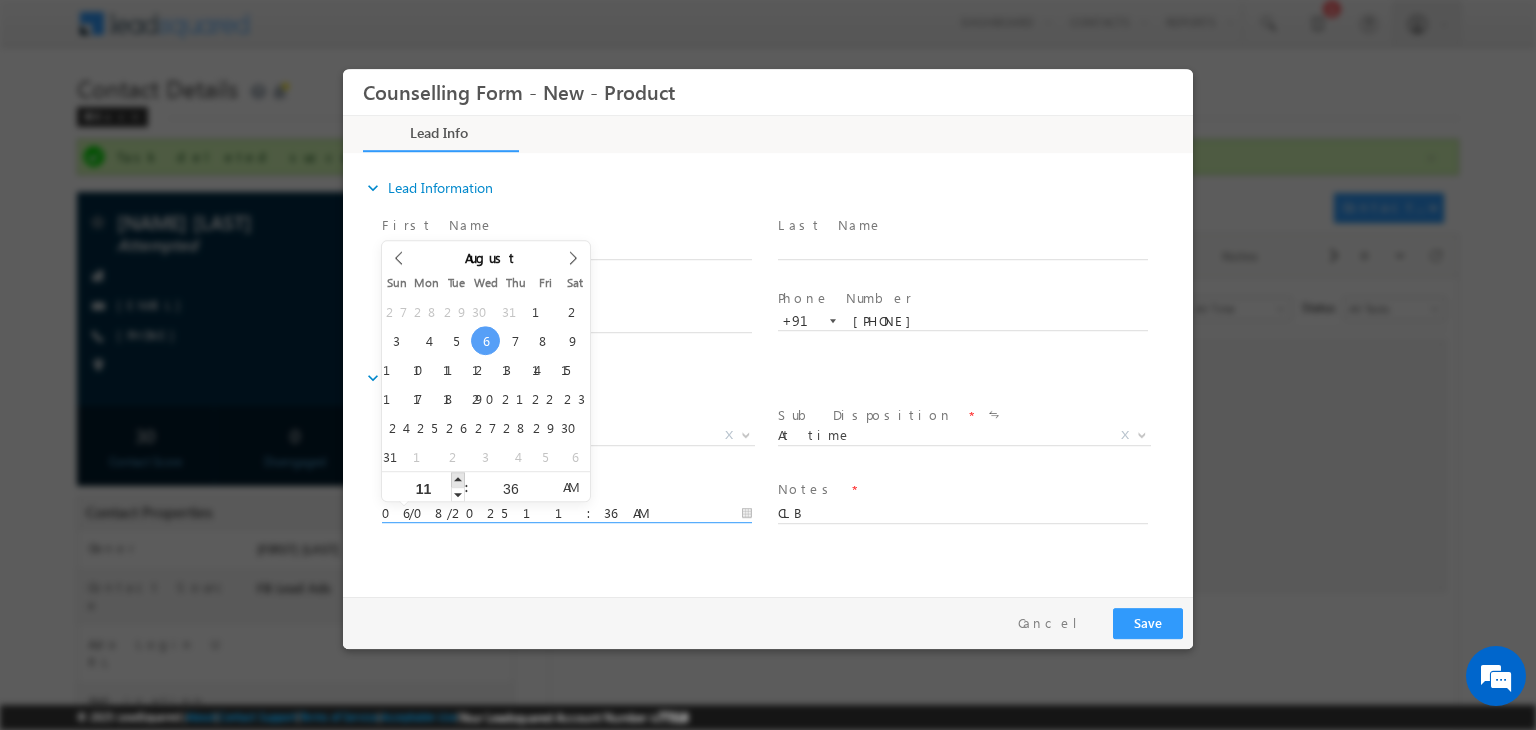 type on "06/08/2025 12:36 PM" 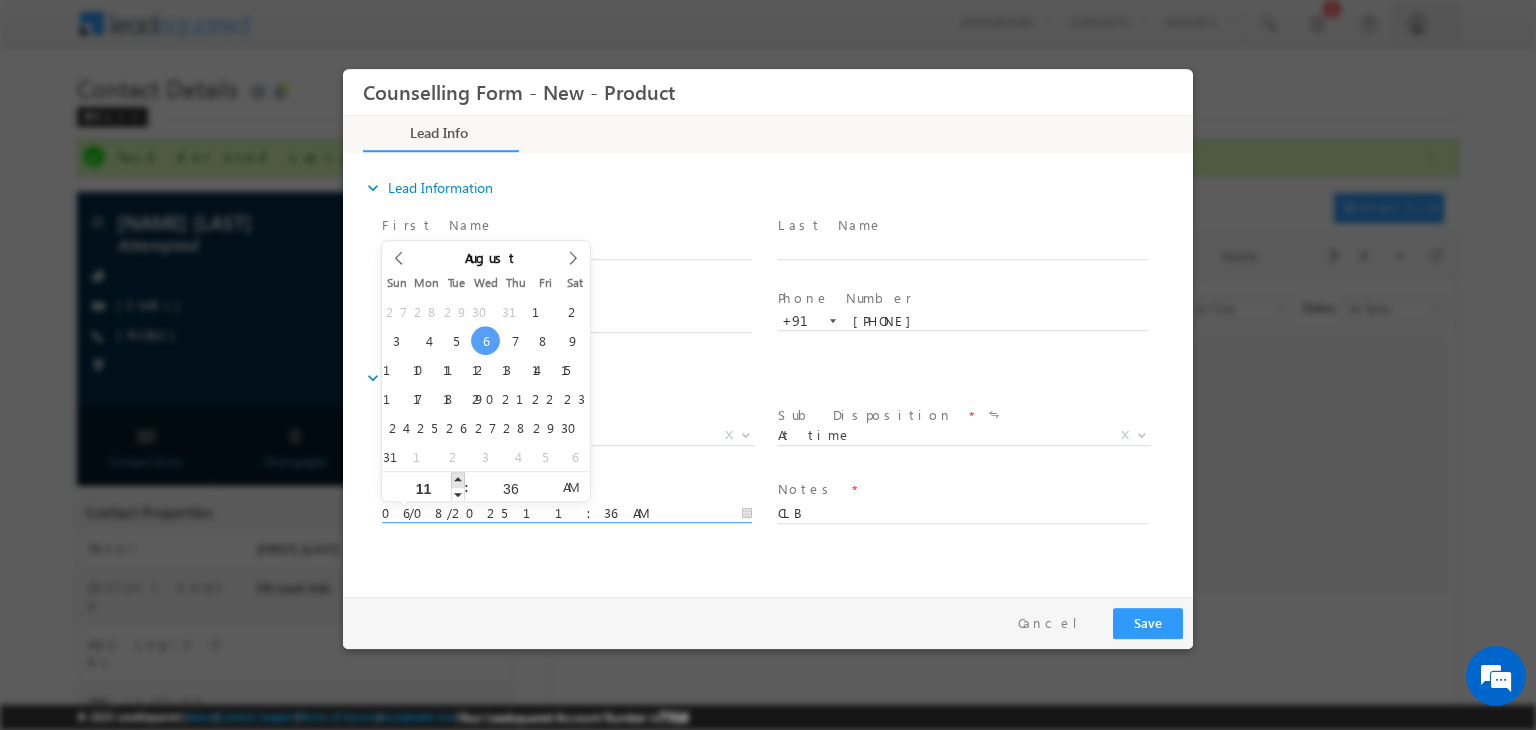 type on "12" 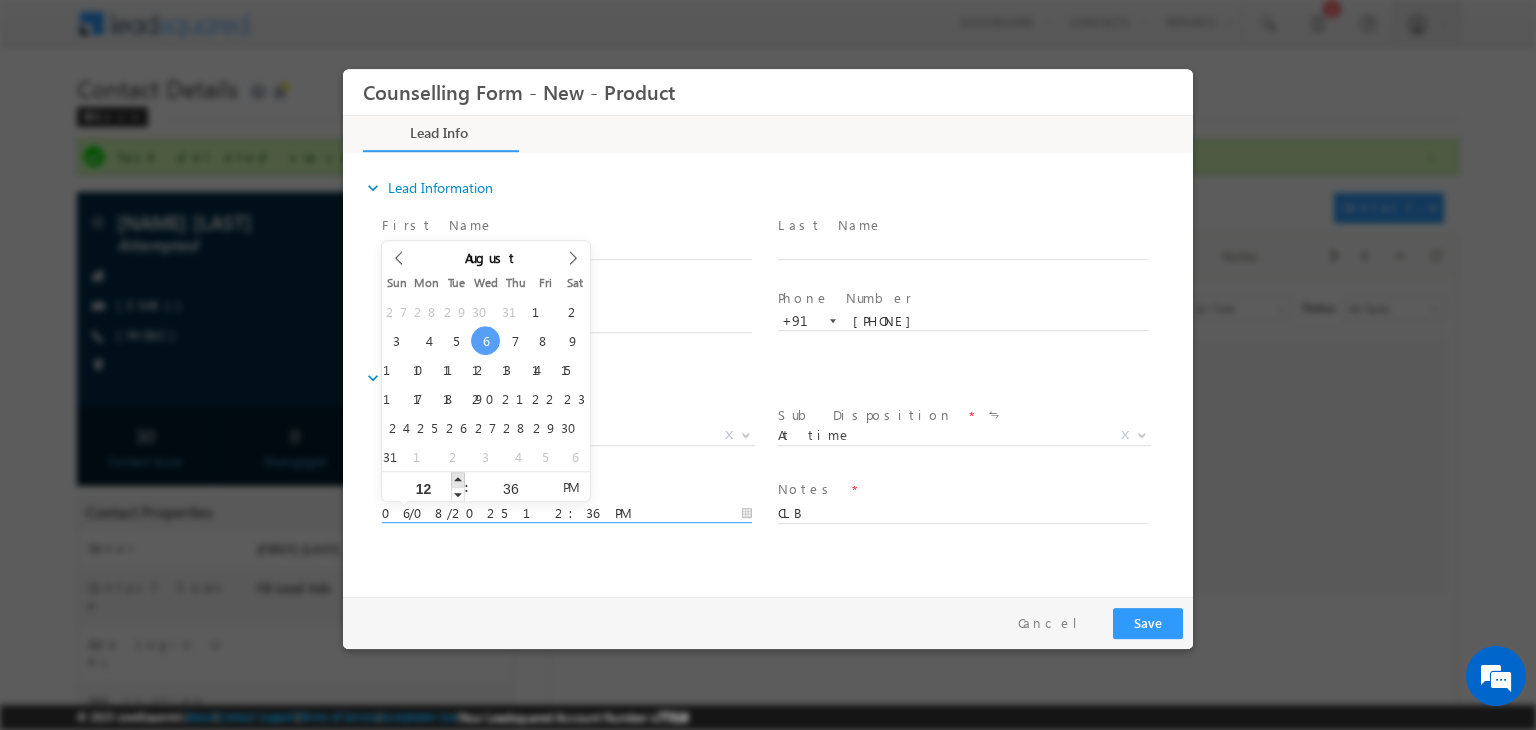 click at bounding box center [458, 479] 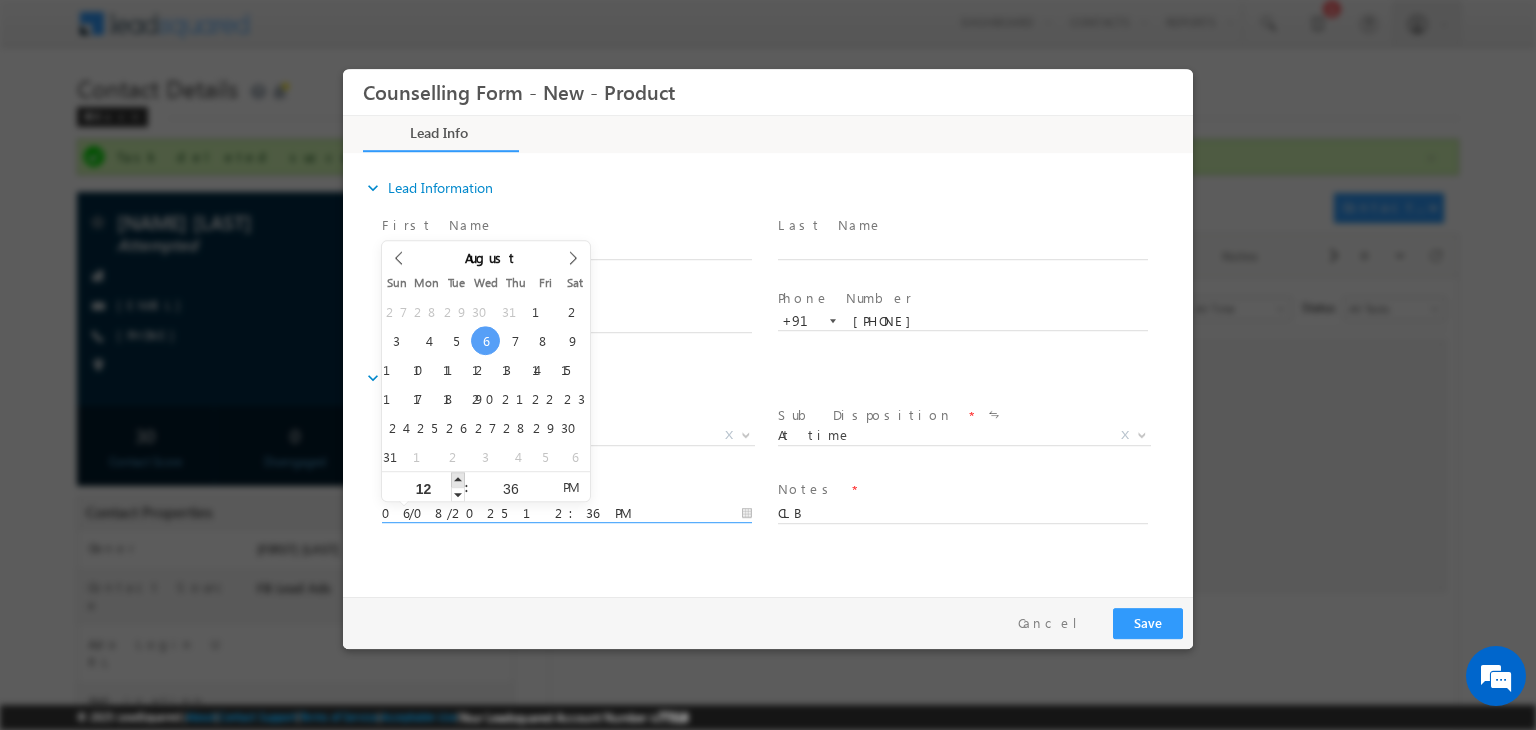 type on "06/08/2025 1:36 PM" 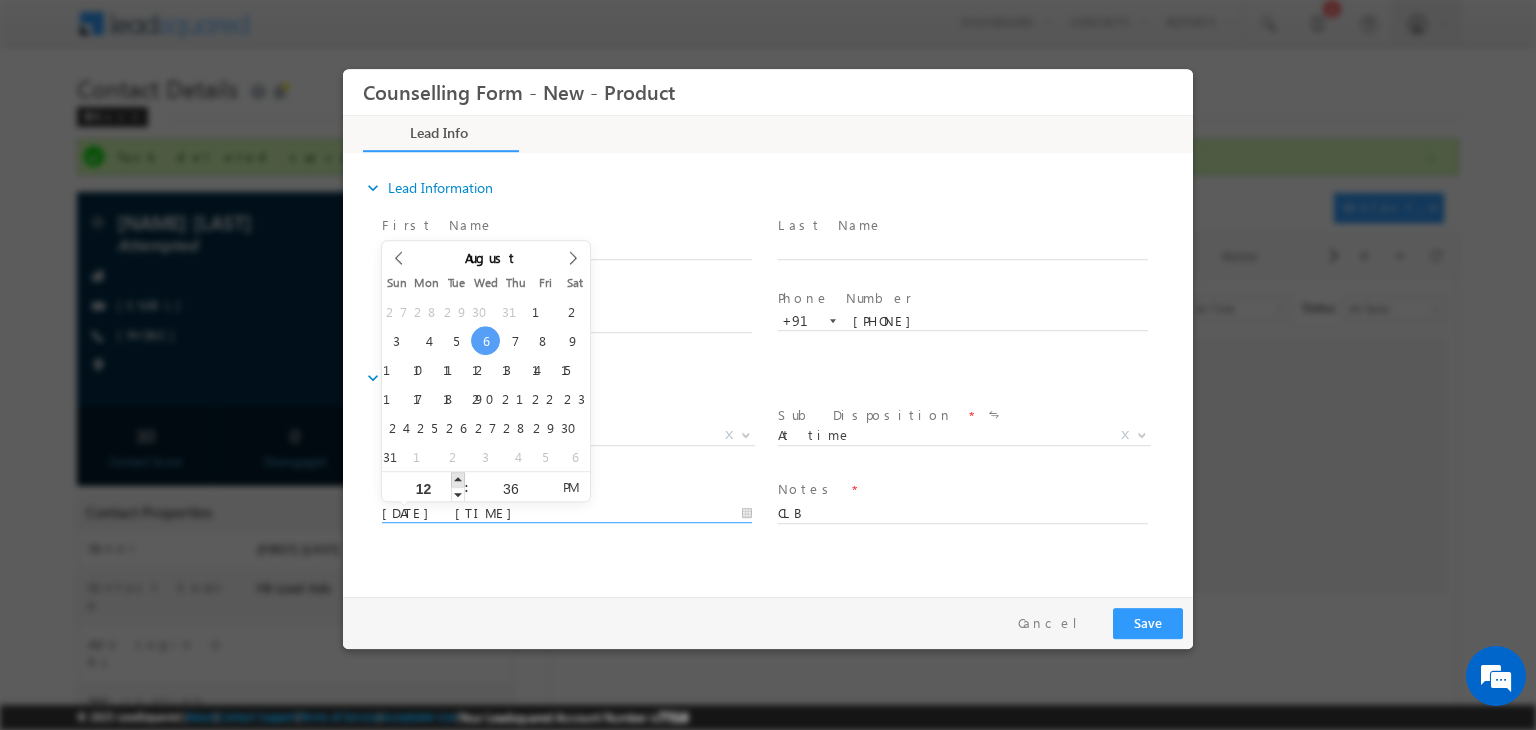 type on "01" 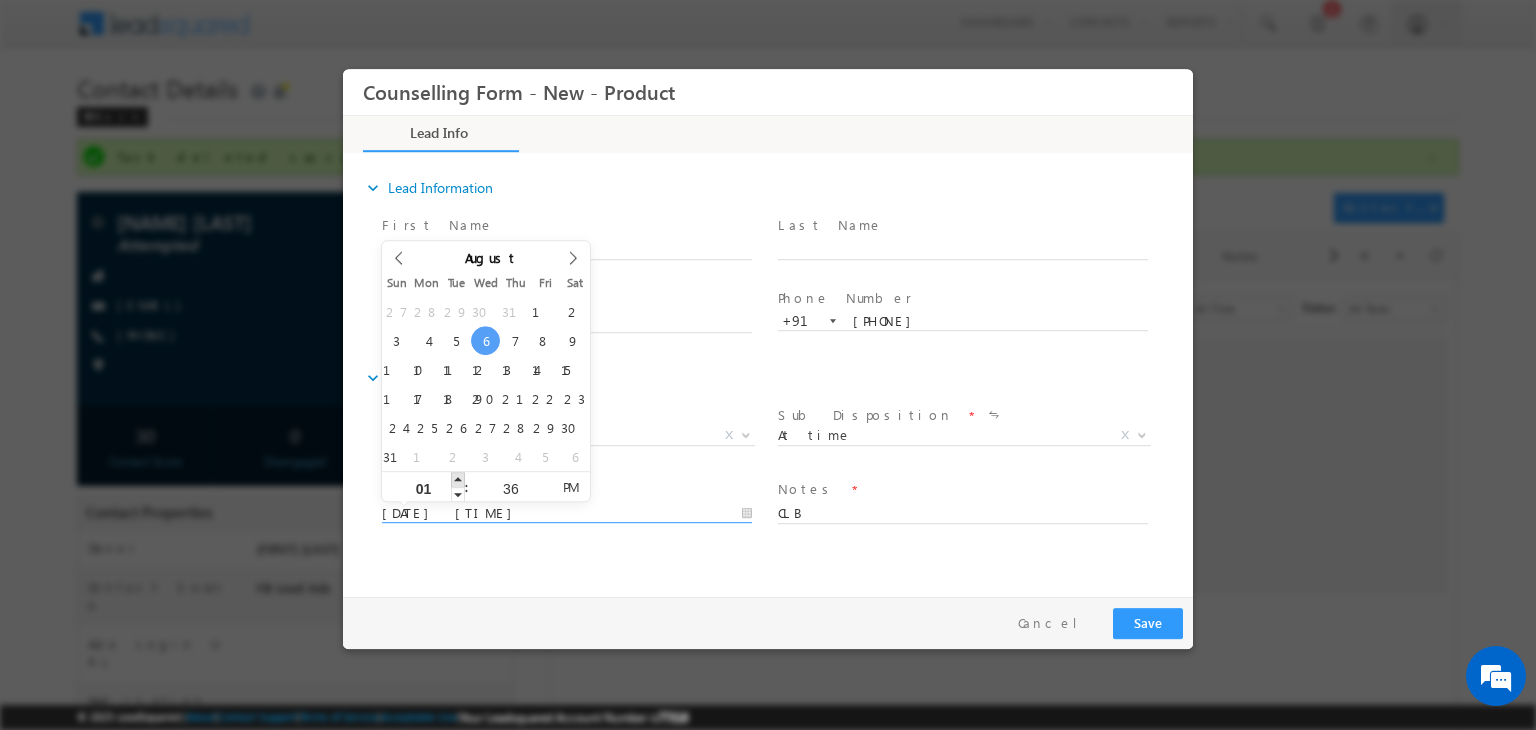 click at bounding box center [458, 479] 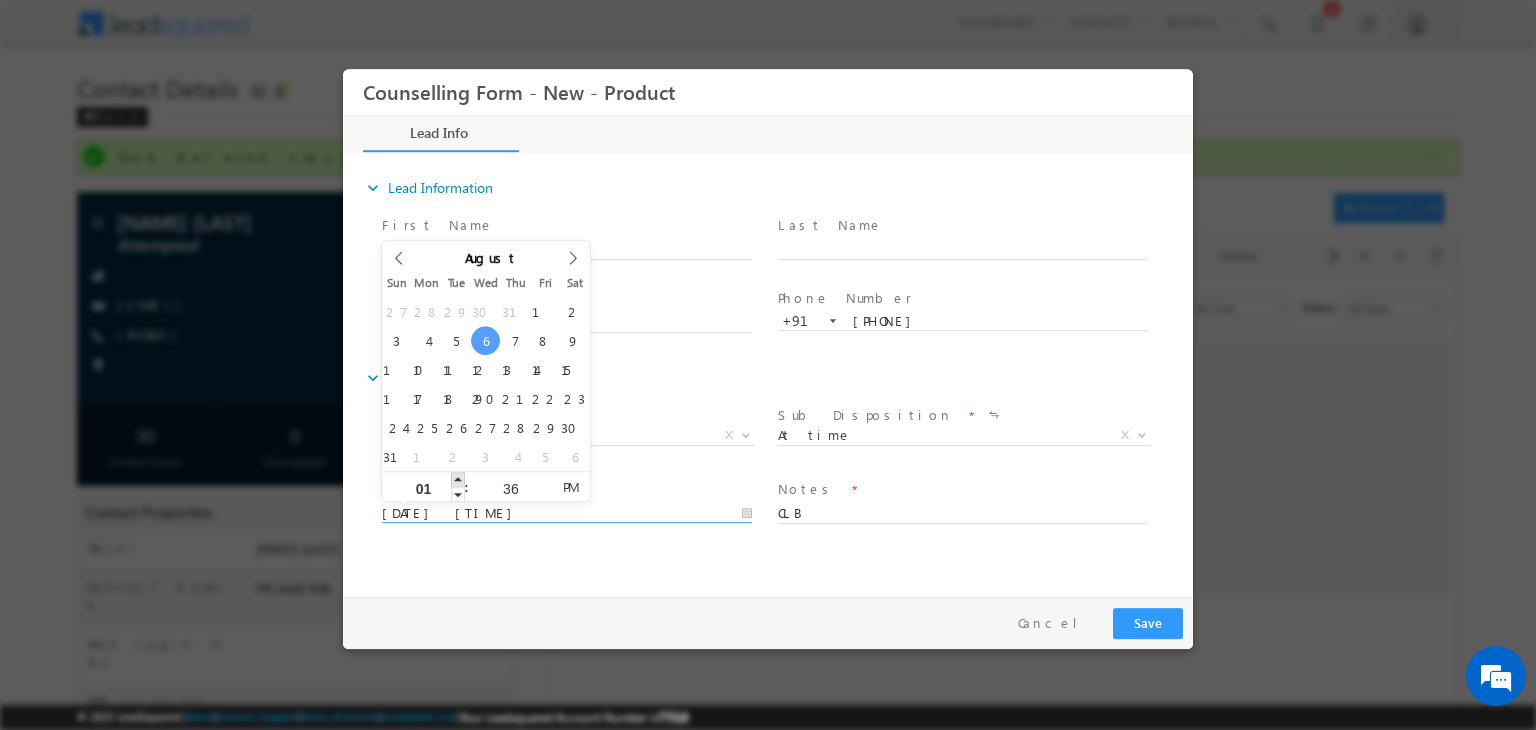 type on "06/08/2025 2:36 PM" 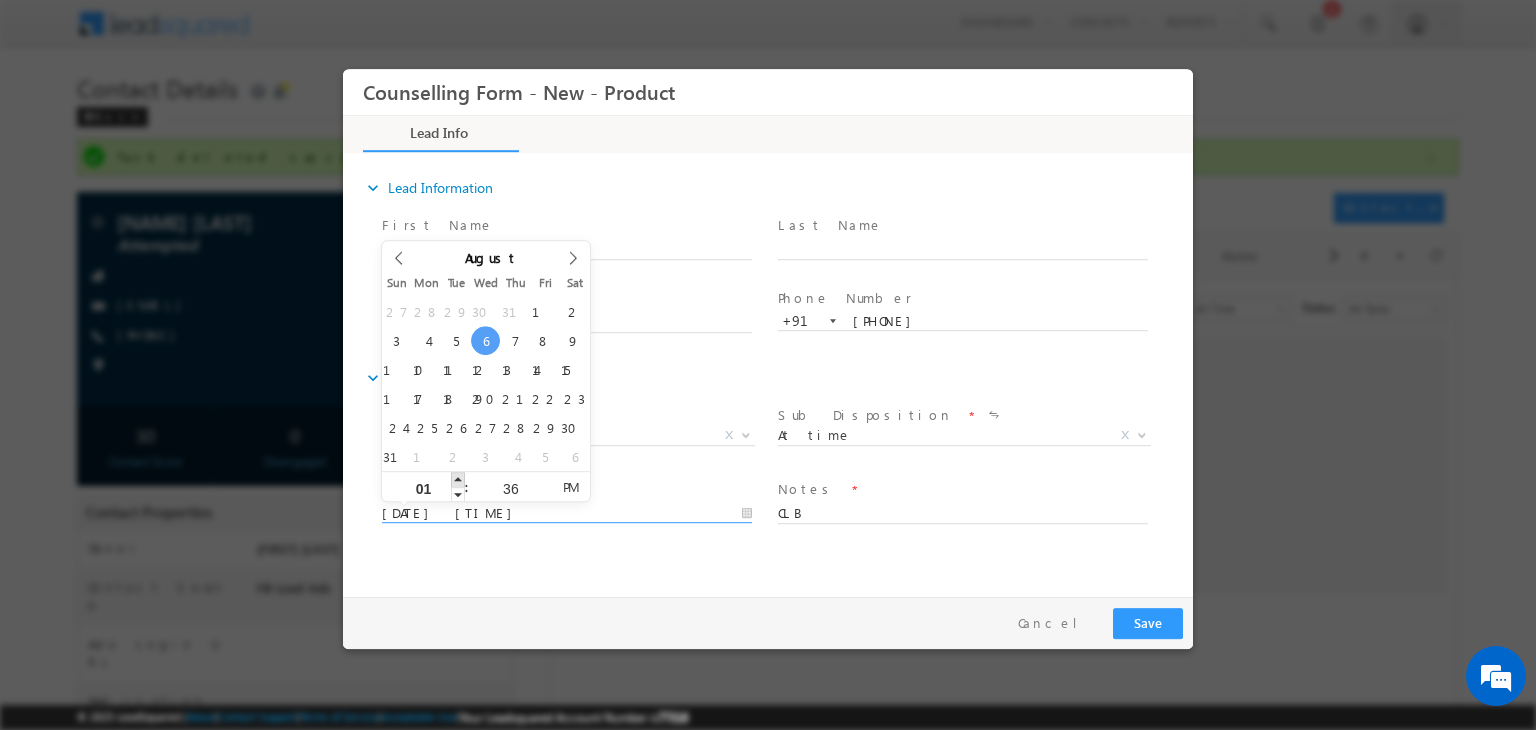 type on "02" 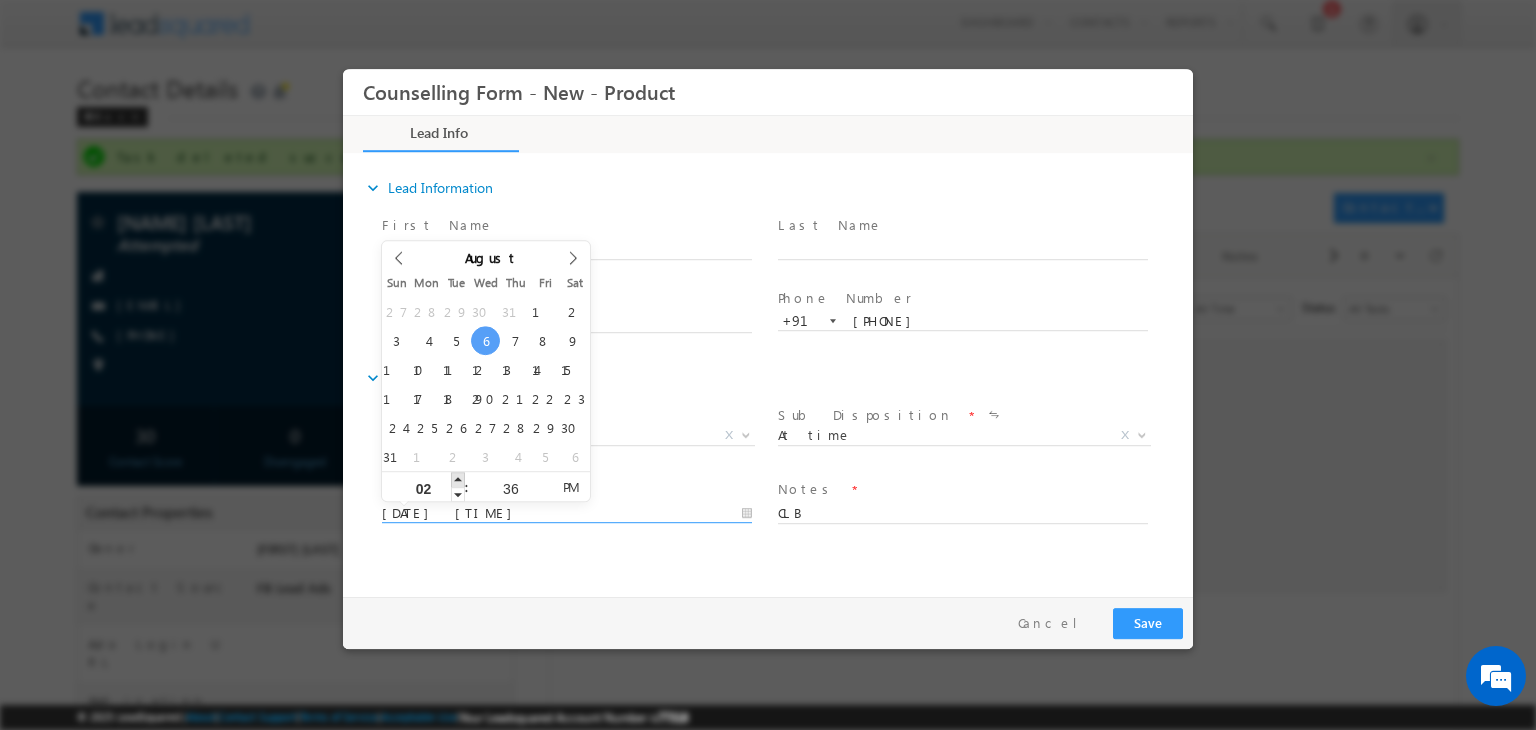 click at bounding box center [458, 479] 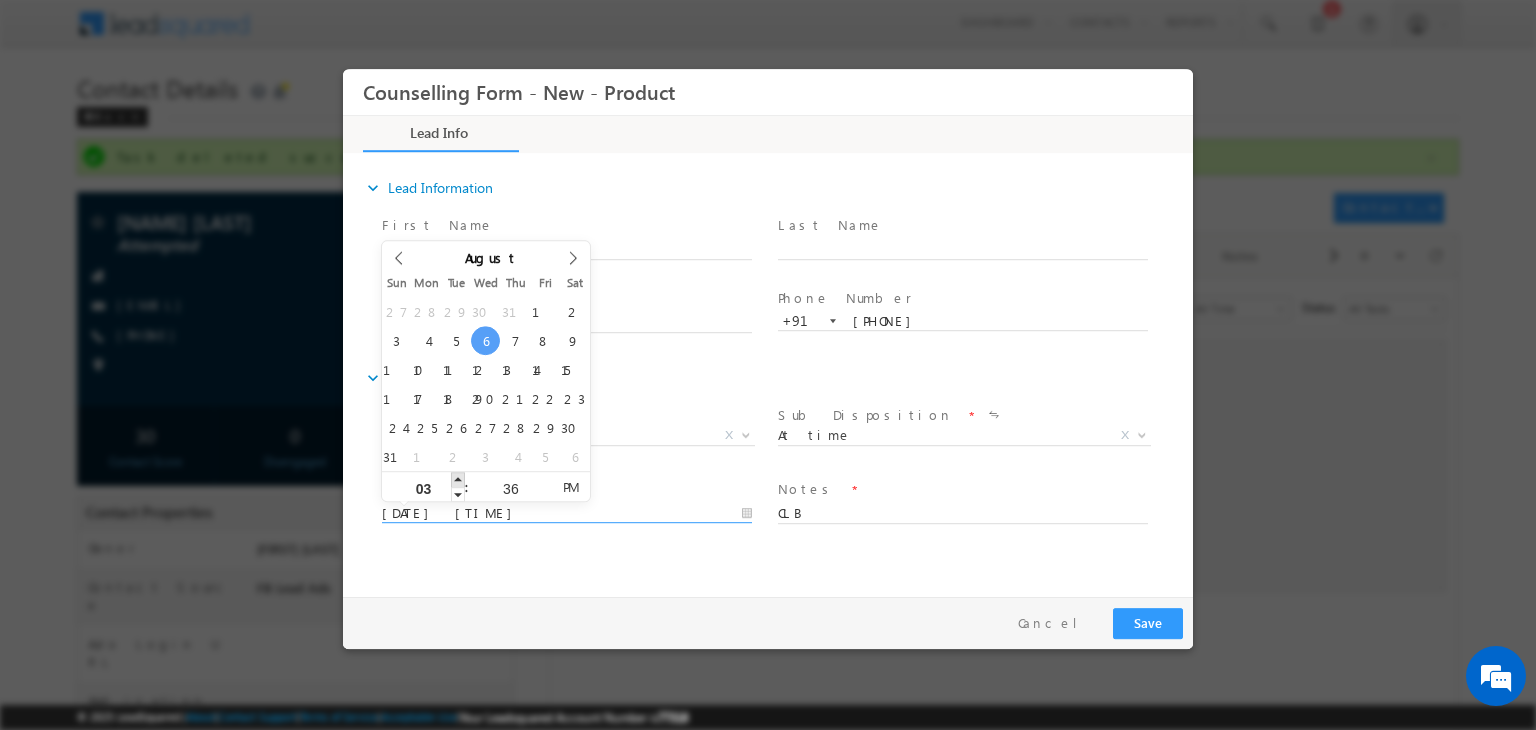 click at bounding box center [458, 479] 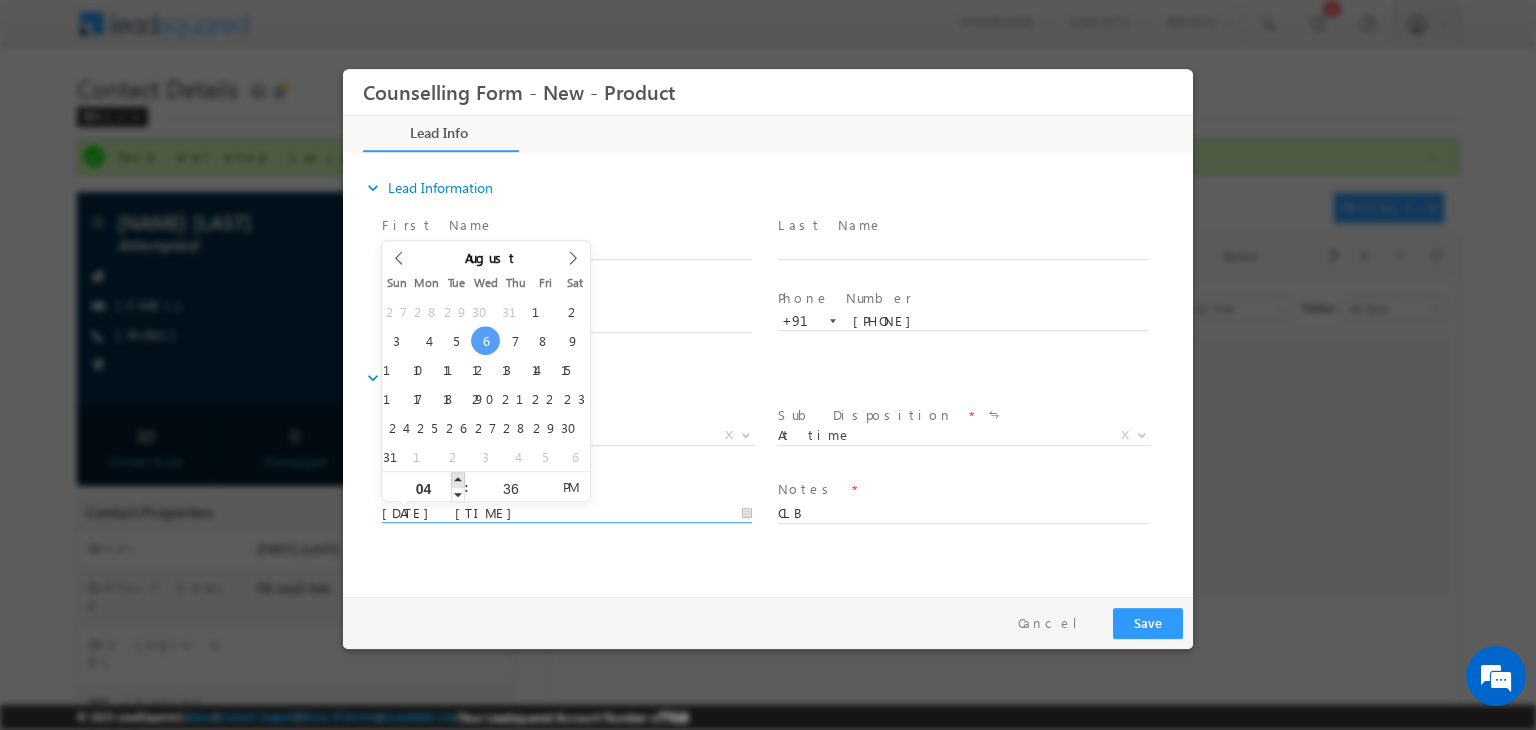 click at bounding box center [458, 479] 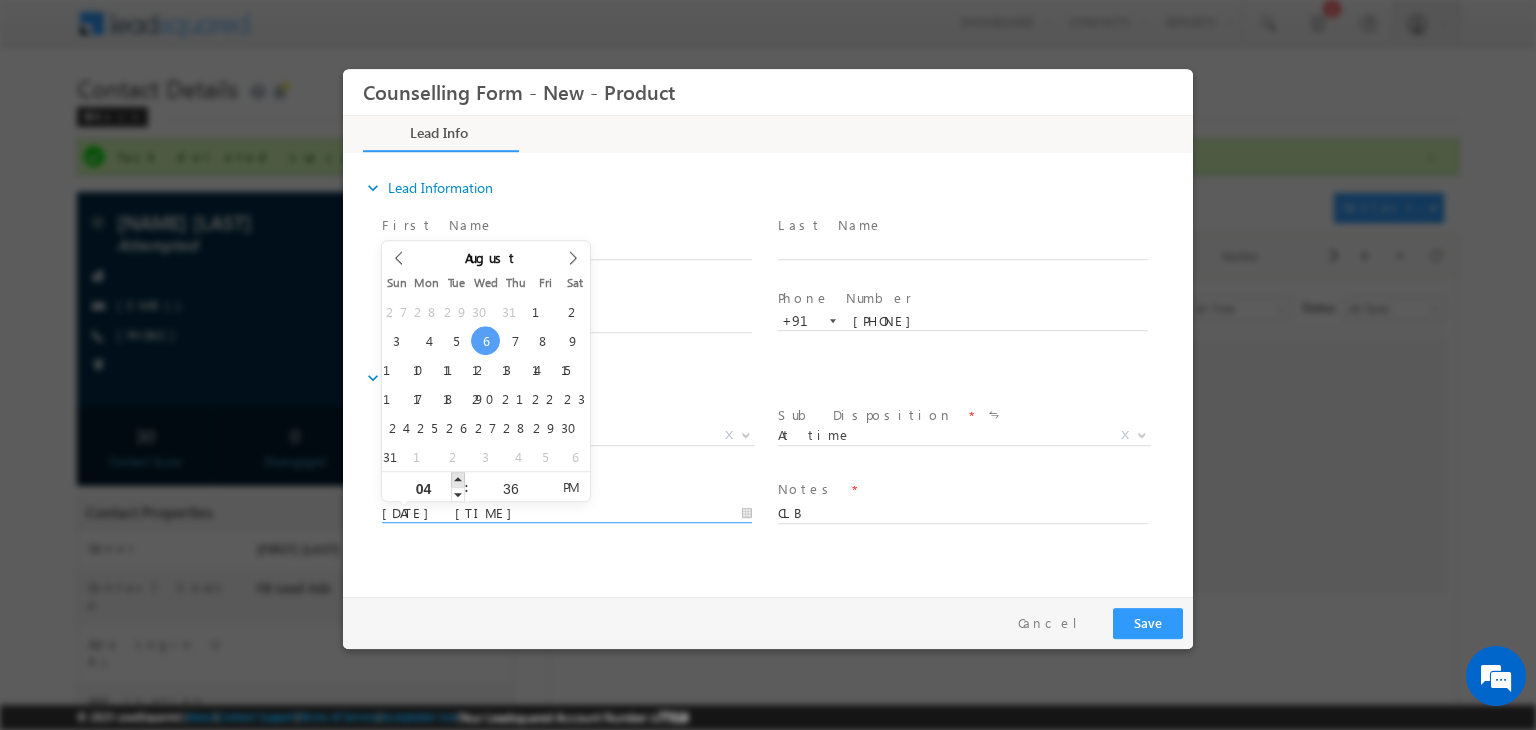 type on "06/08/2025 5:36 PM" 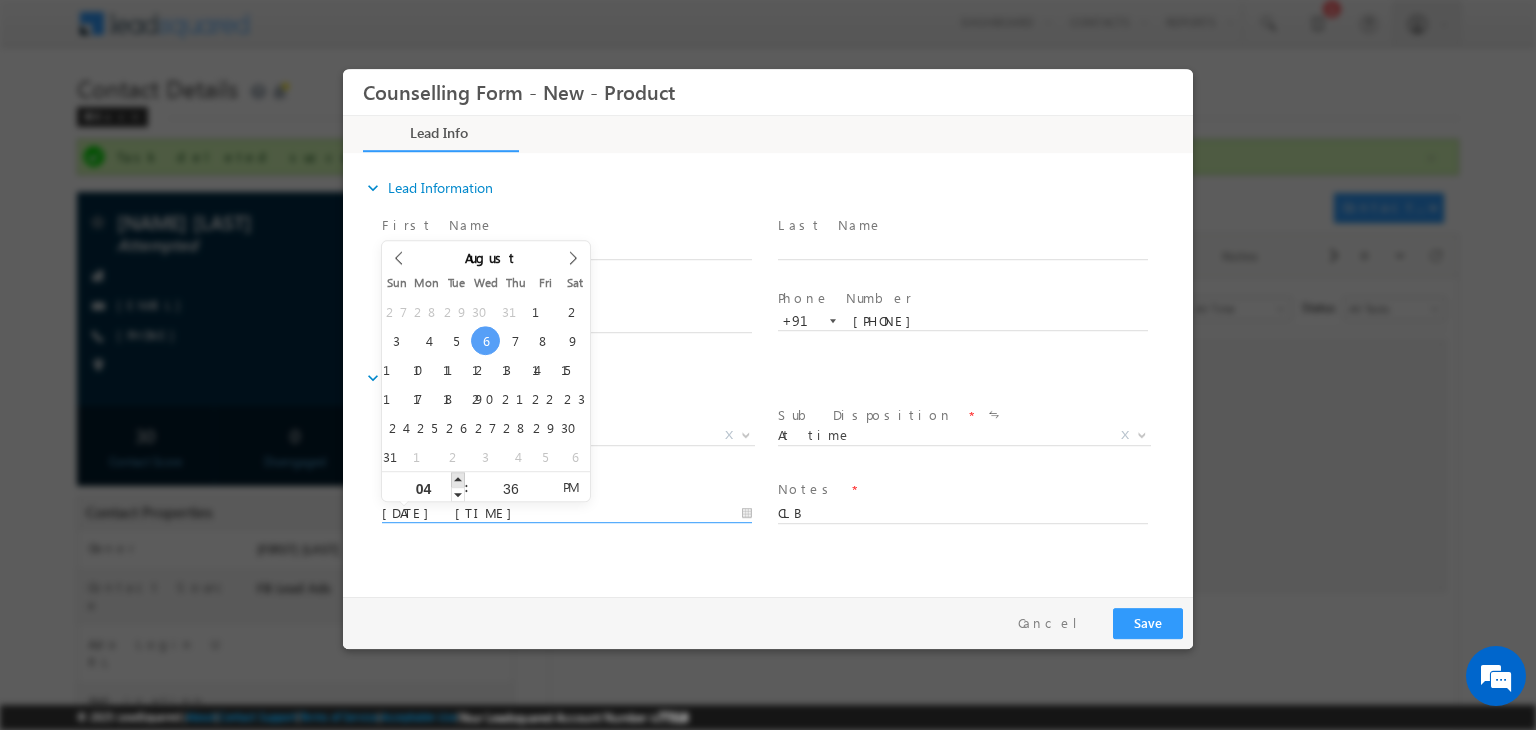 type on "05" 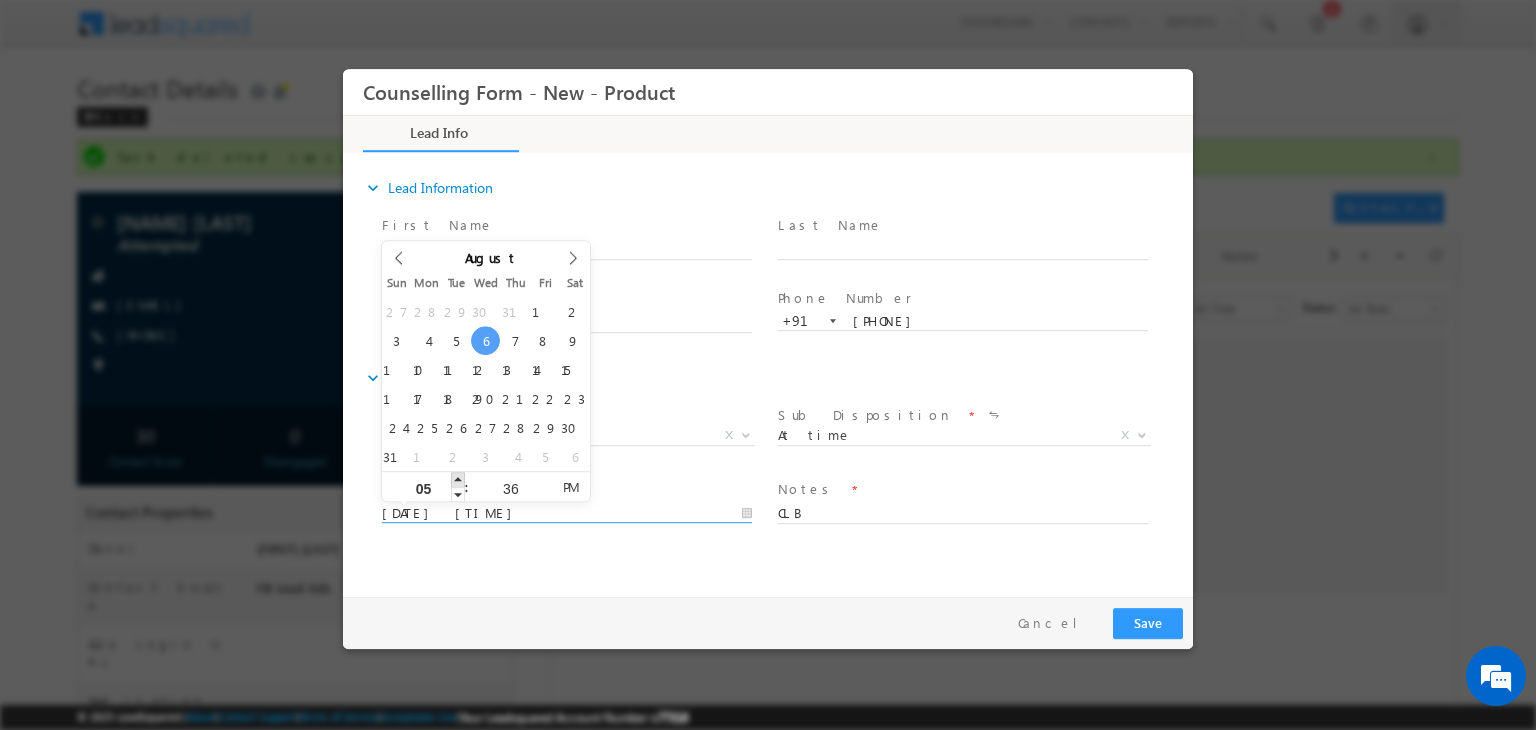 click at bounding box center [458, 479] 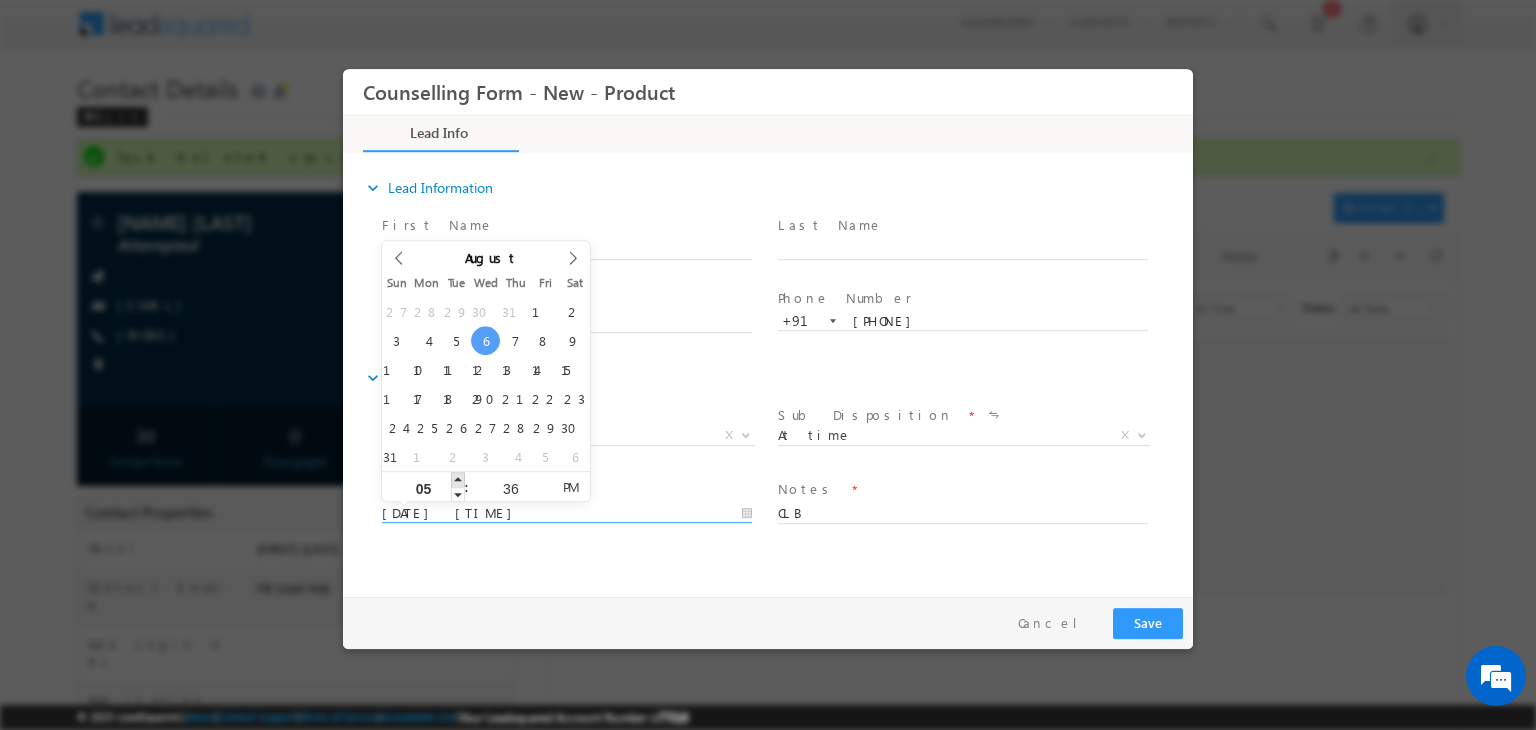 type on "06/08/2025 6:36 PM" 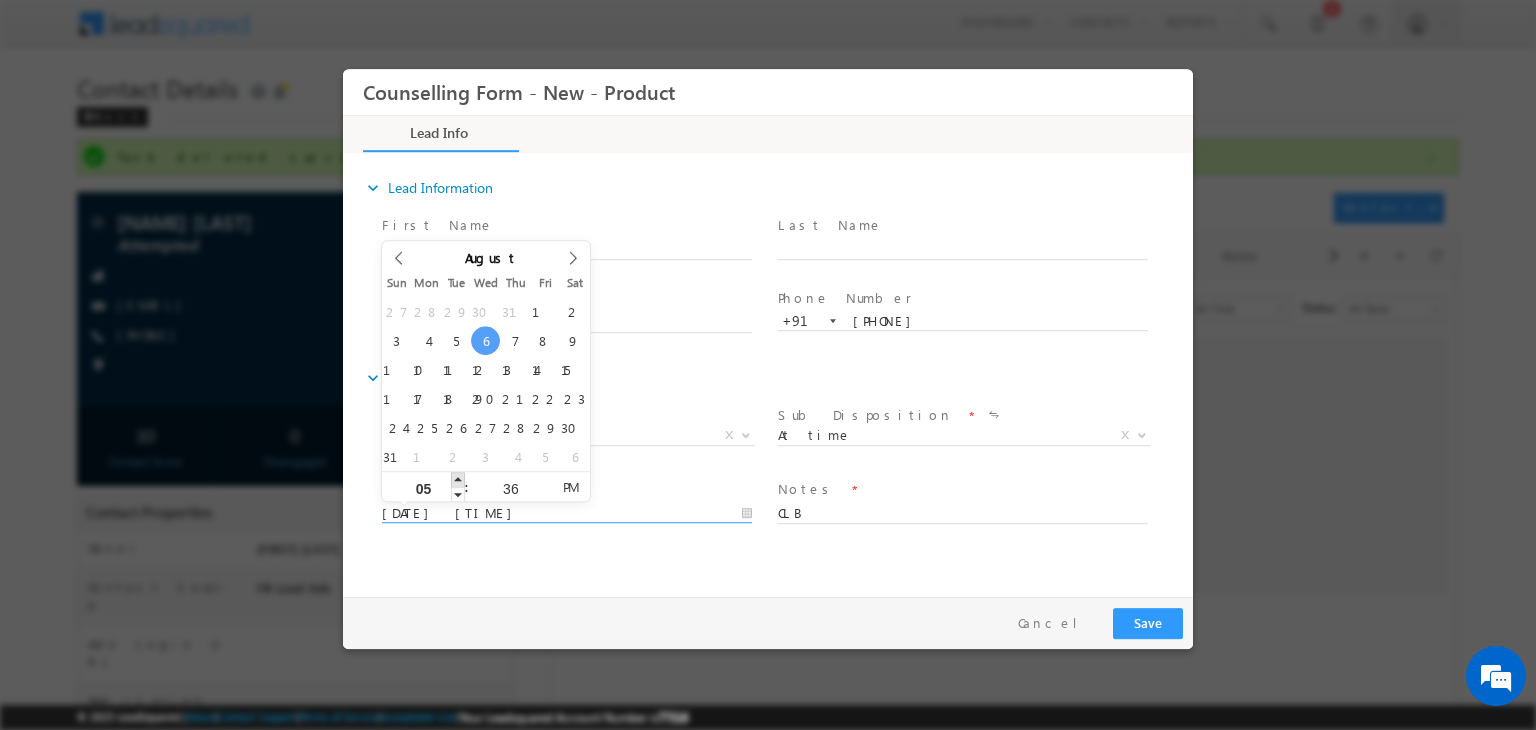 type on "06" 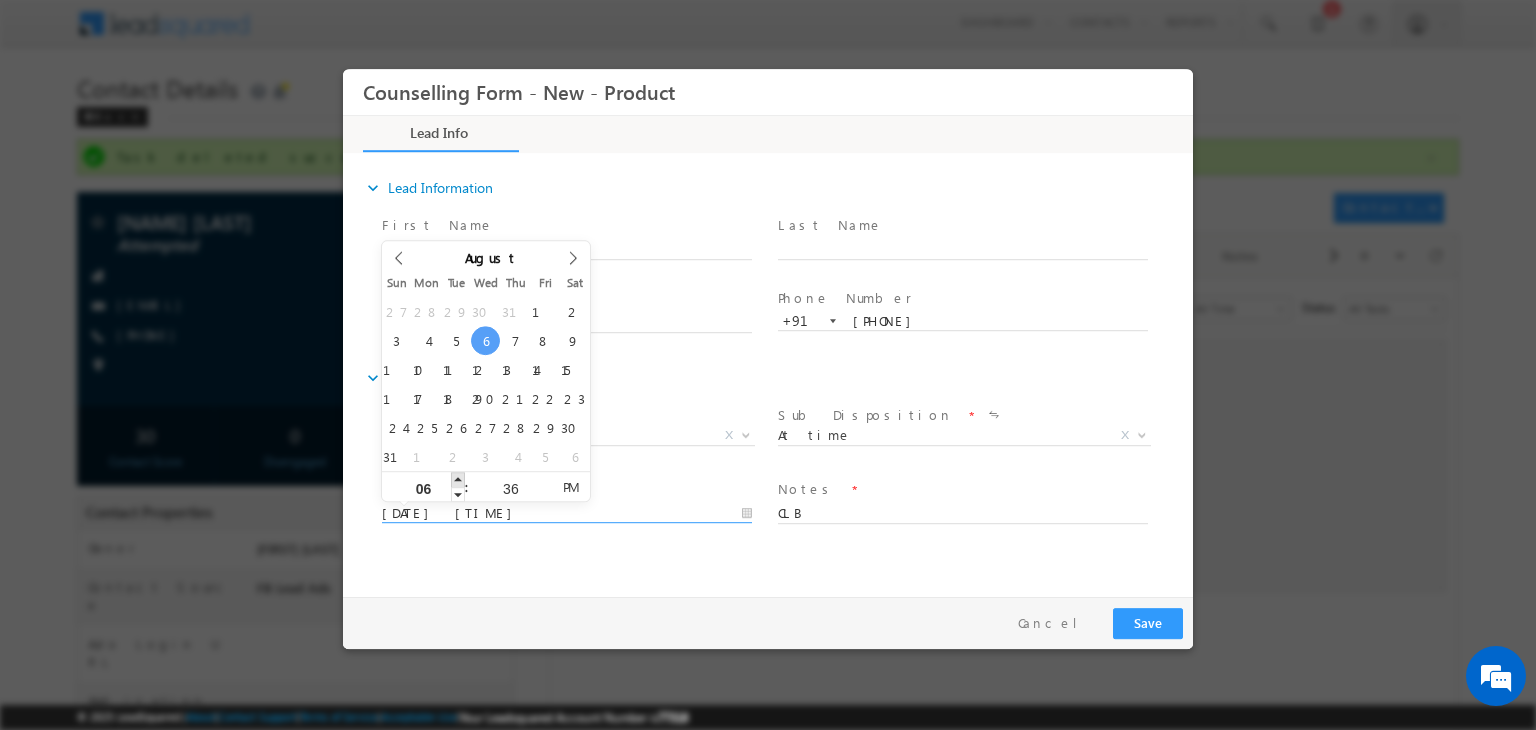 click at bounding box center [458, 479] 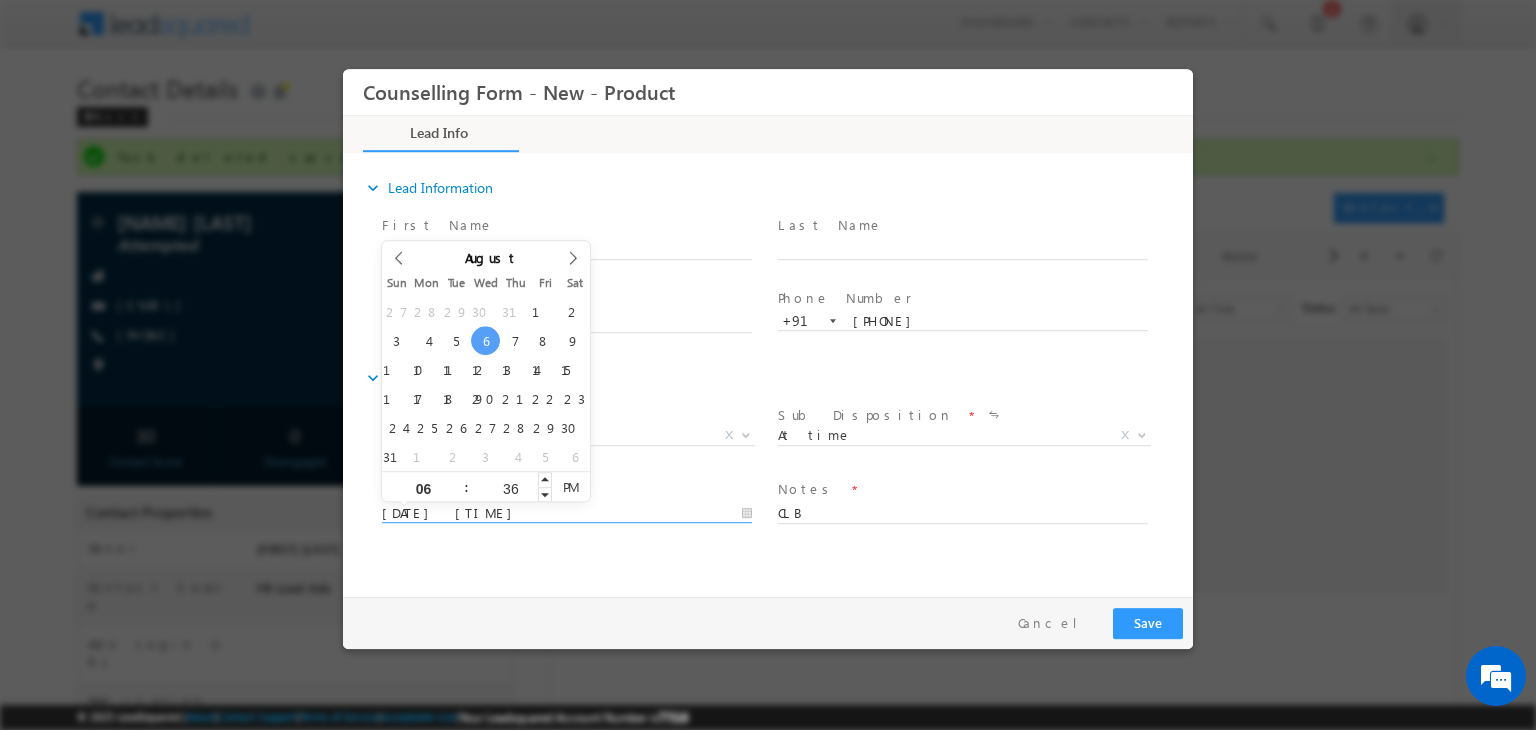 click on "36" at bounding box center [510, 488] 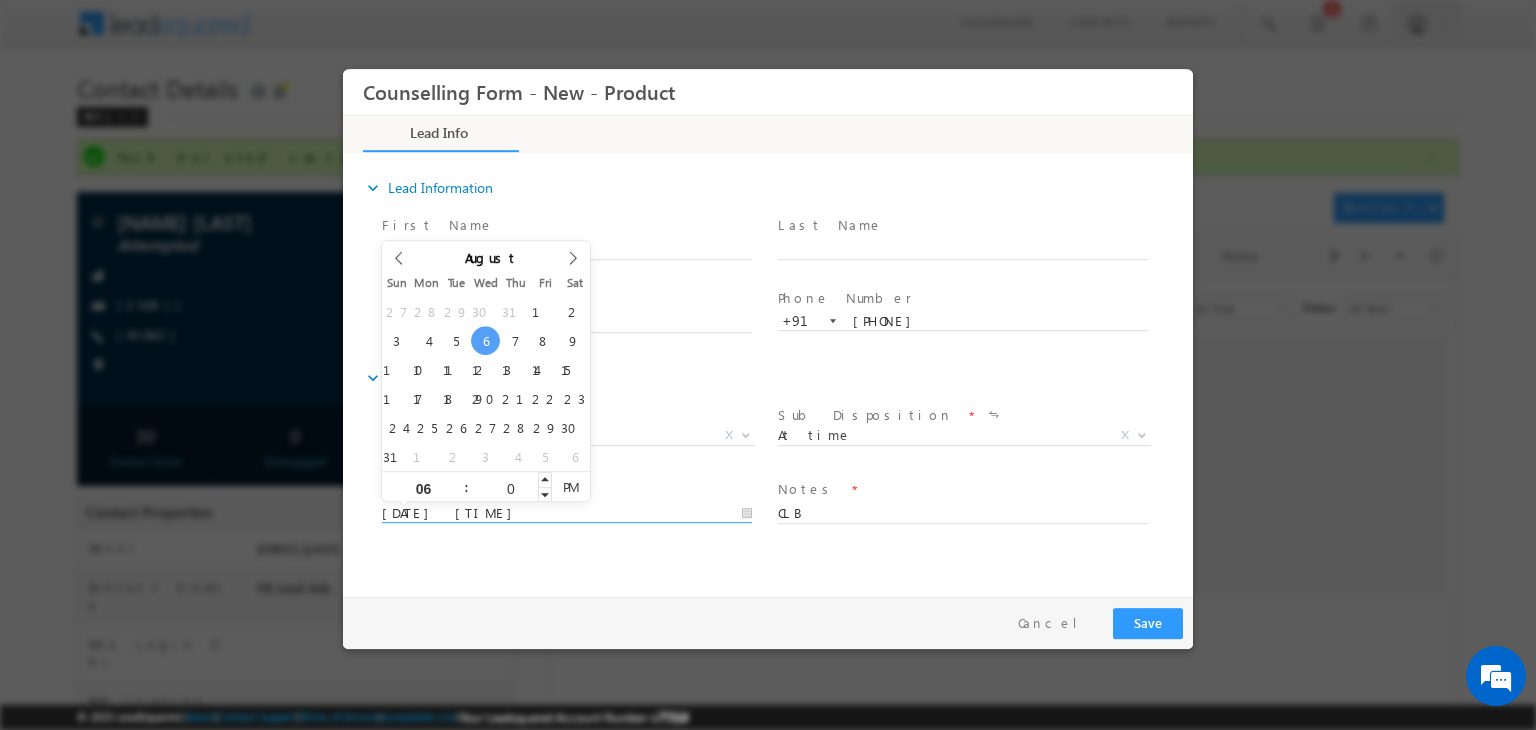 type on "00" 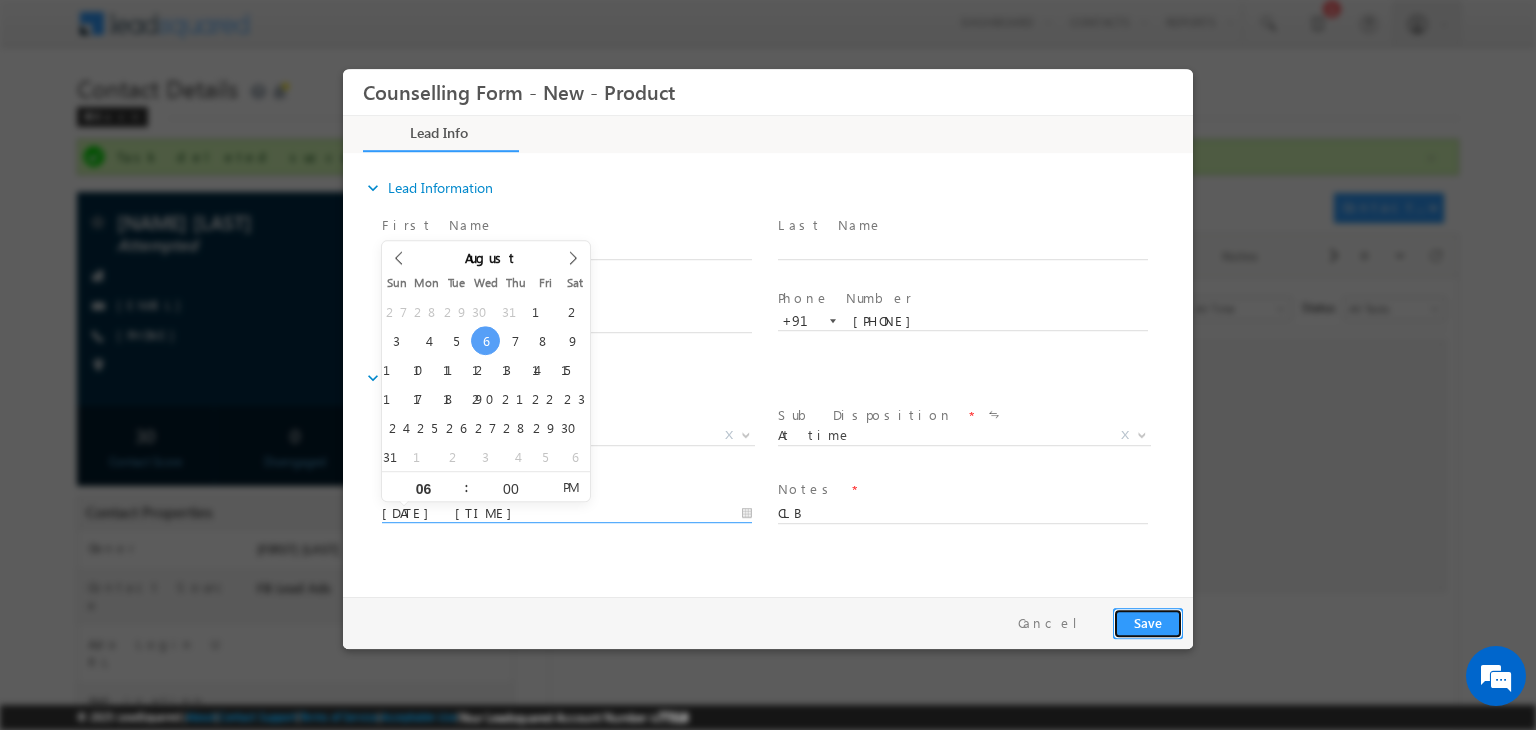 type on "06/08/2025 6:00 PM" 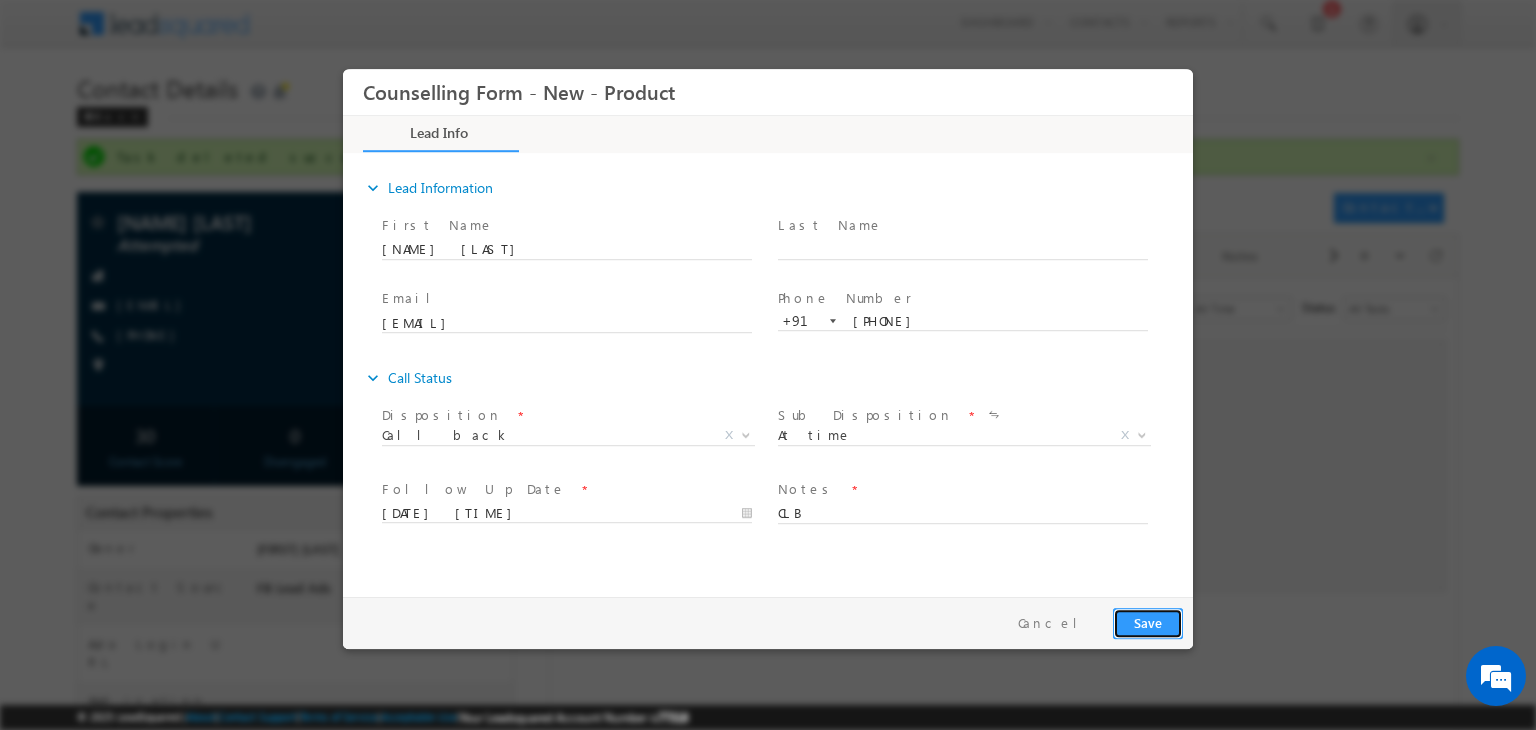 click on "Save" at bounding box center (1148, 623) 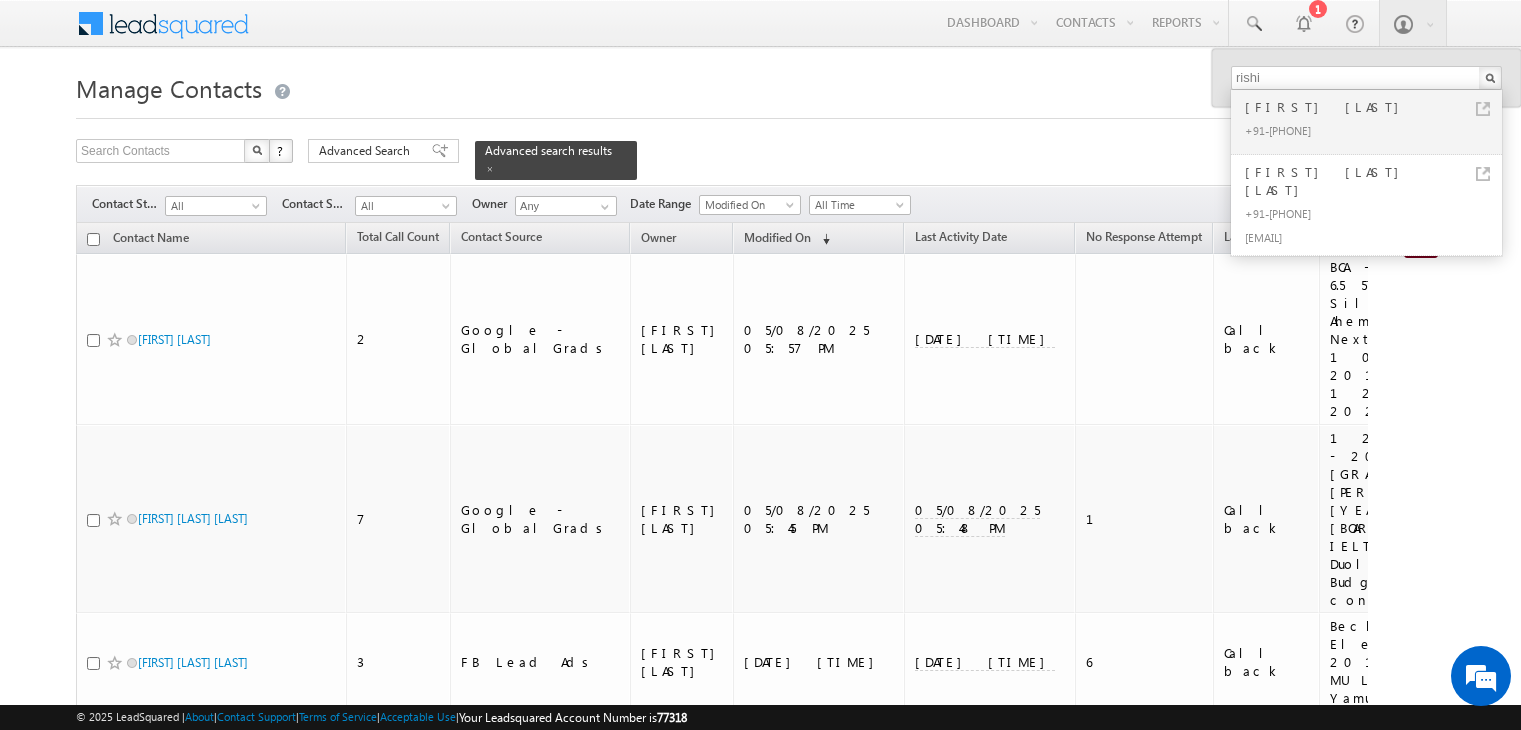 scroll, scrollTop: 4230, scrollLeft: 0, axis: vertical 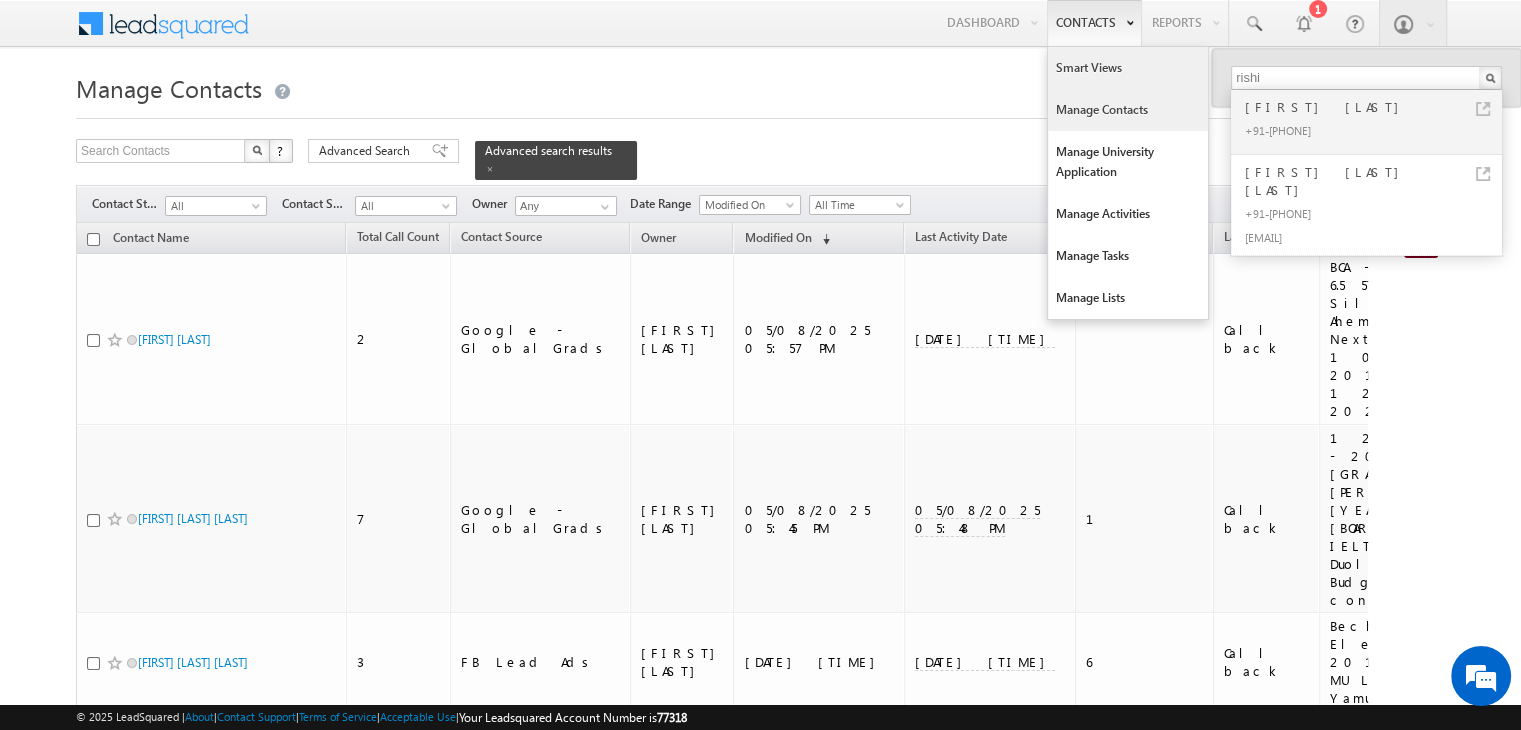 click on "Smart Views" at bounding box center [1128, 68] 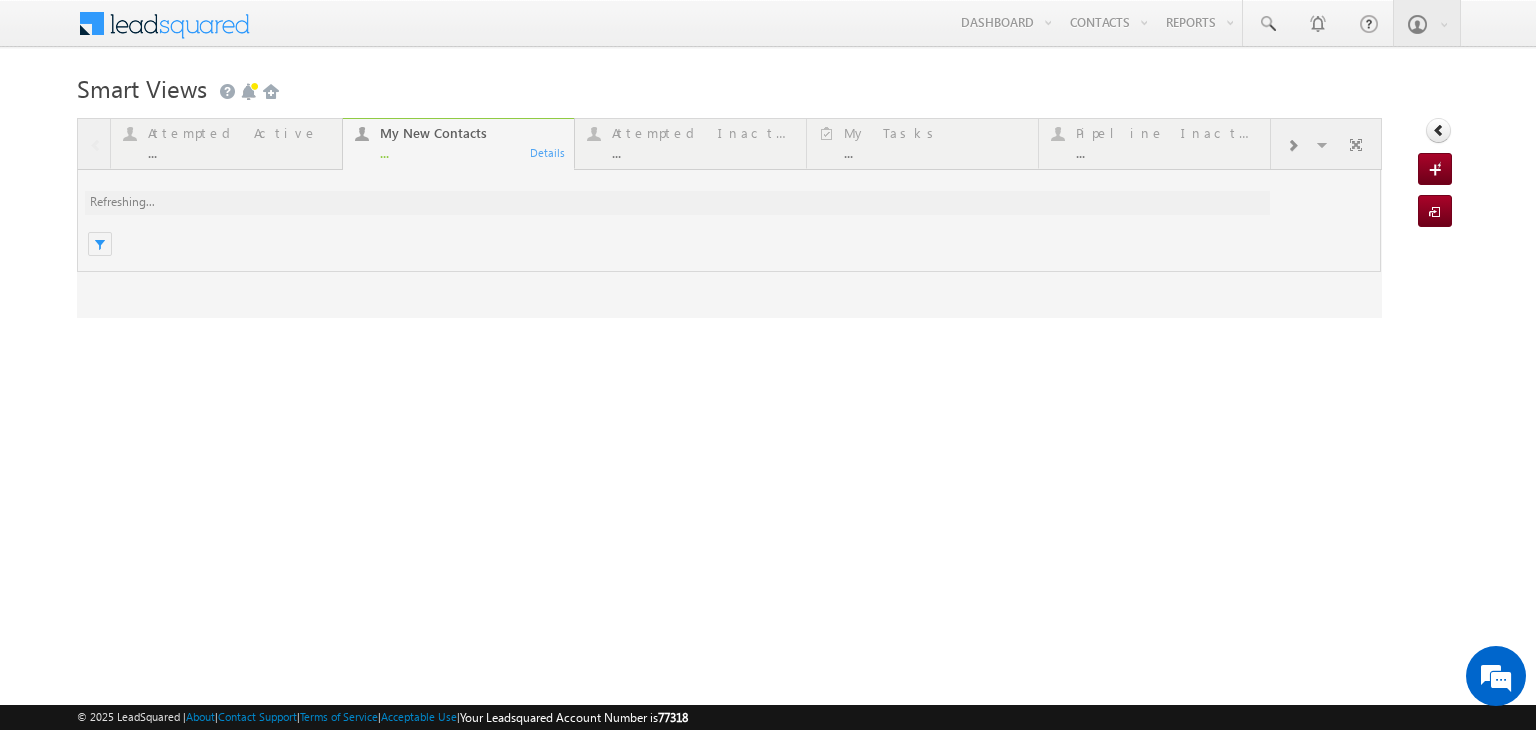 scroll, scrollTop: 0, scrollLeft: 0, axis: both 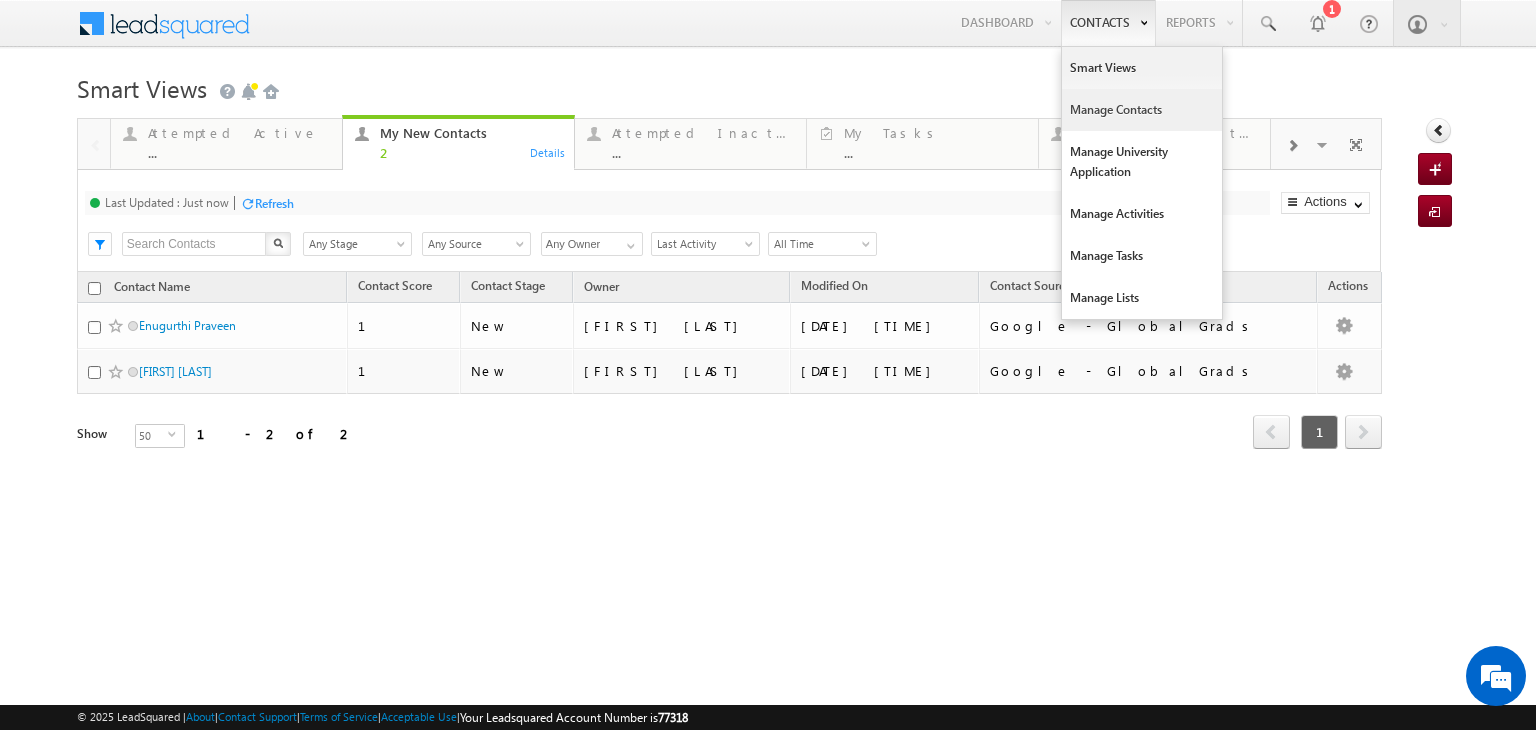 click on "Manage Contacts" at bounding box center (1142, 110) 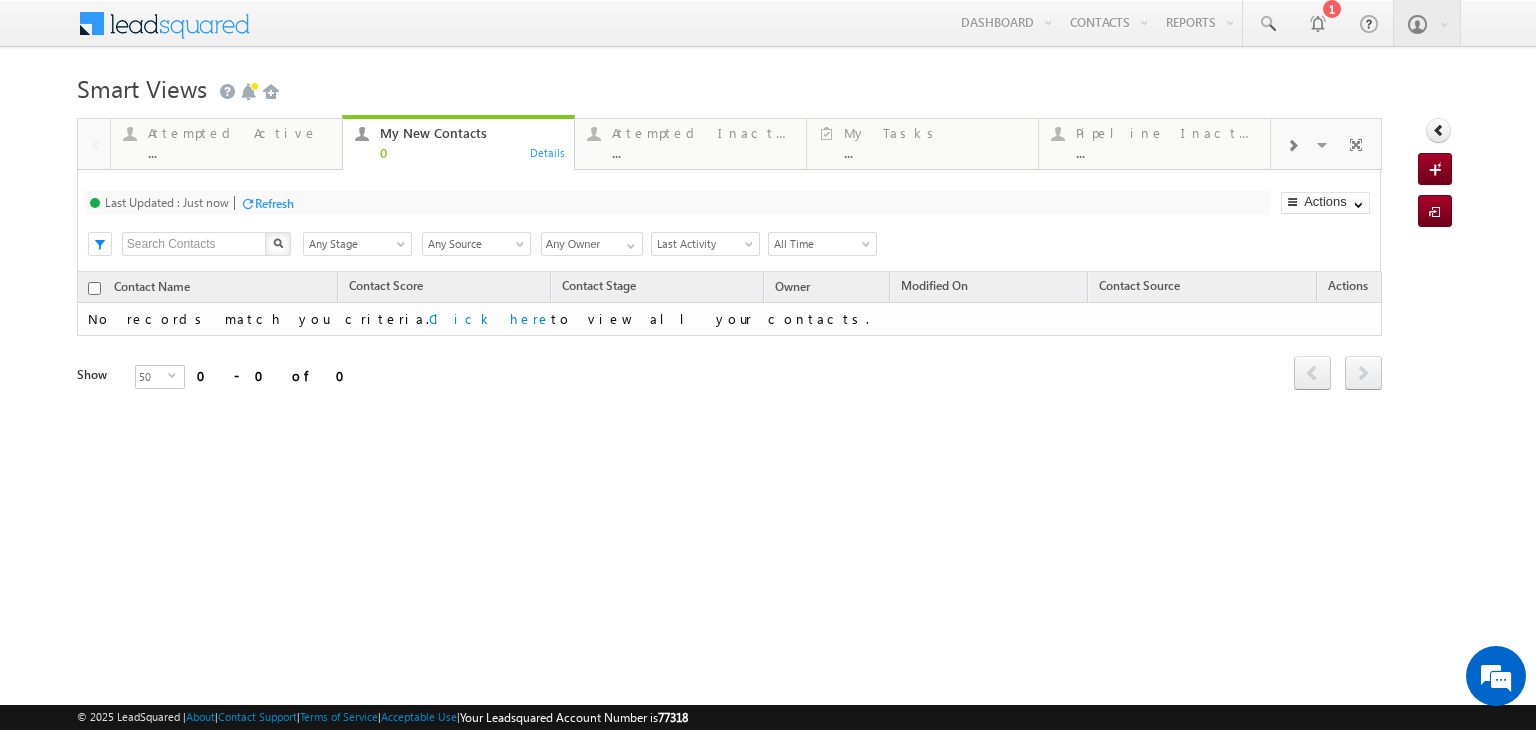 scroll, scrollTop: 0, scrollLeft: 0, axis: both 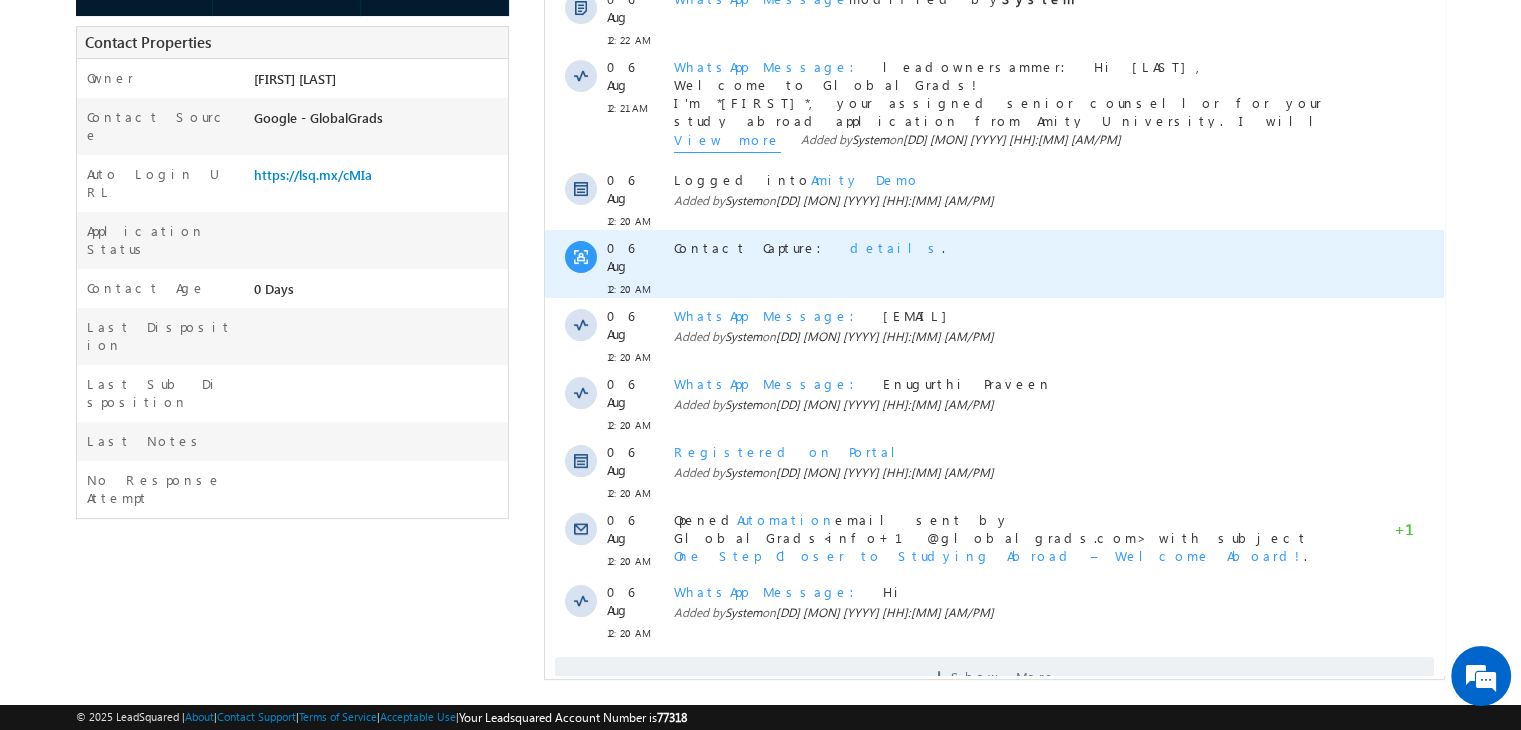 click on "details" at bounding box center (896, 247) 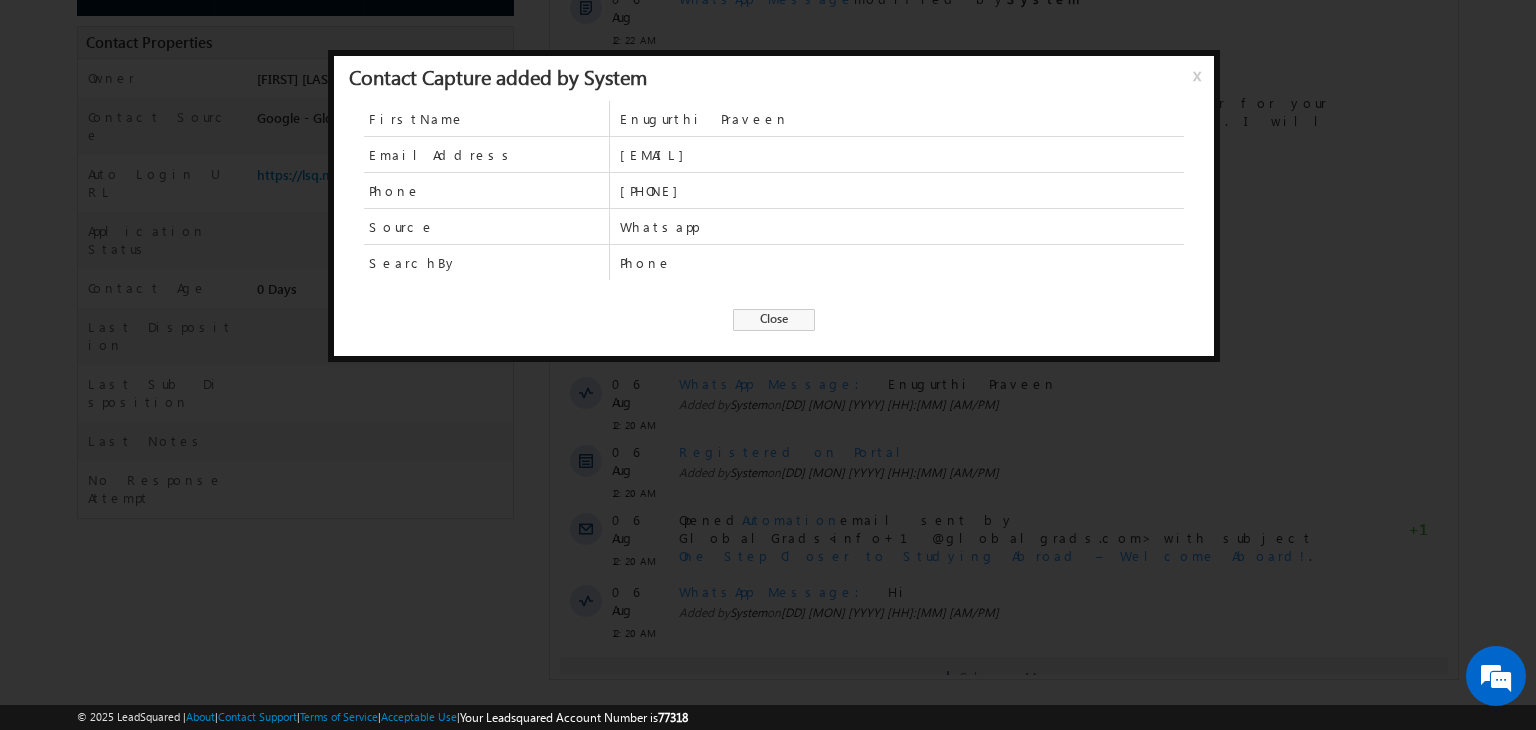 click on "Close" at bounding box center [774, 320] 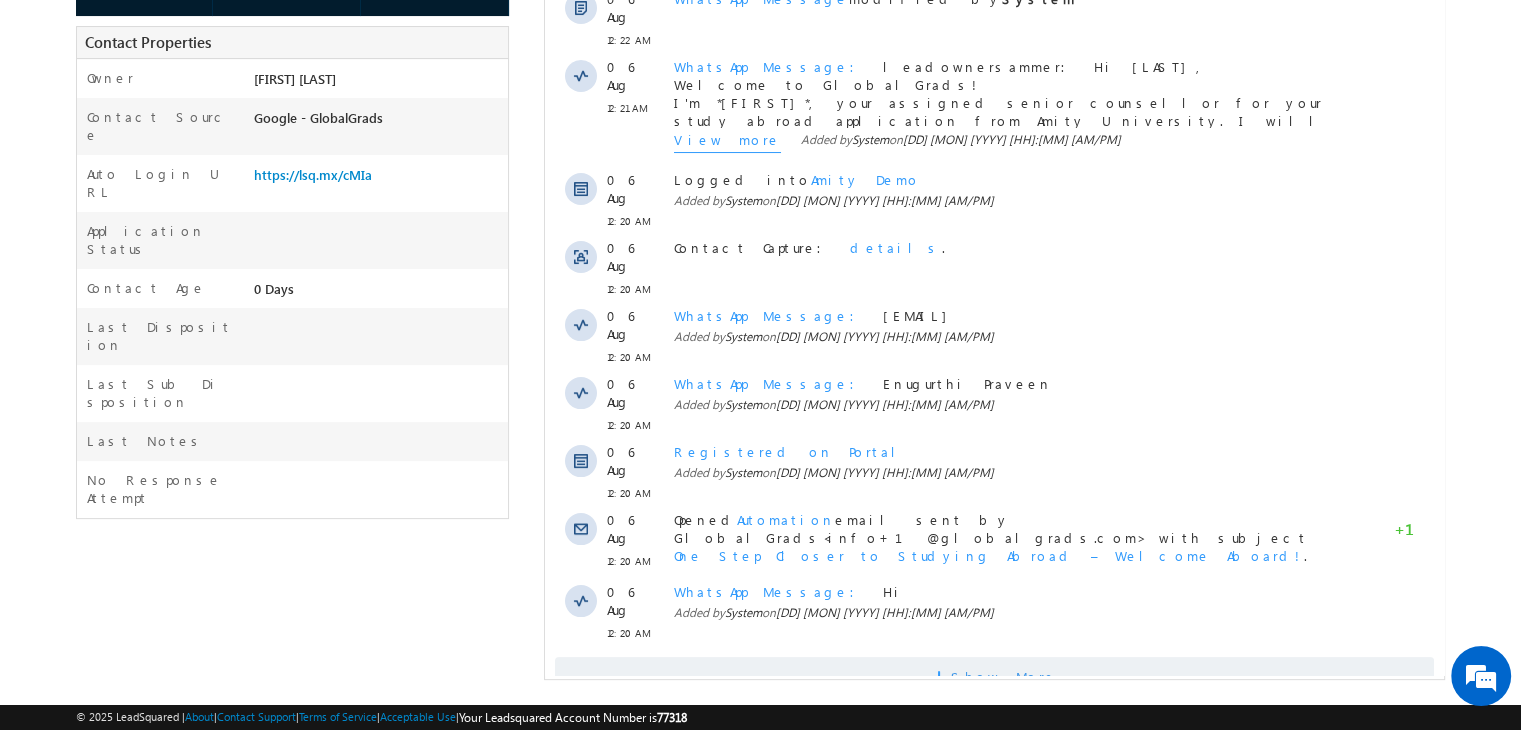 click on "Show More" at bounding box center (994, 677) 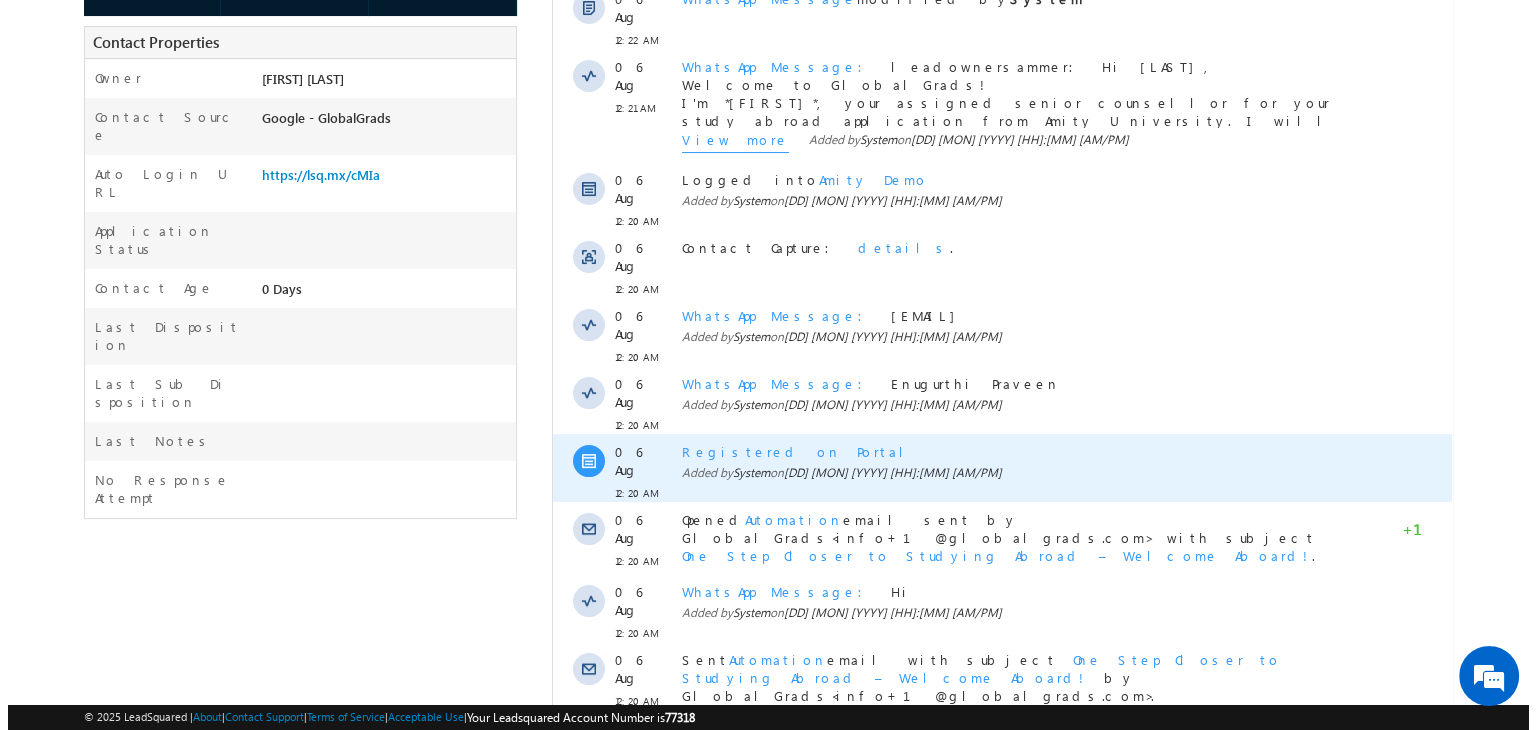 scroll, scrollTop: 568, scrollLeft: 0, axis: vertical 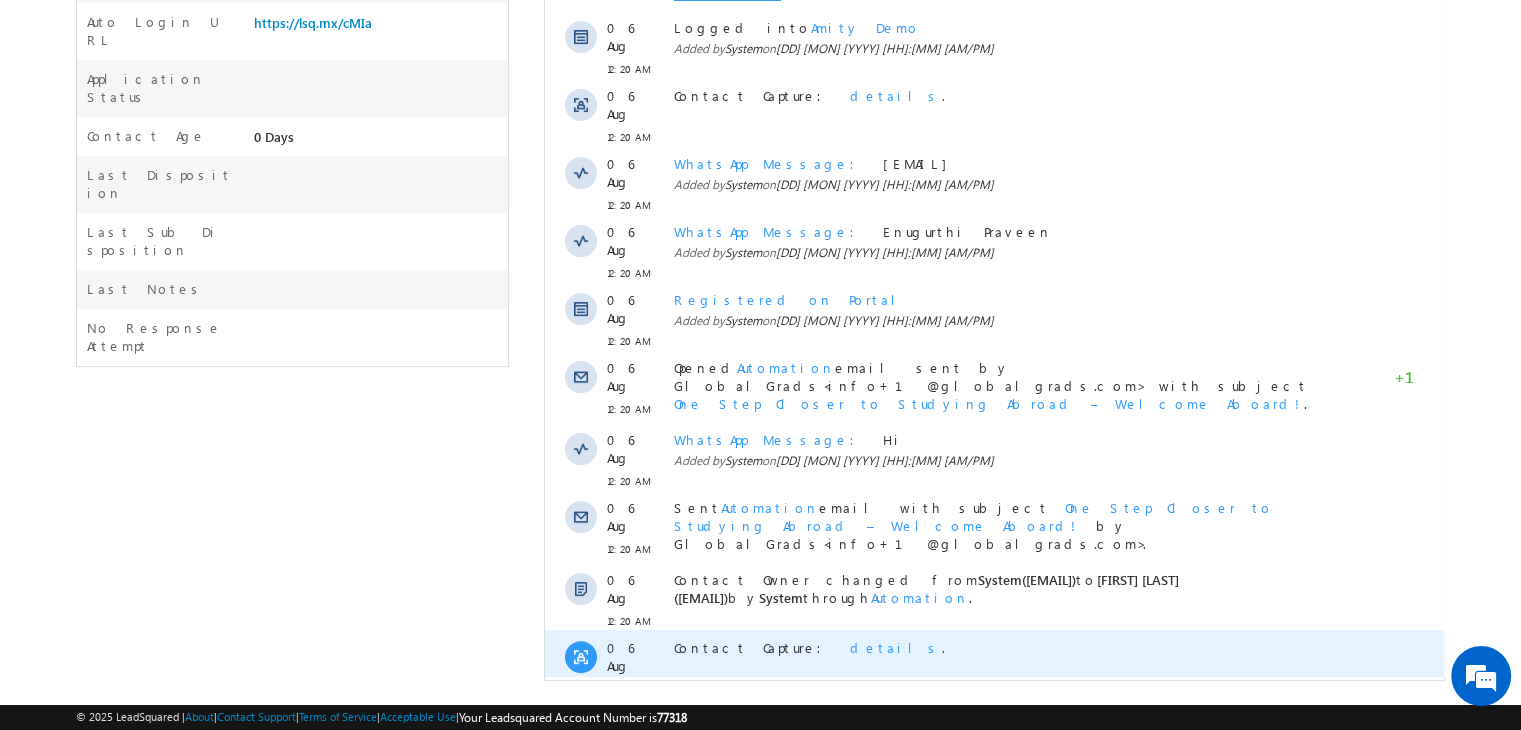 click on "details" at bounding box center (896, 647) 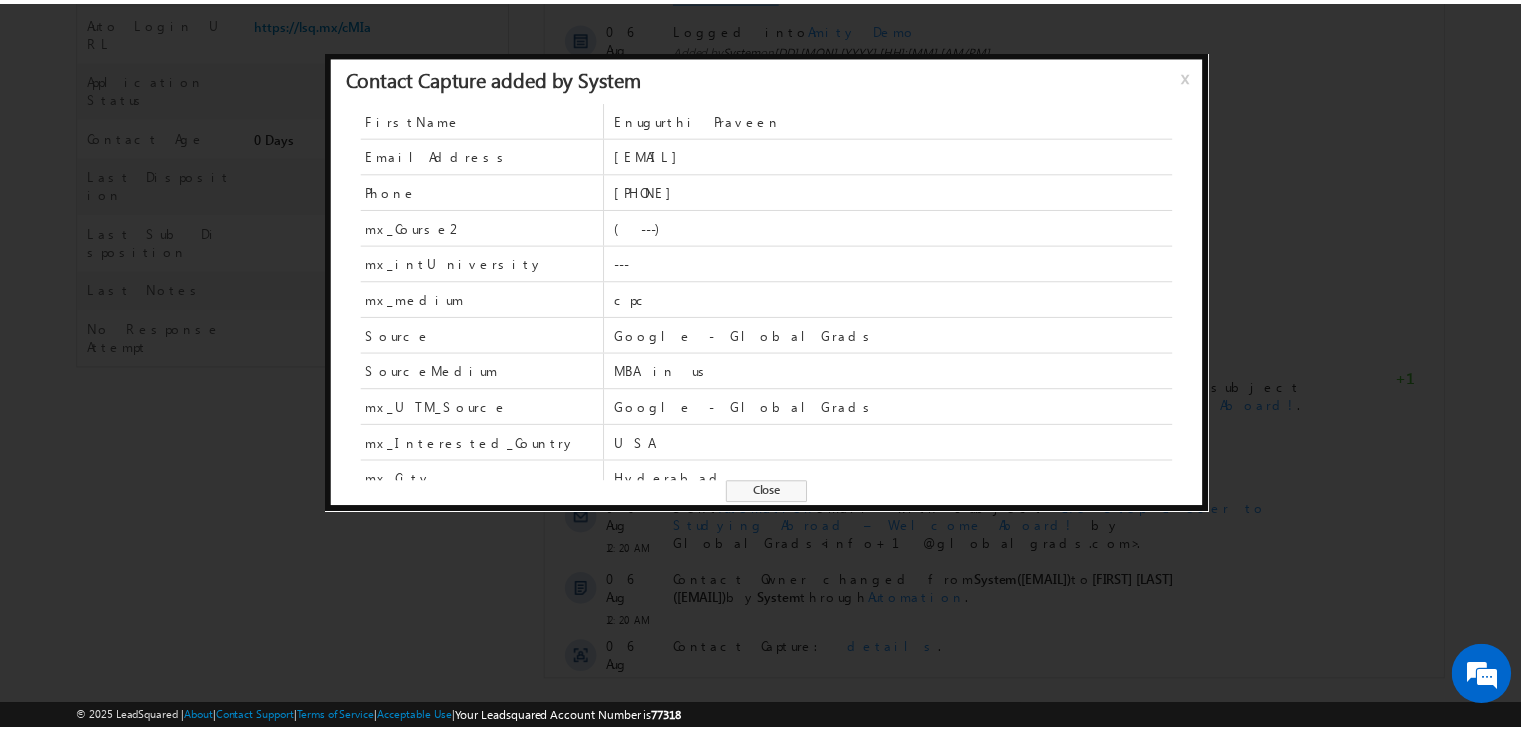 scroll, scrollTop: 48, scrollLeft: 0, axis: vertical 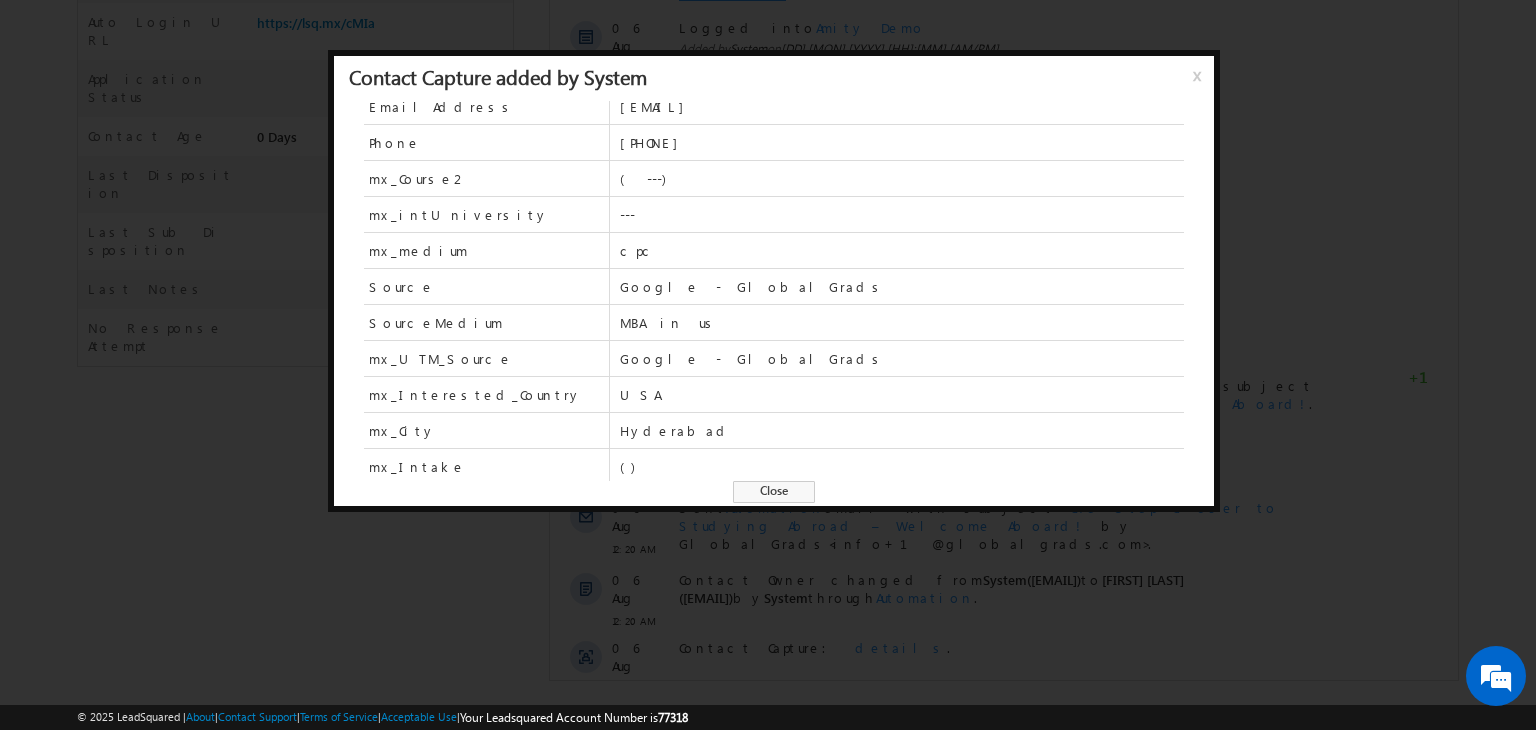 click on "Close" at bounding box center [774, 492] 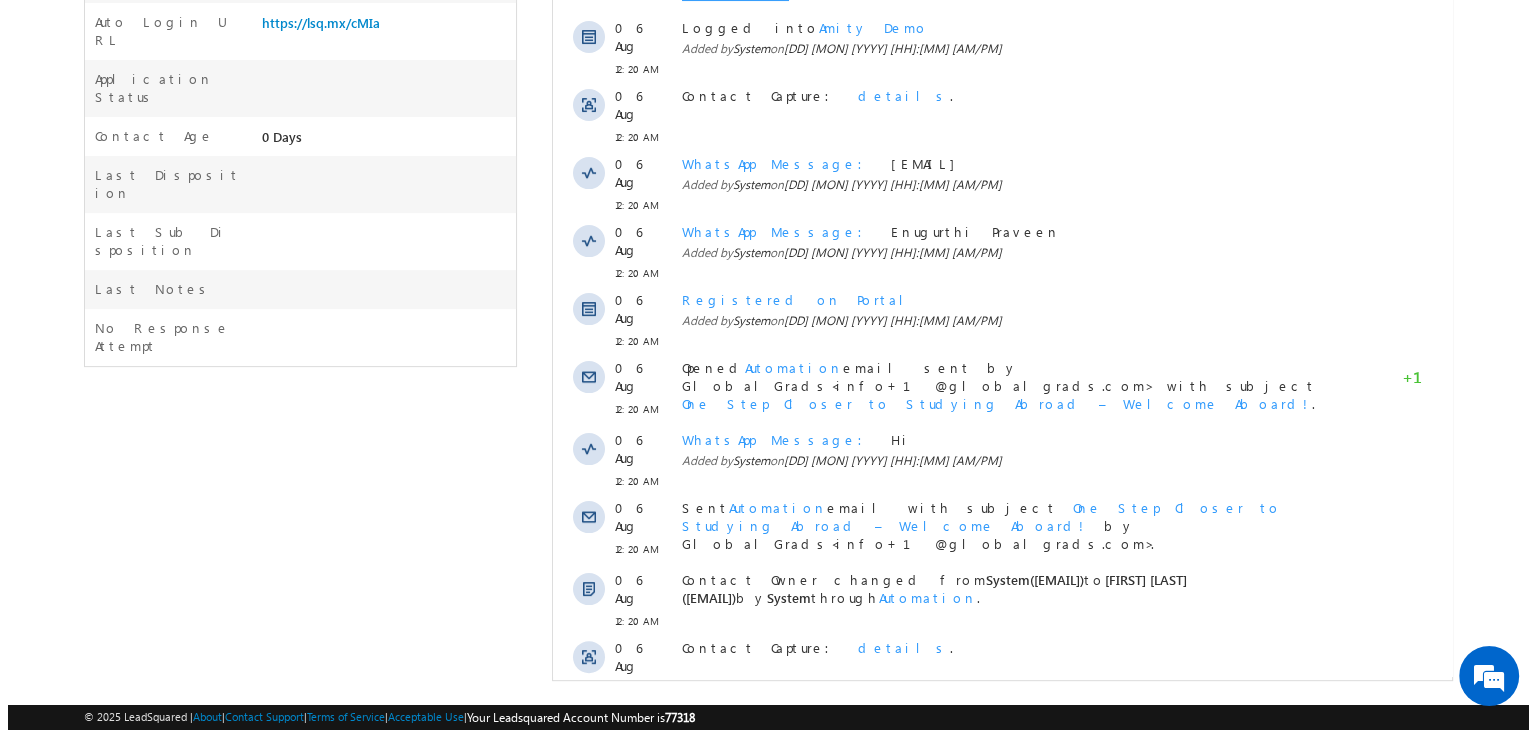 scroll, scrollTop: 0, scrollLeft: 0, axis: both 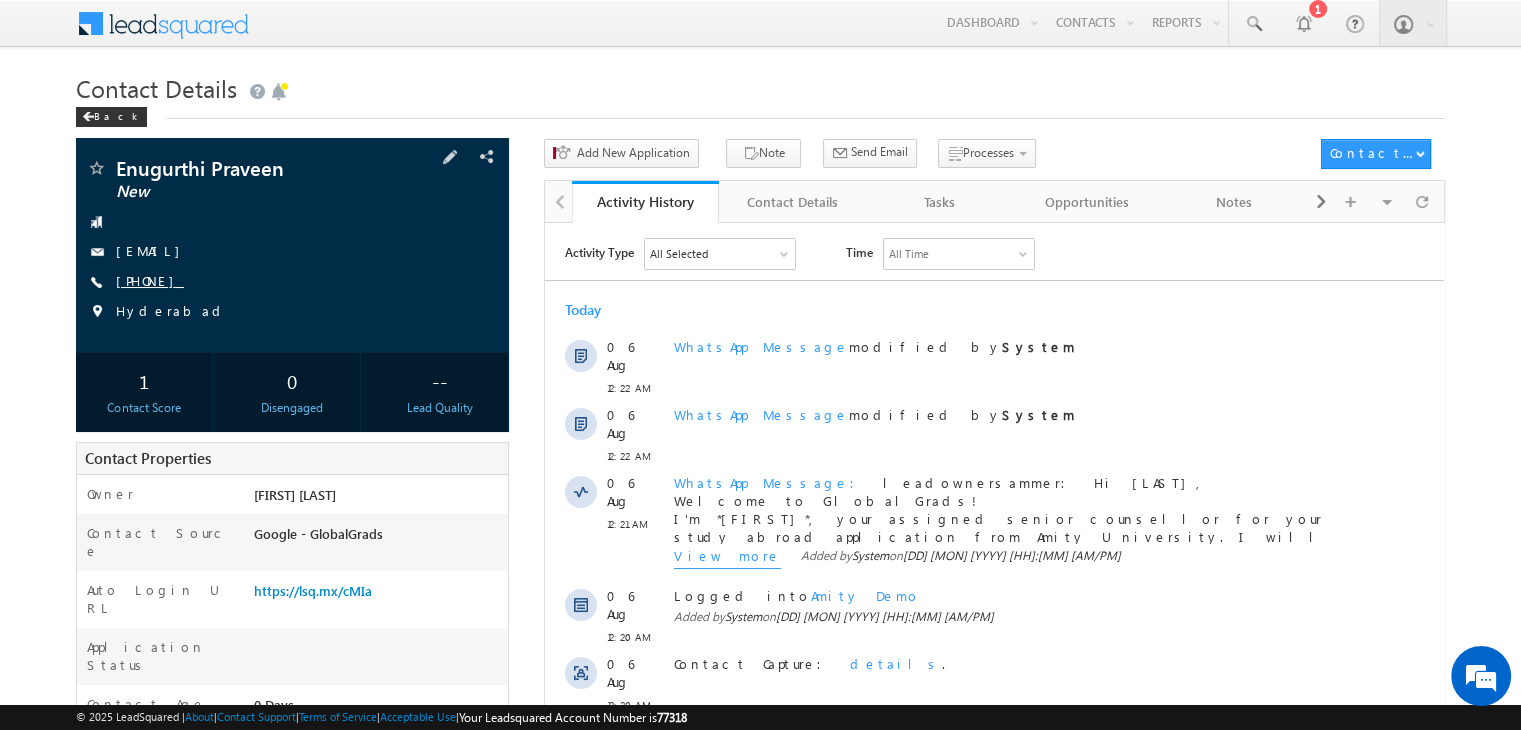 click on "+91-8143814017" at bounding box center (150, 280) 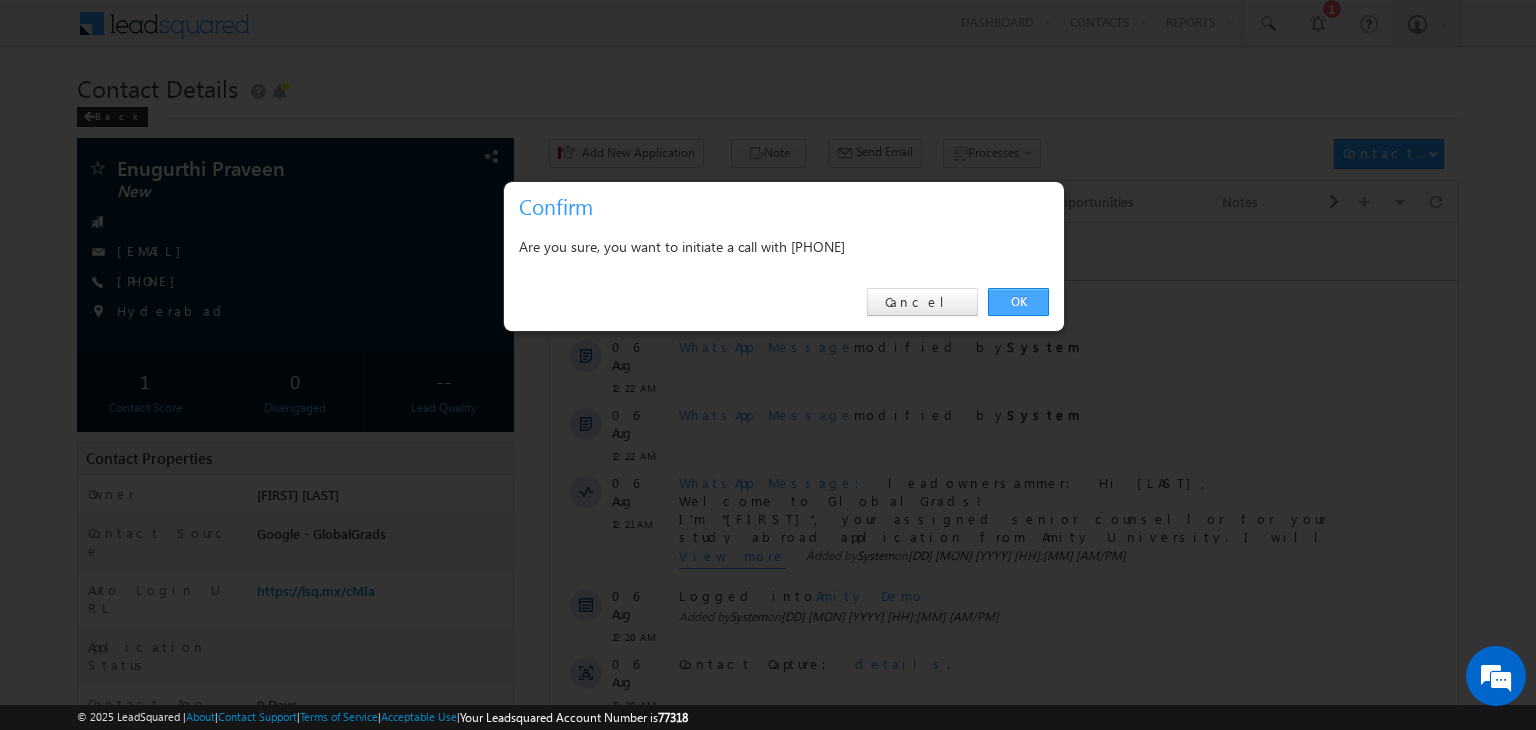 click on "OK" at bounding box center (1018, 302) 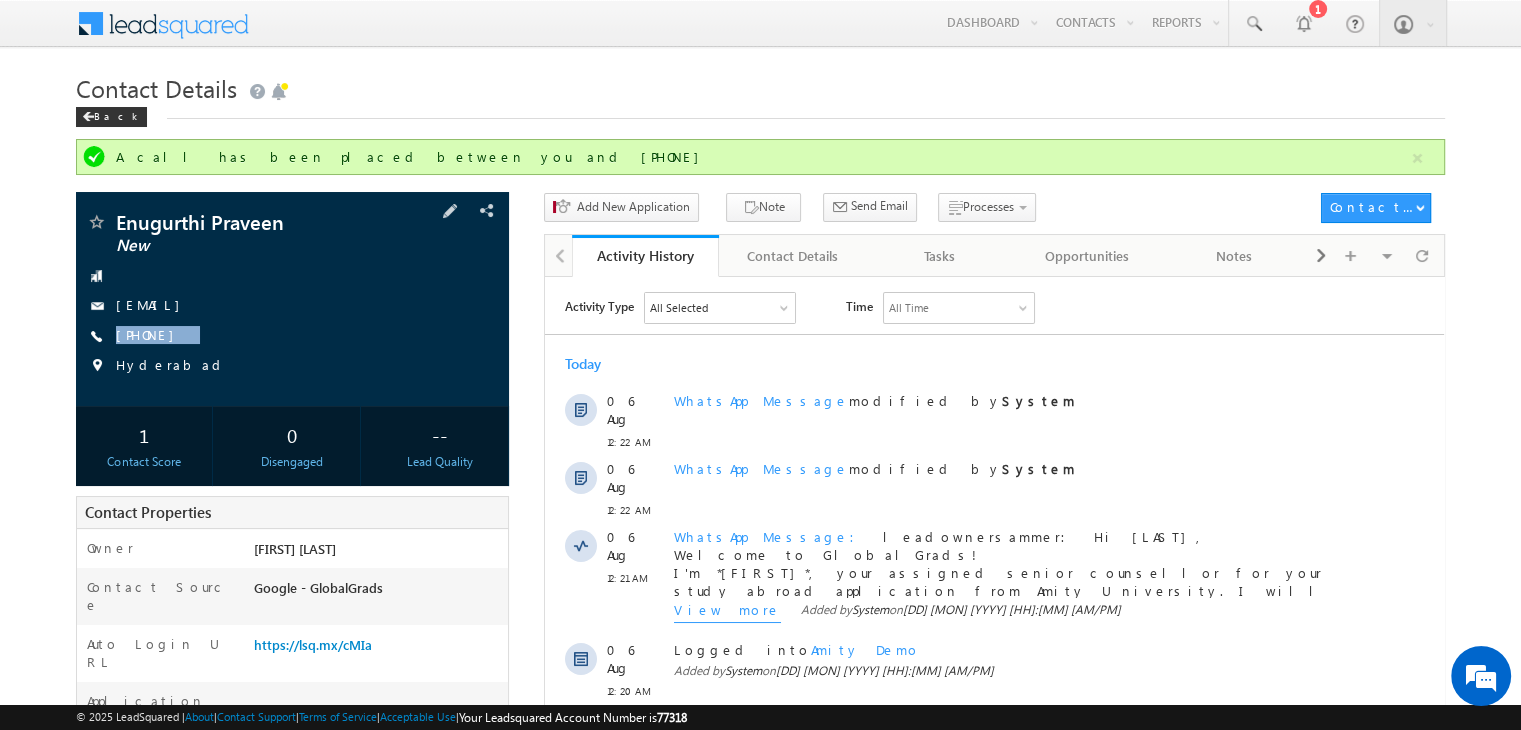 copy on "+91-8143814017" 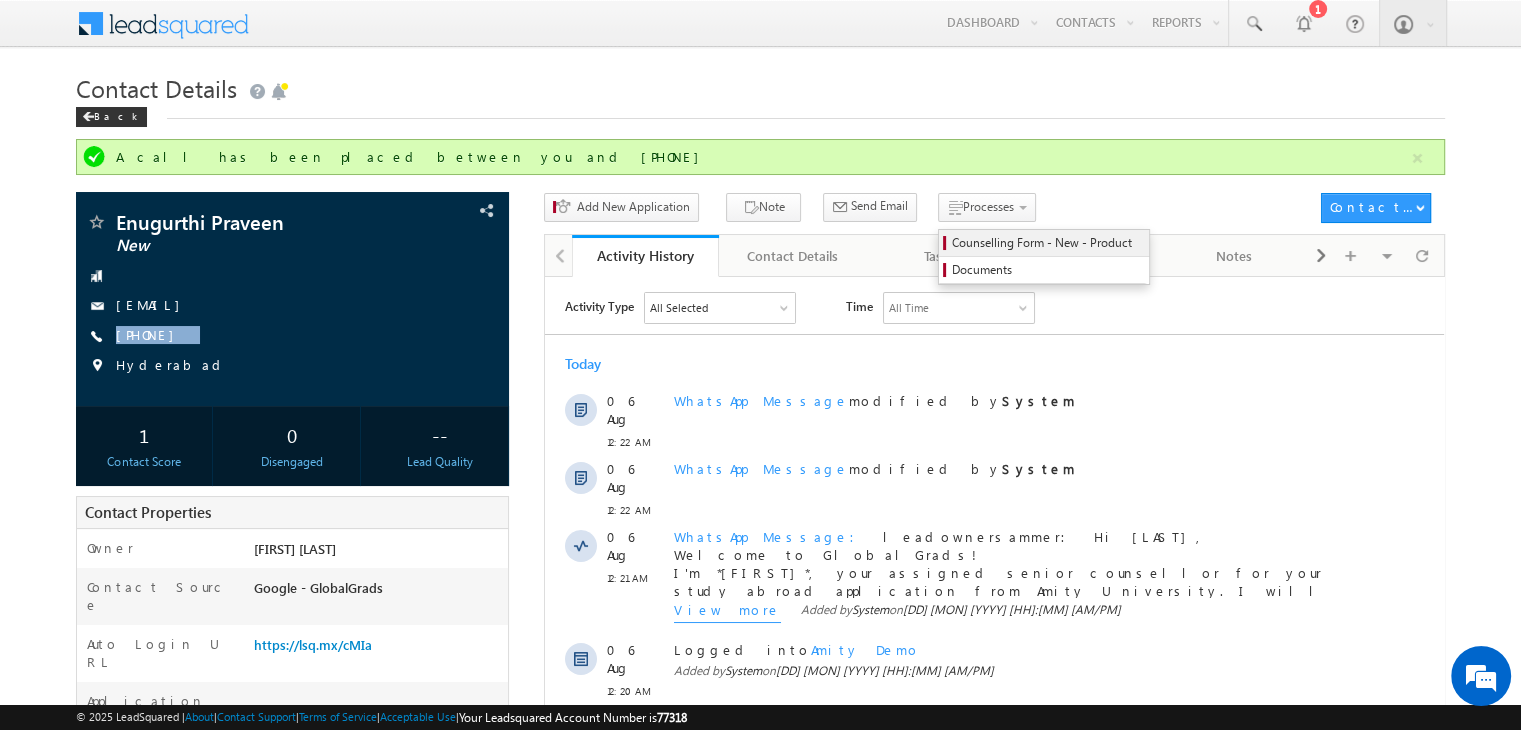 click on "Counselling Form - New - Product" at bounding box center (1047, 243) 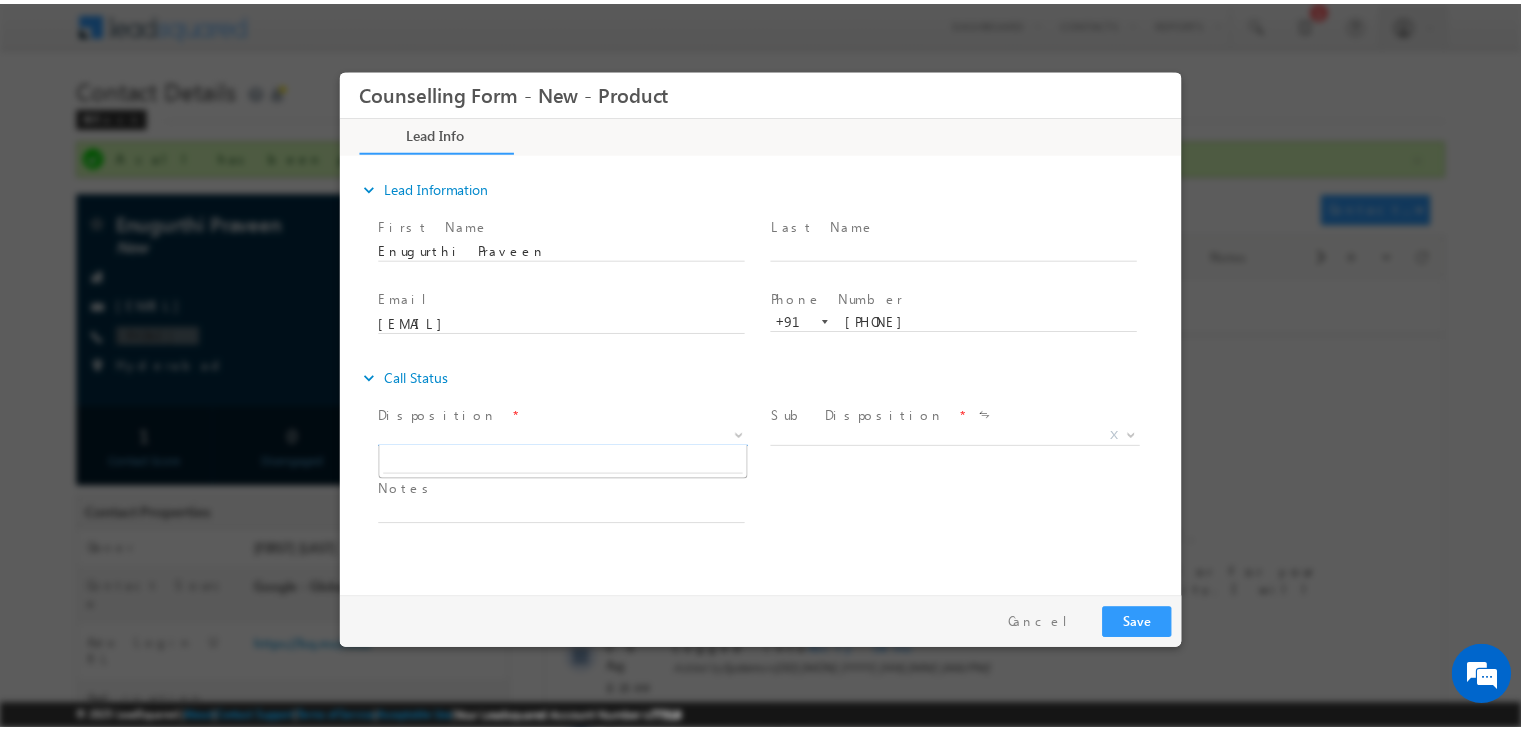 scroll, scrollTop: 0, scrollLeft: 0, axis: both 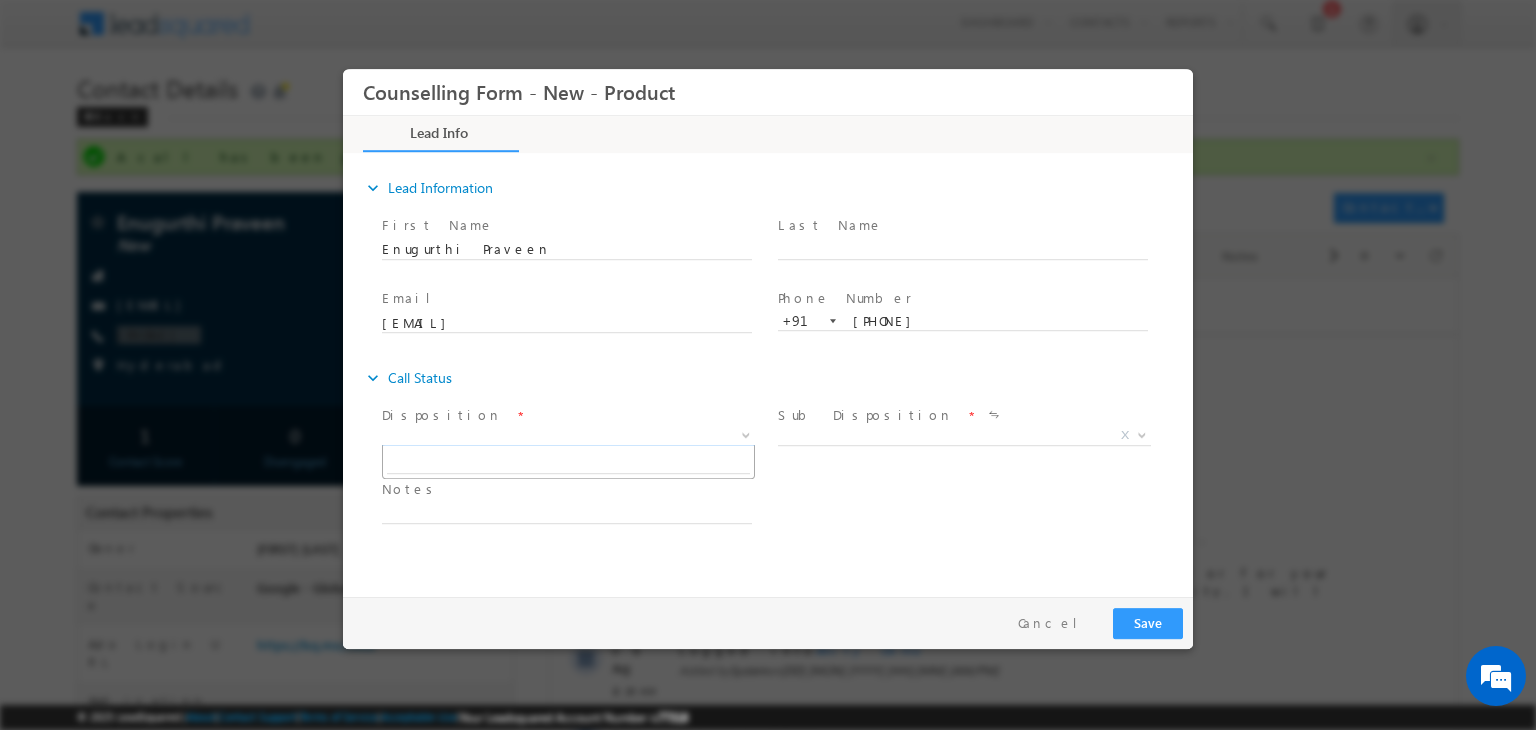 click on "X" at bounding box center [568, 436] 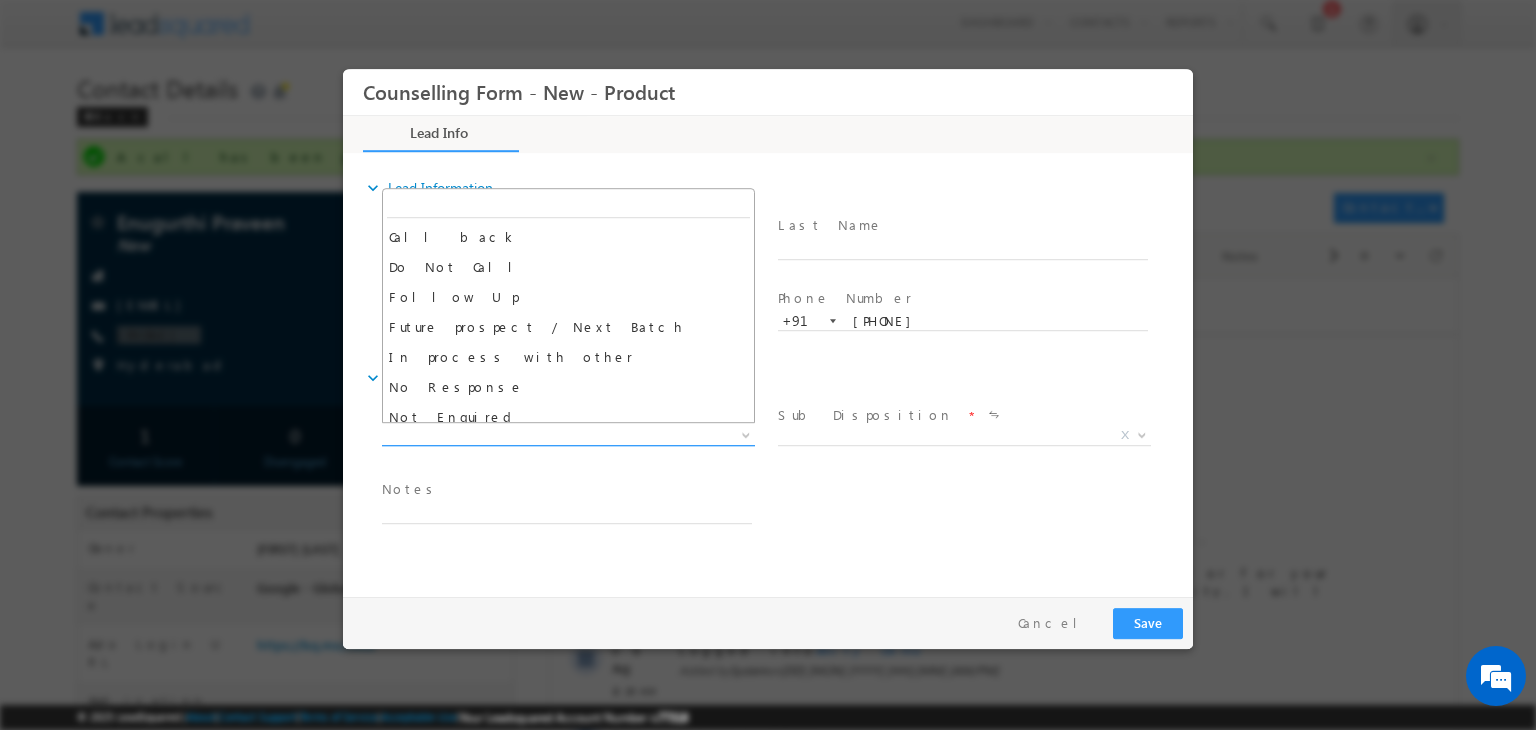 click on "X" at bounding box center (568, 436) 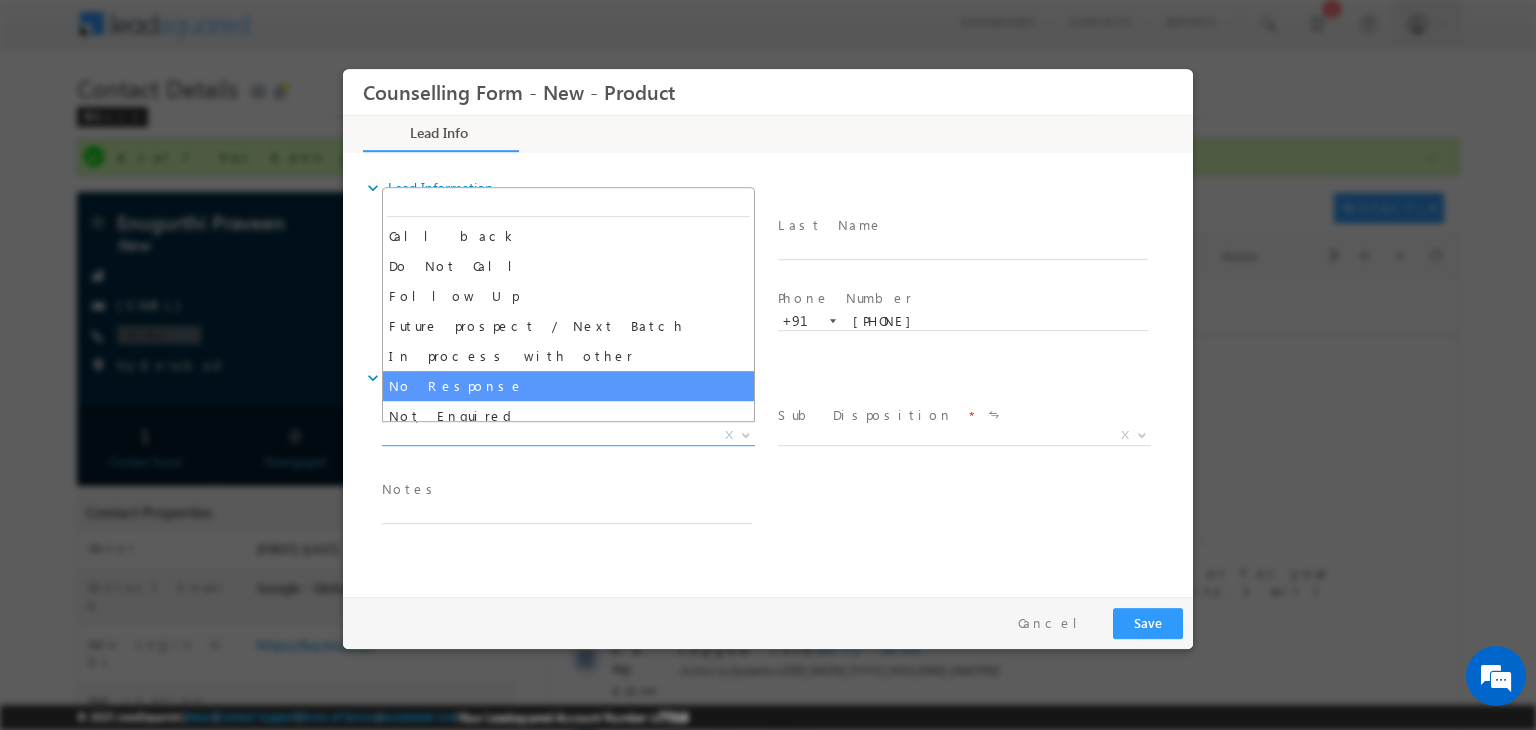 select on "No Response" 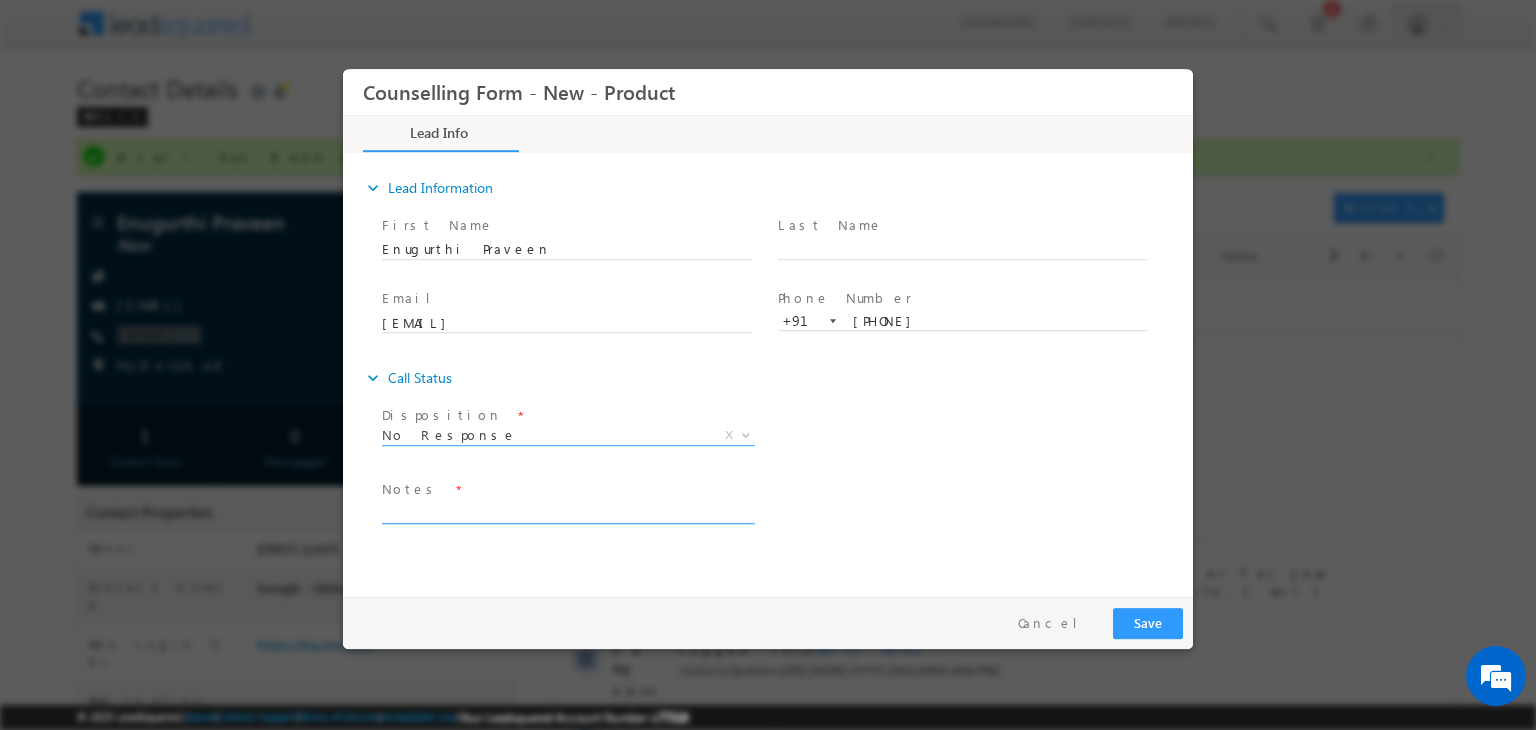 click at bounding box center [567, 512] 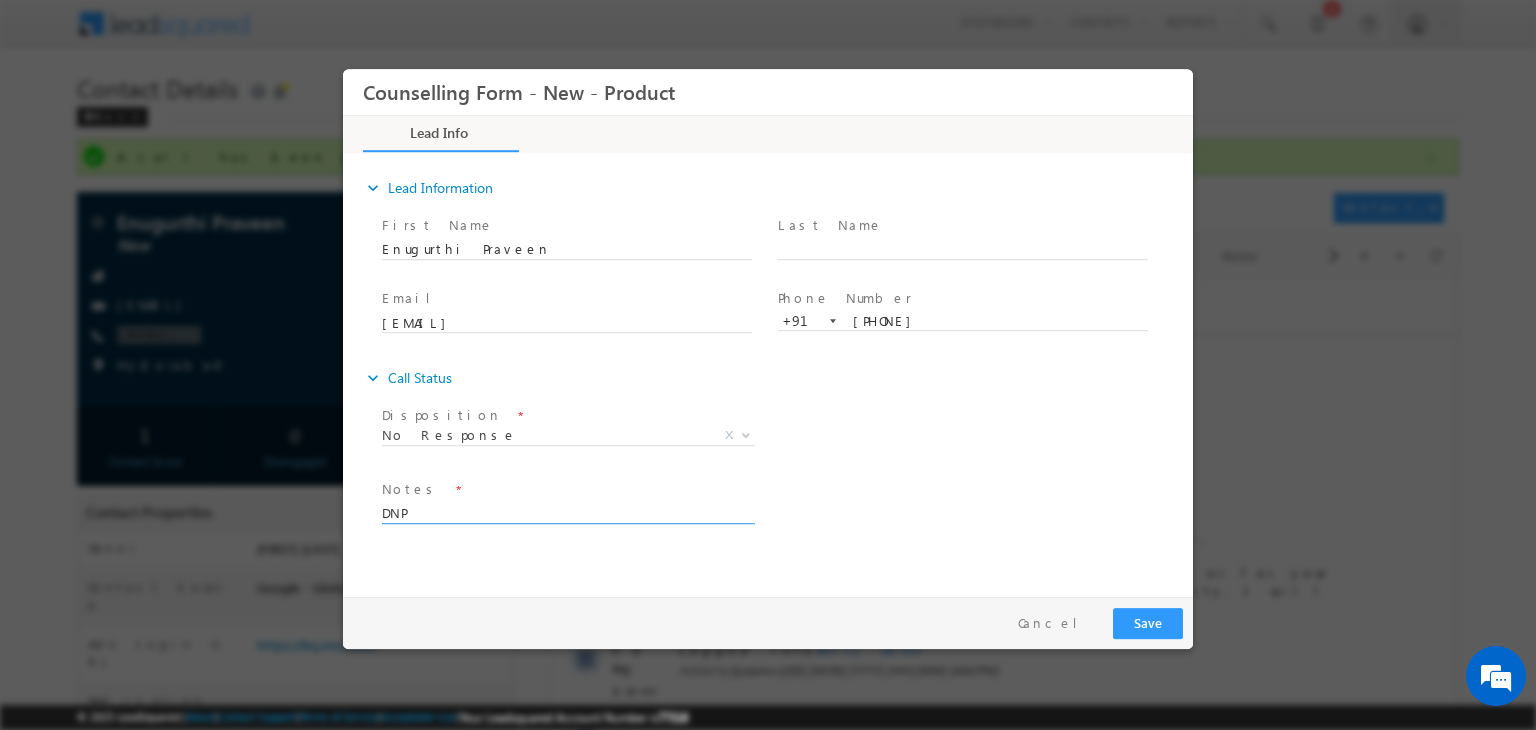 type on "DNP" 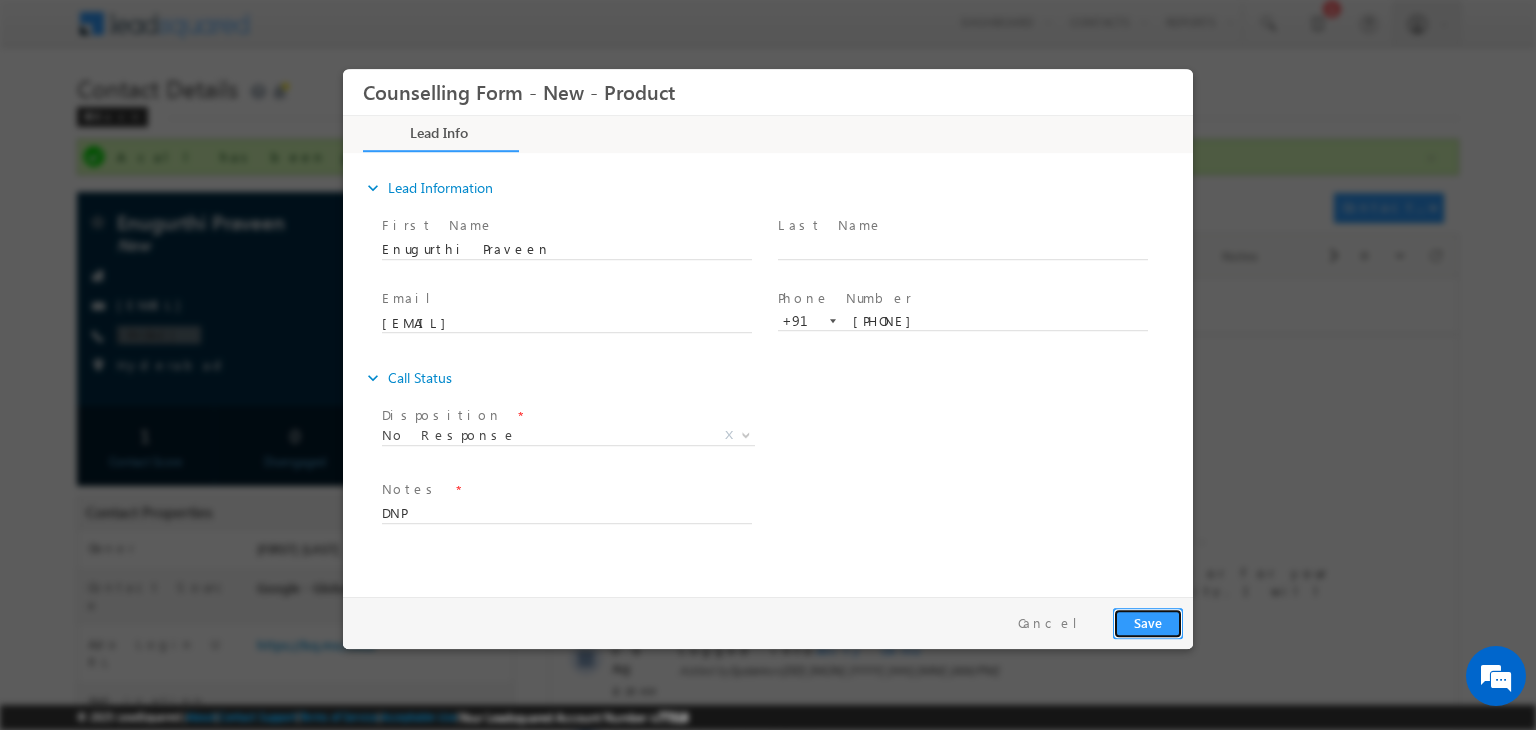 click on "Save" at bounding box center [1148, 623] 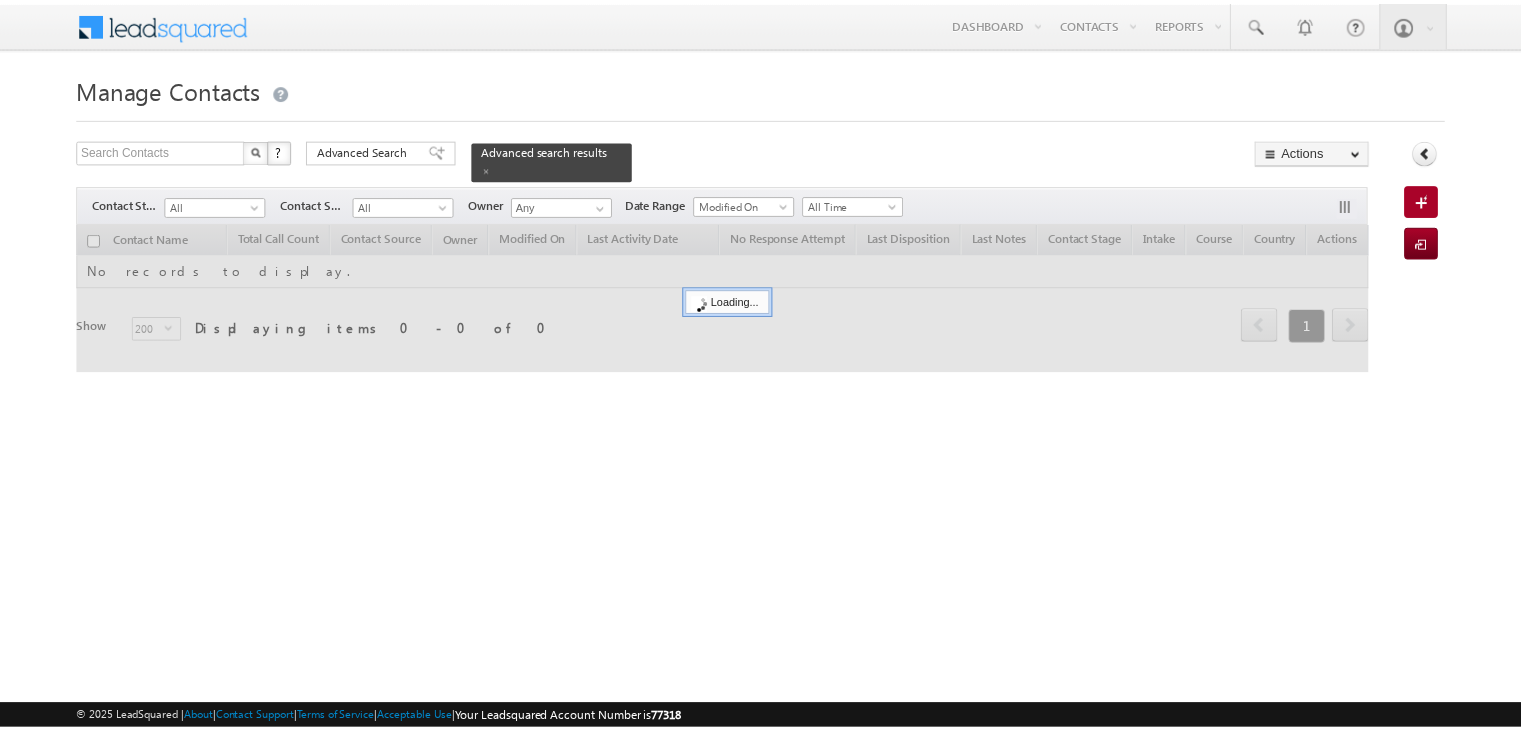 scroll, scrollTop: 0, scrollLeft: 0, axis: both 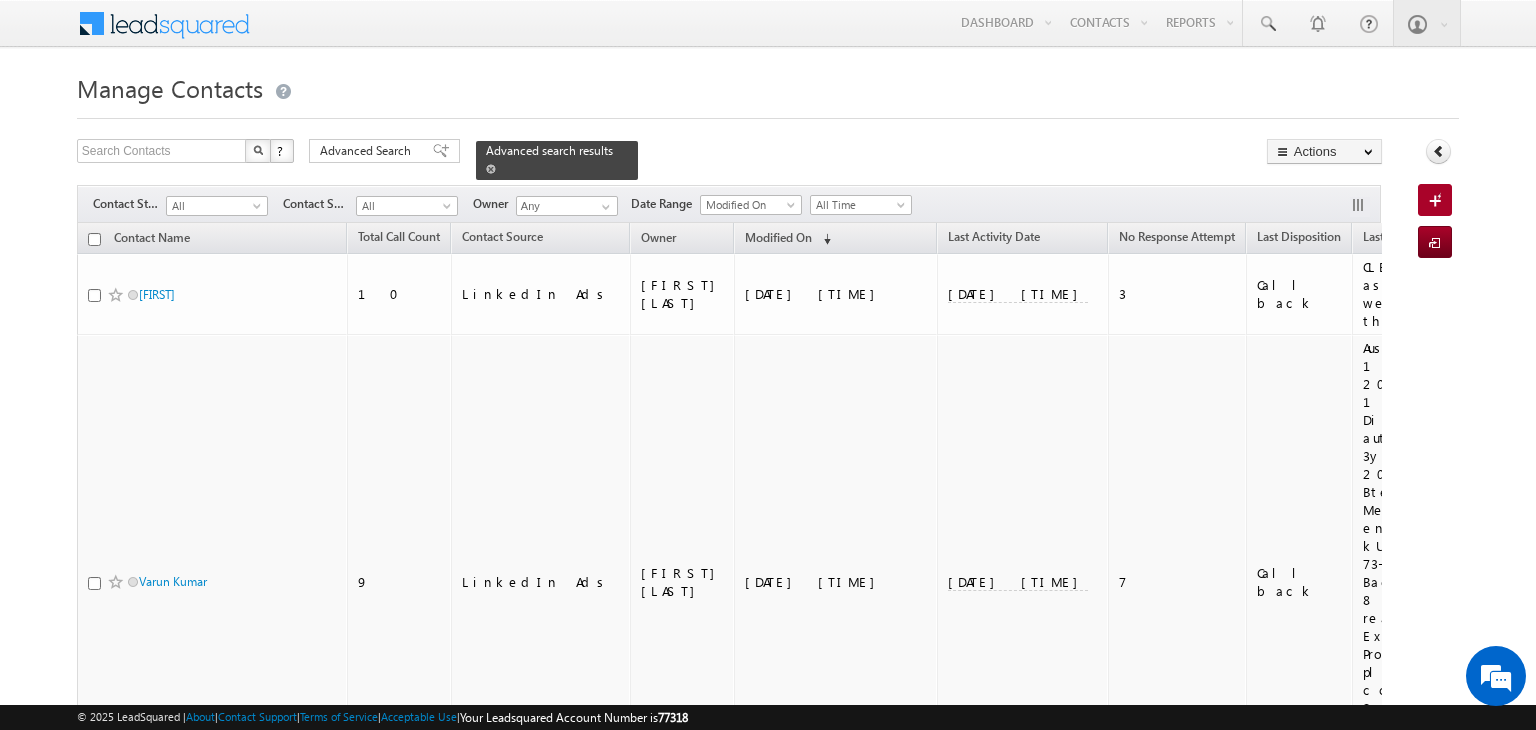 click at bounding box center [491, 169] 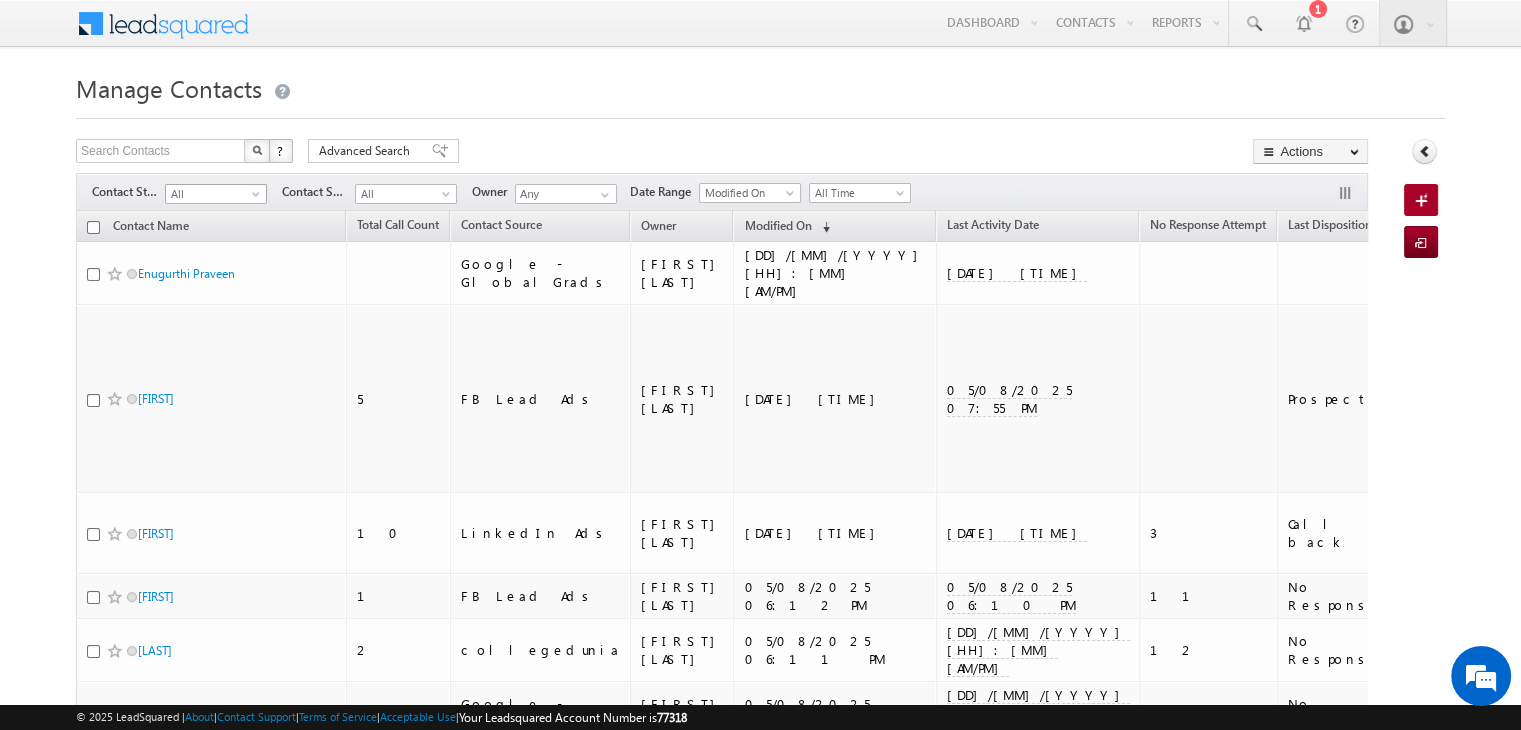 click on "All" at bounding box center (213, 194) 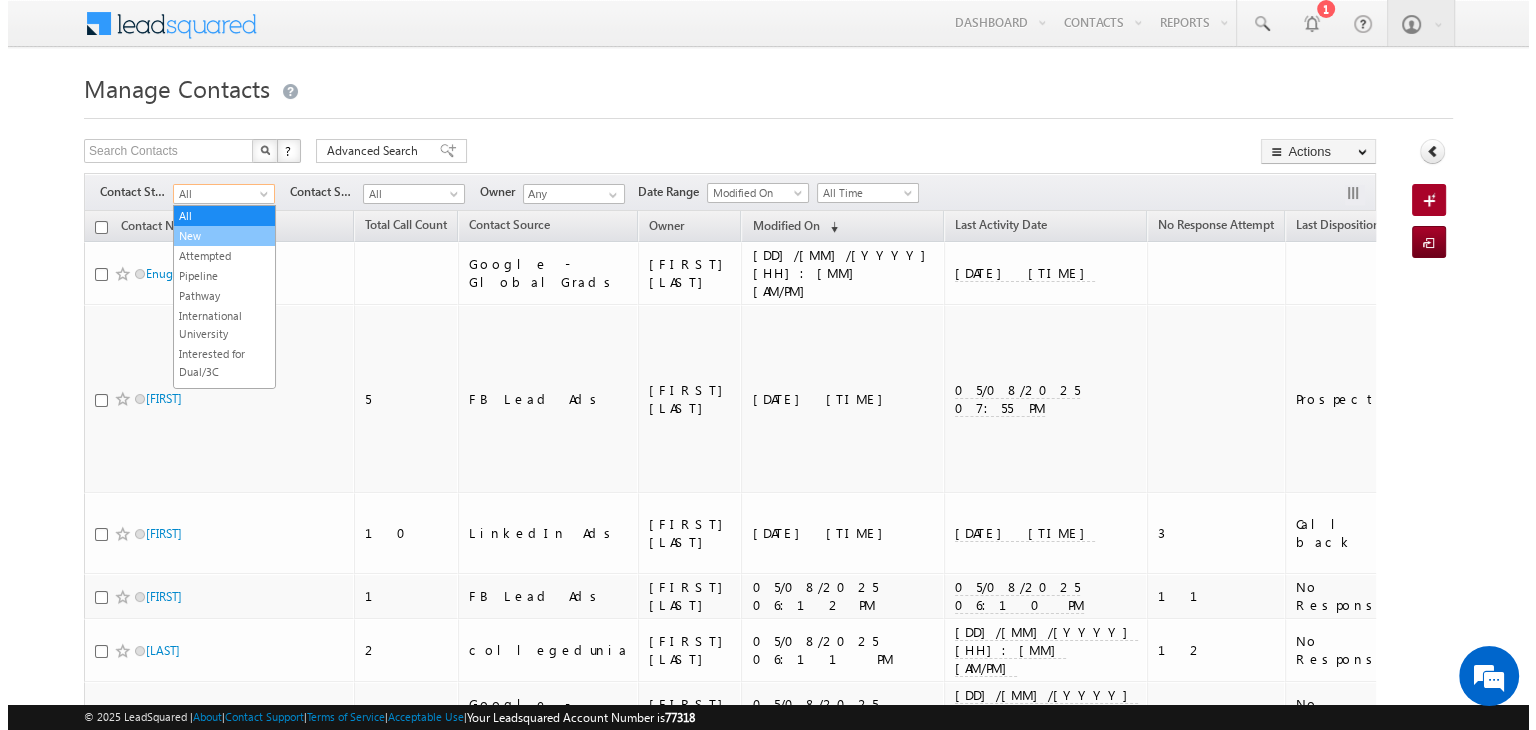 scroll, scrollTop: 0, scrollLeft: 0, axis: both 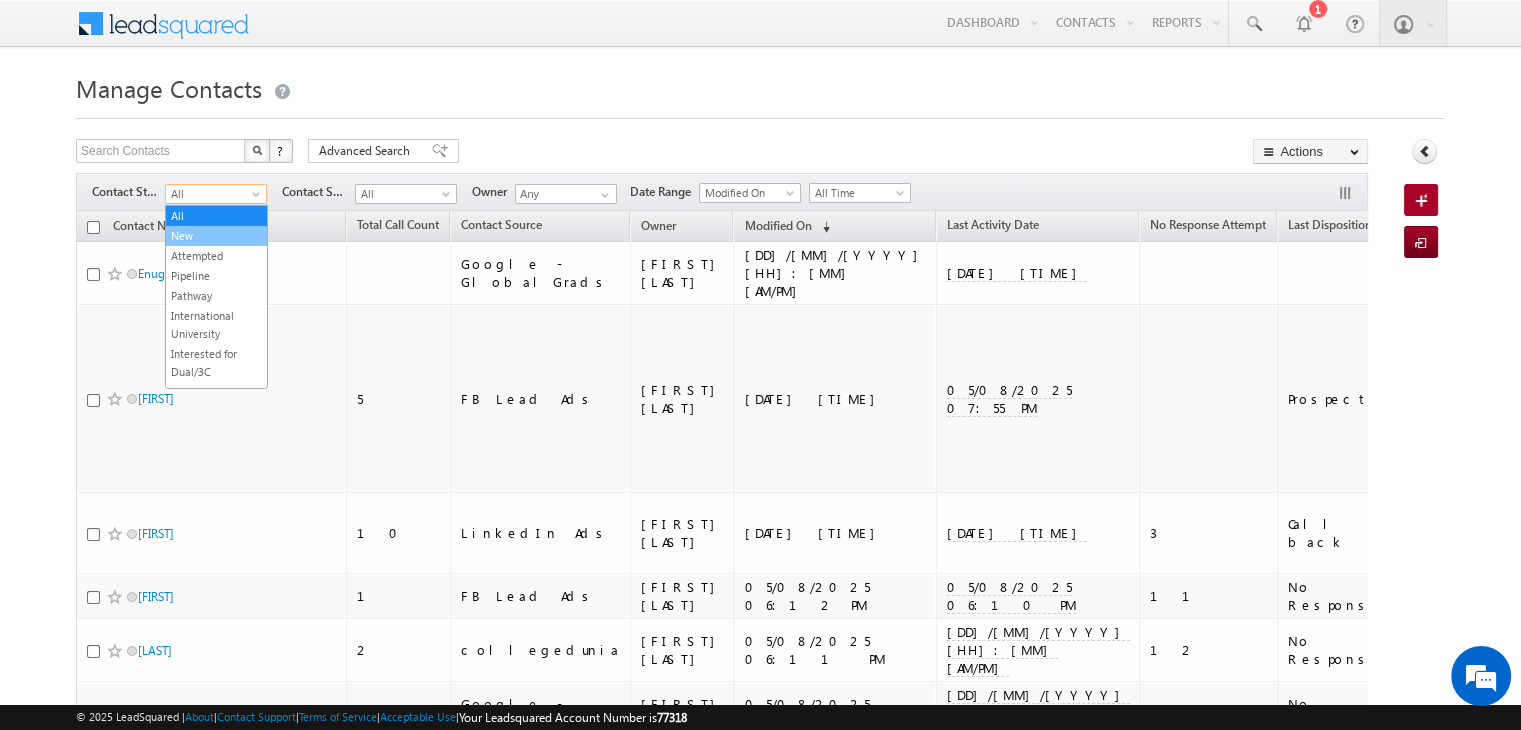 click on "New" at bounding box center [216, 236] 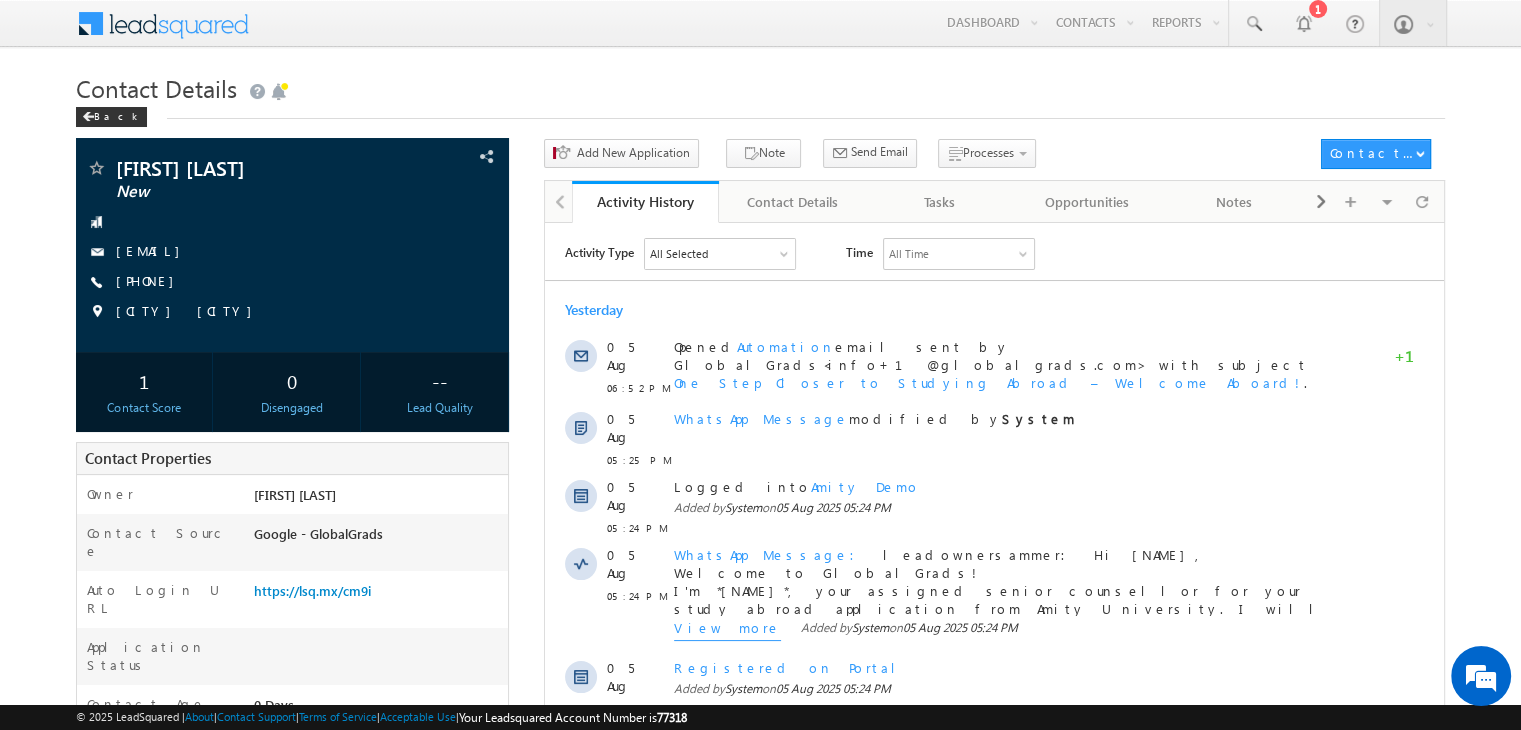 scroll, scrollTop: 0, scrollLeft: 0, axis: both 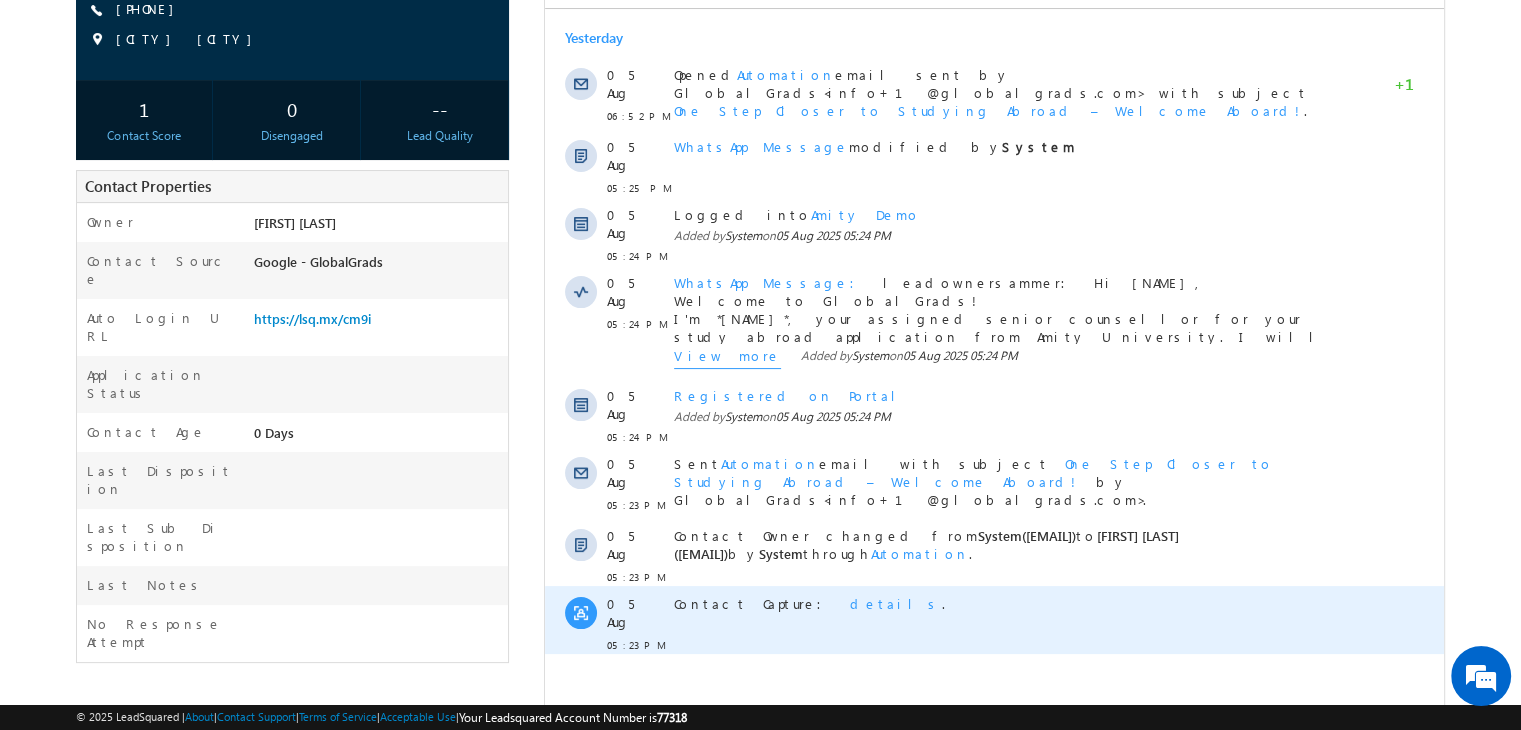 click on "details" at bounding box center [896, 603] 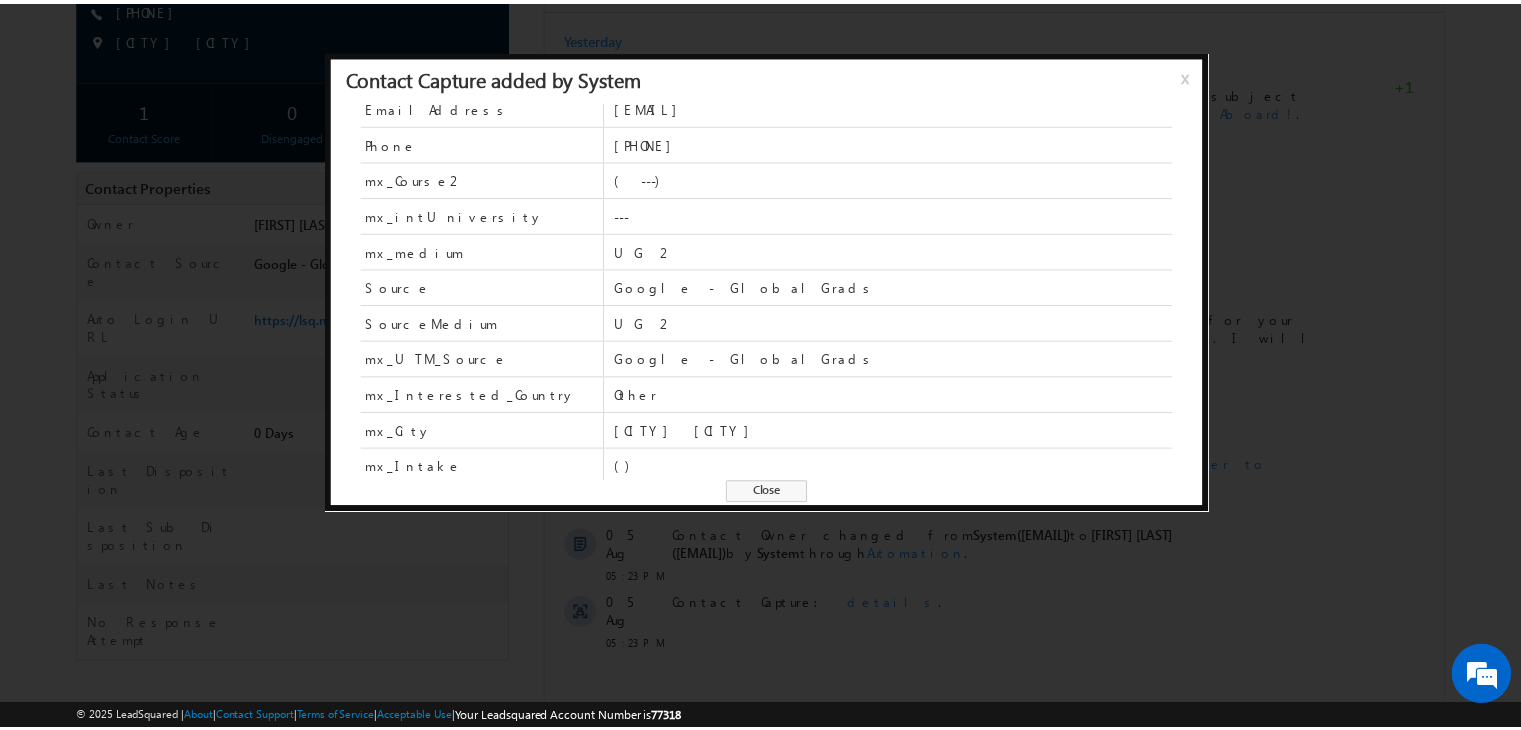 scroll, scrollTop: 0, scrollLeft: 0, axis: both 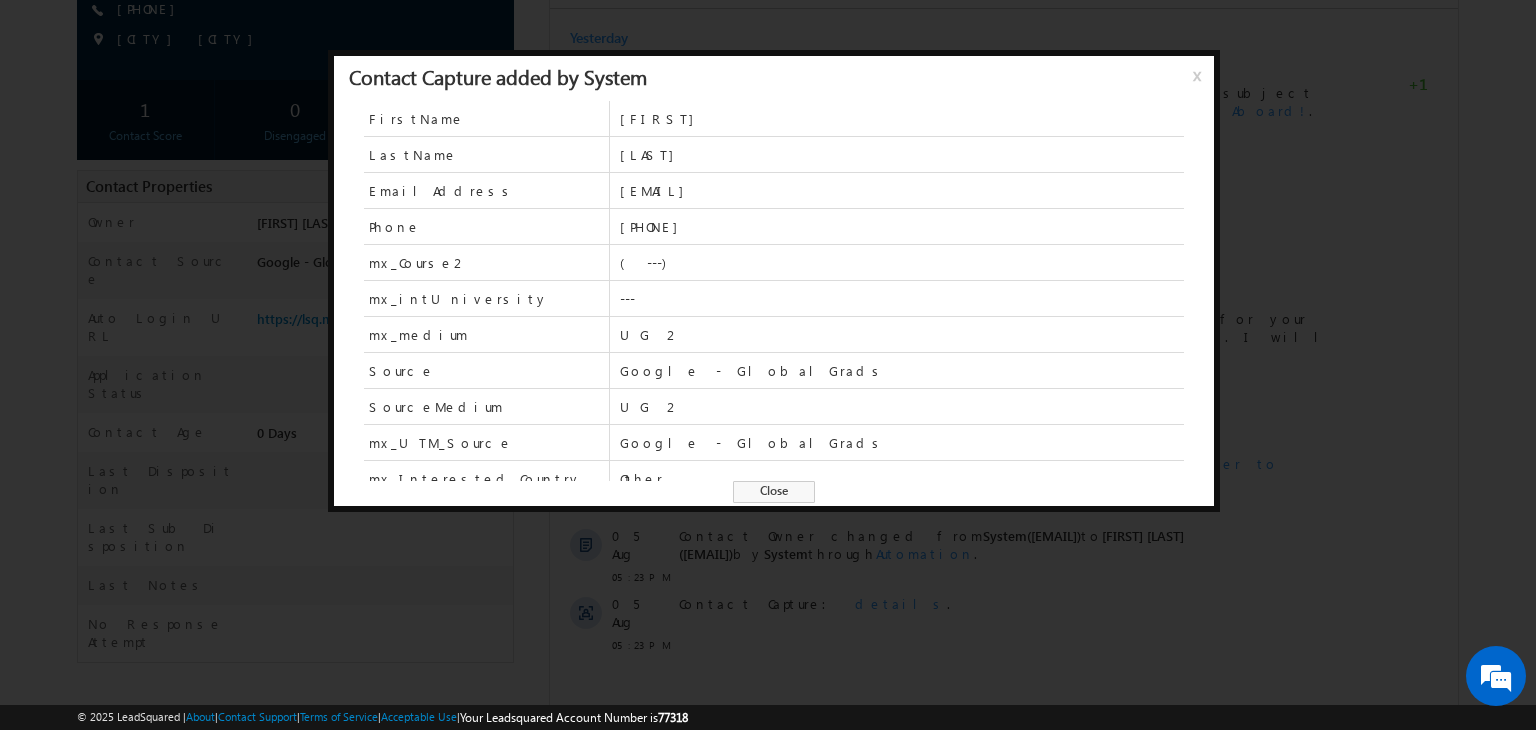 click on "Close" at bounding box center (774, 492) 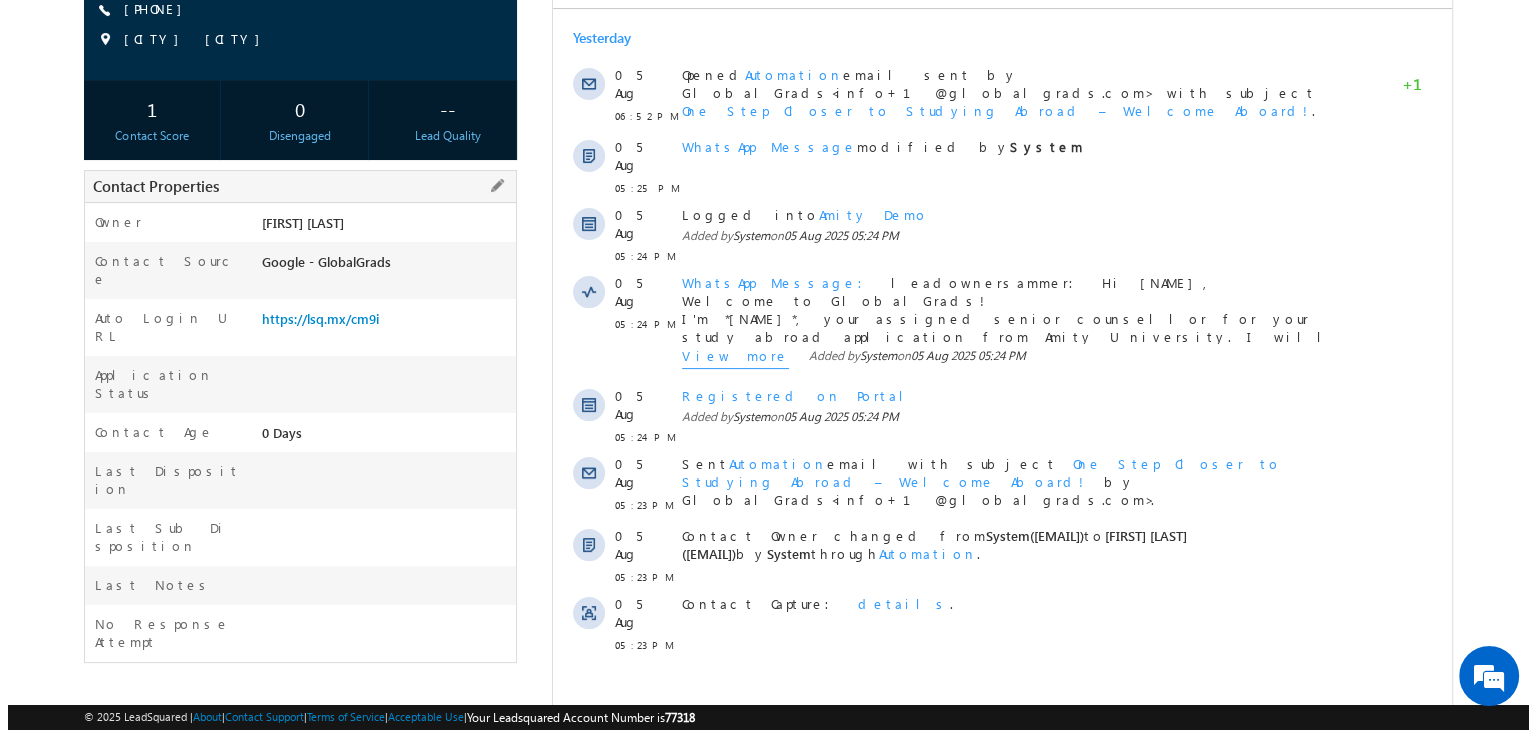 scroll, scrollTop: 0, scrollLeft: 0, axis: both 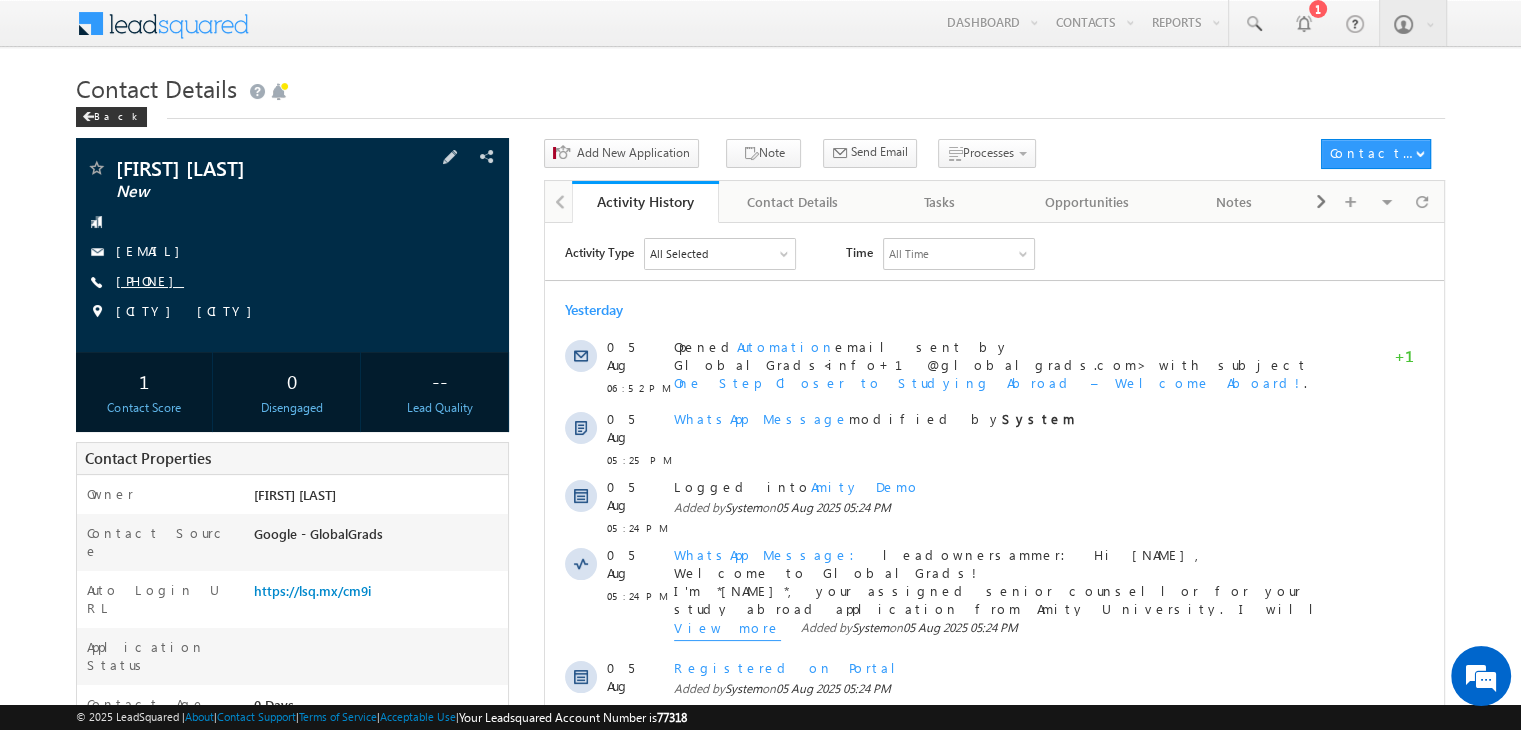 click on "+91-7738058105" at bounding box center (150, 280) 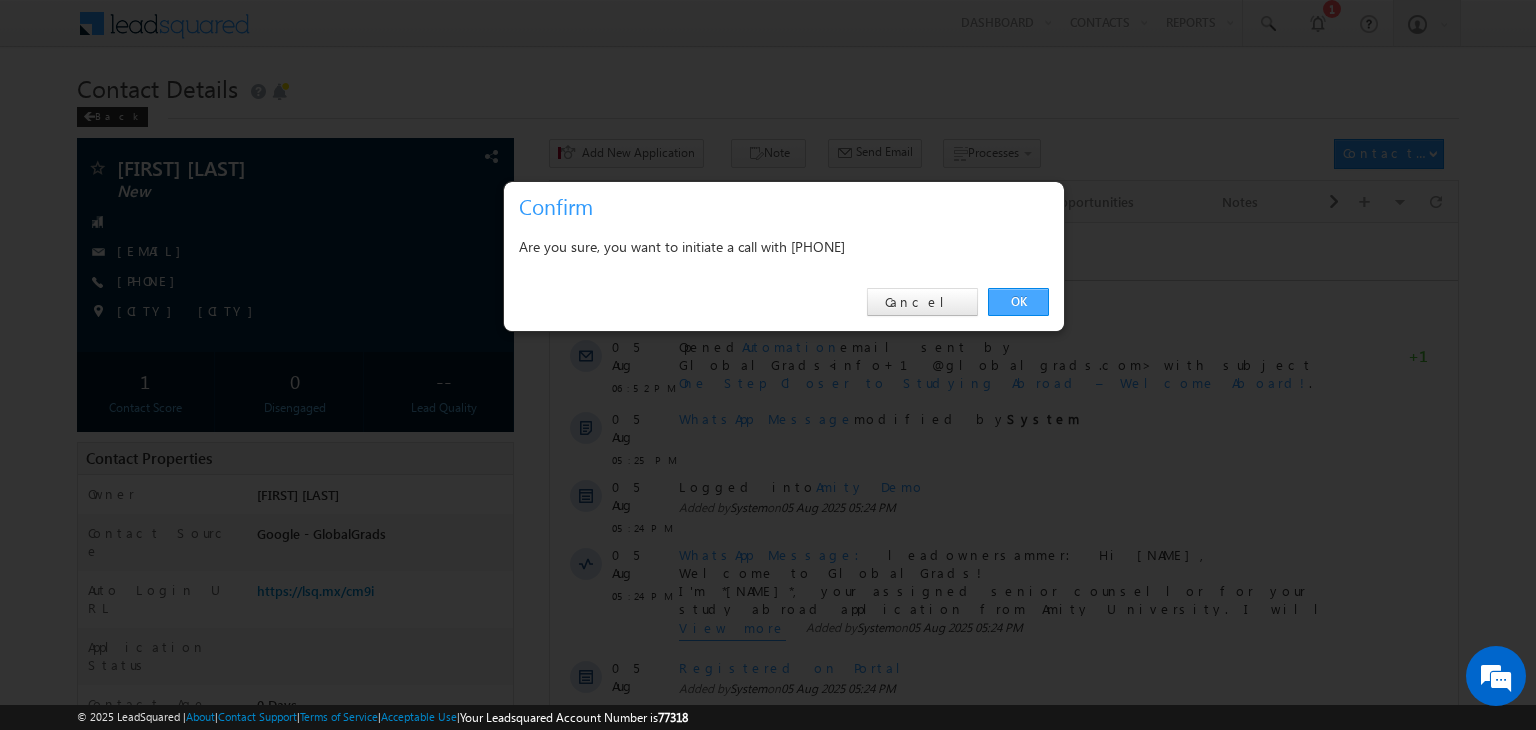 click on "OK" at bounding box center (1018, 302) 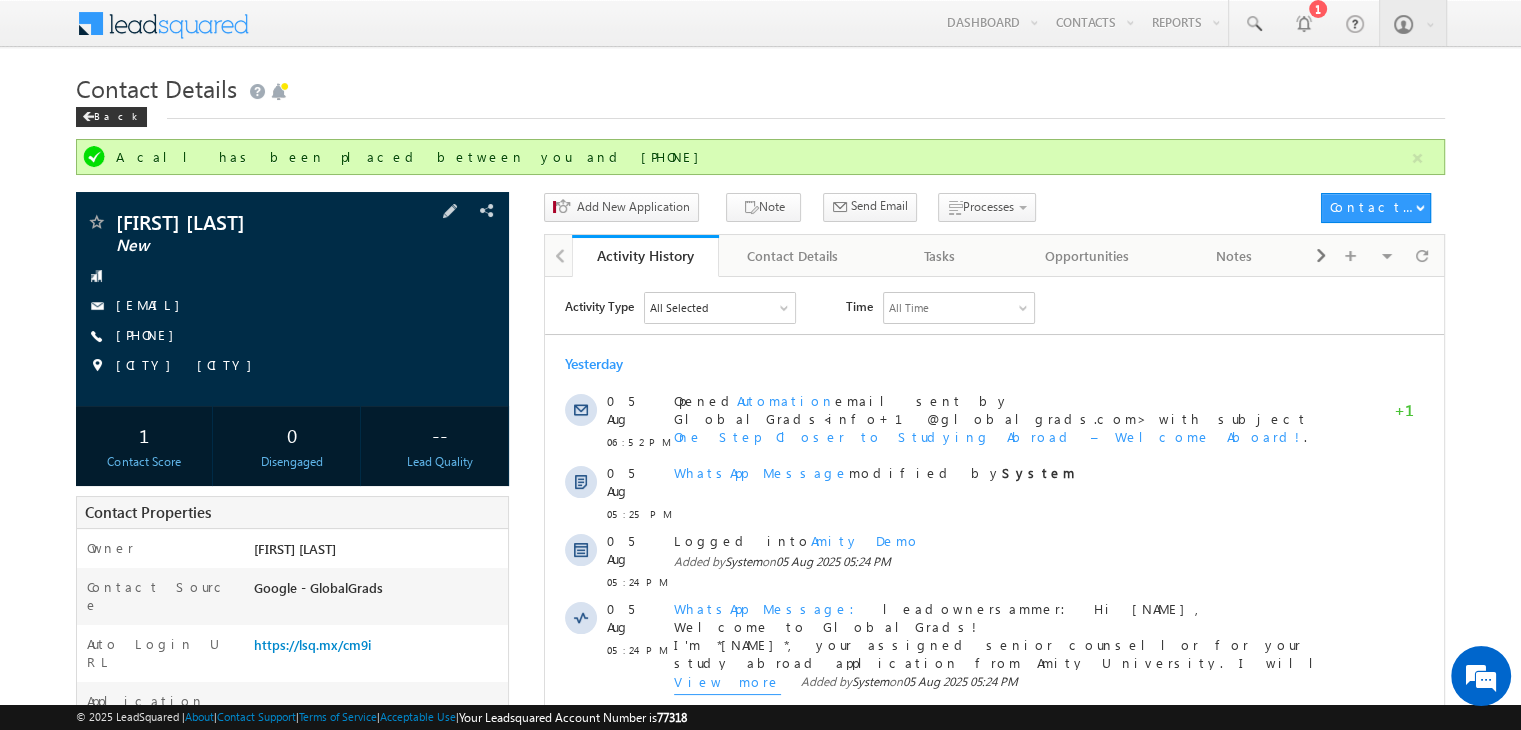 drag, startPoint x: 238, startPoint y: 312, endPoint x: 223, endPoint y: 341, distance: 32.649654 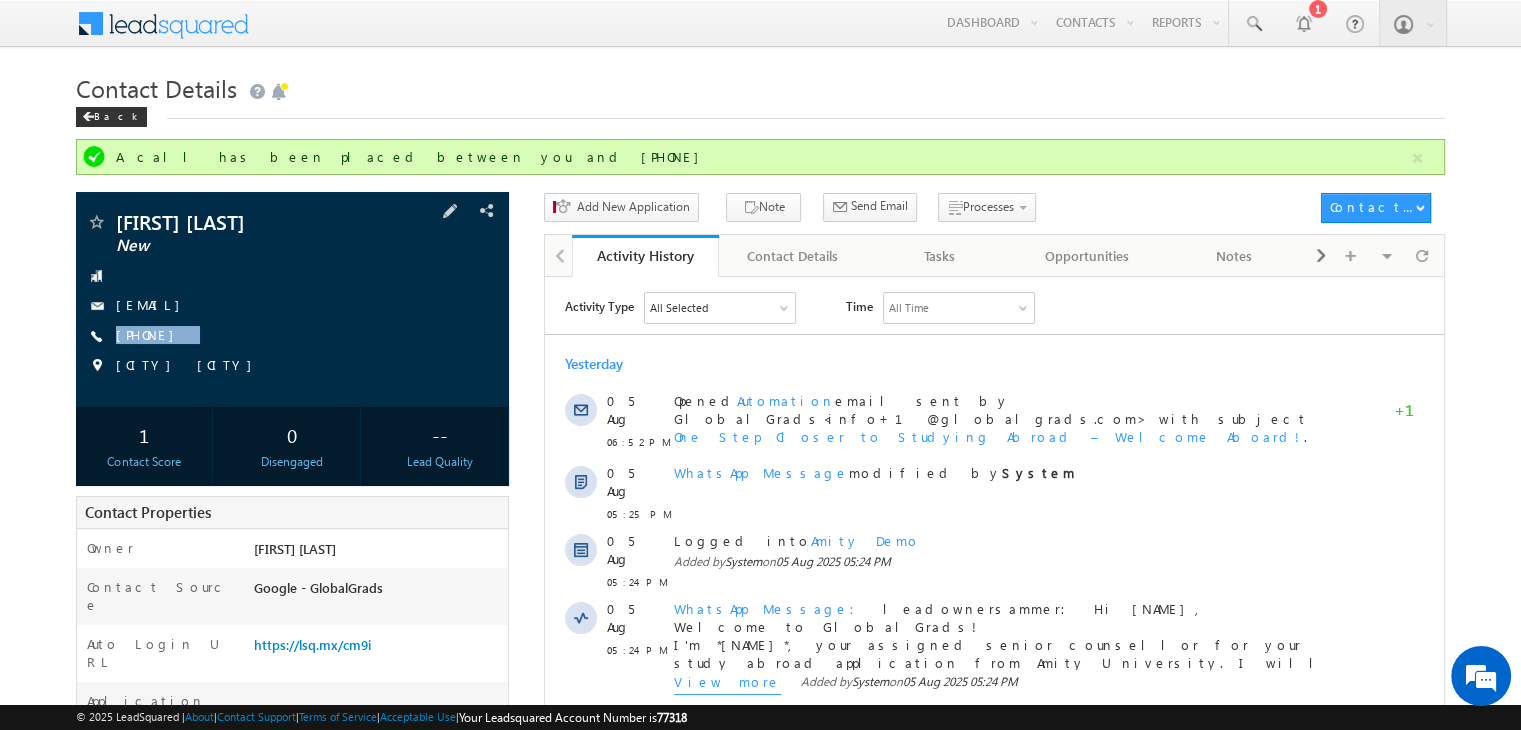 copy on "+91-7738058105" 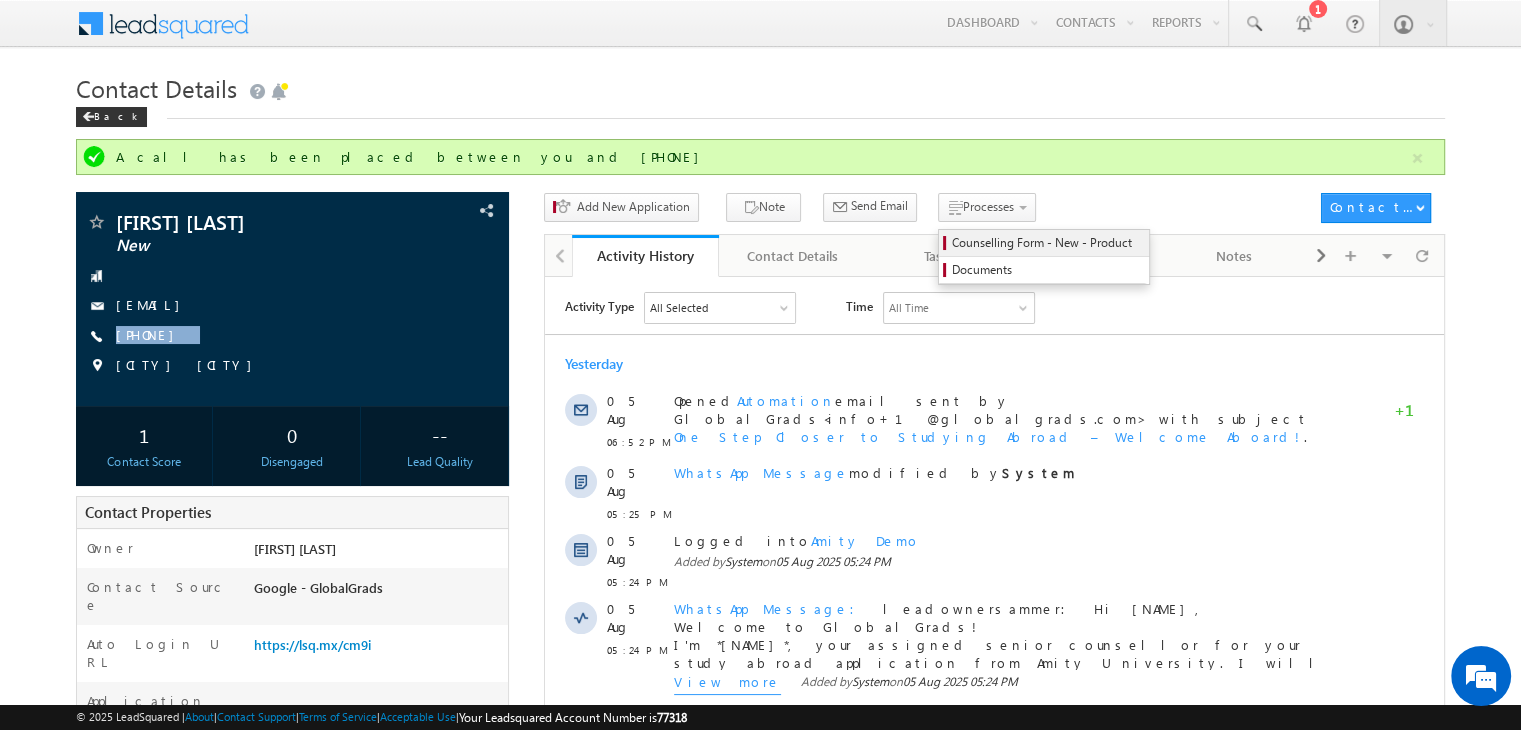 click on "Counselling Form - New - Product" at bounding box center (1047, 243) 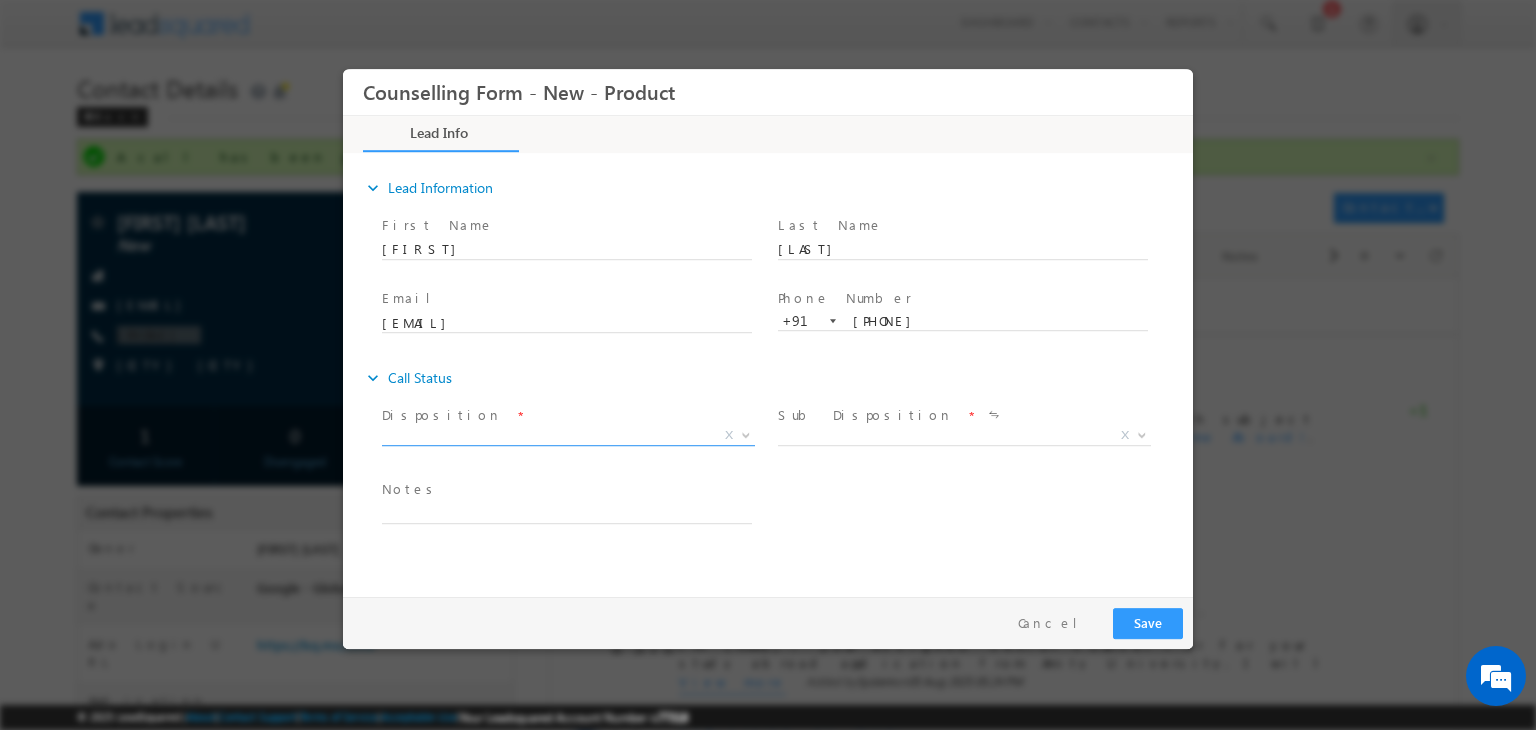 click on "X" at bounding box center [568, 436] 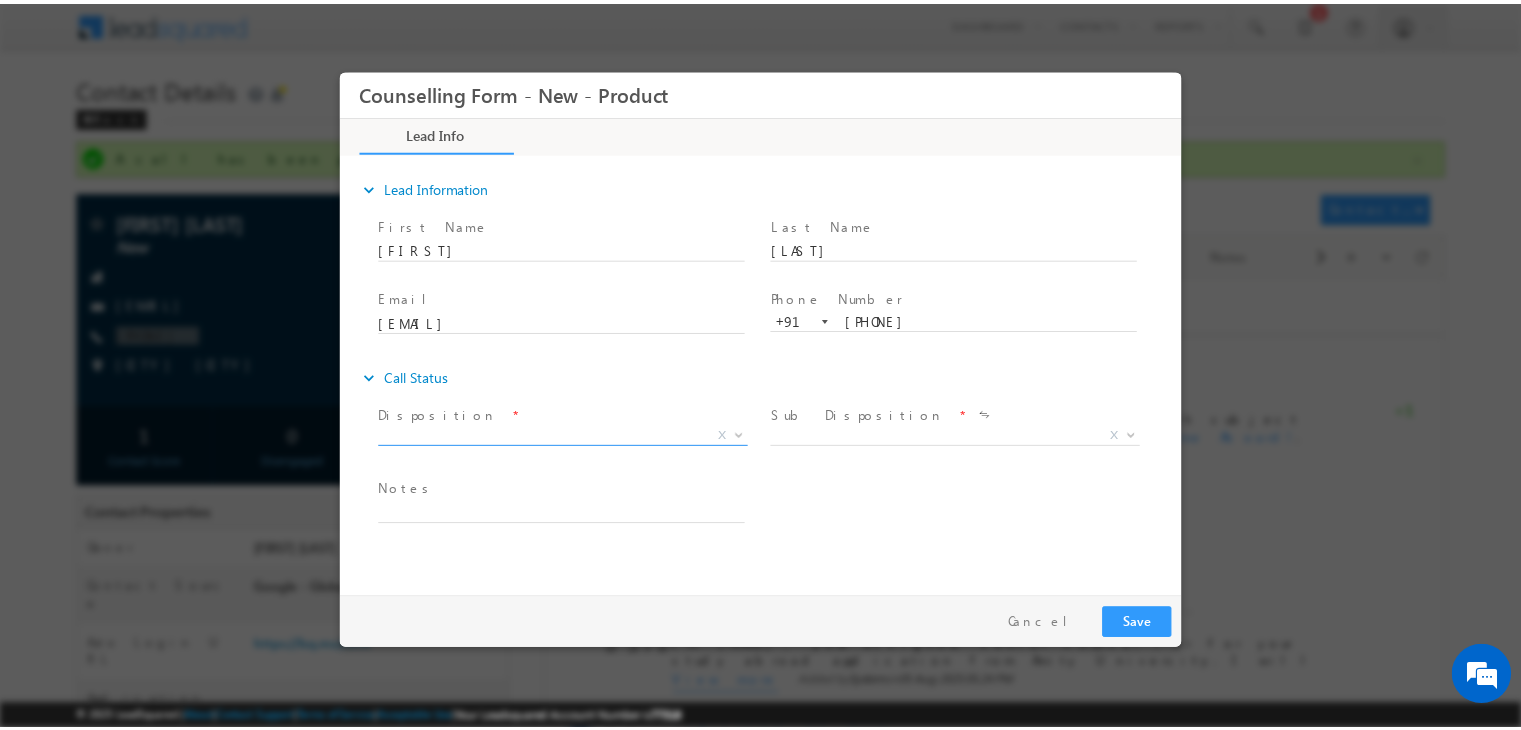 scroll, scrollTop: 0, scrollLeft: 0, axis: both 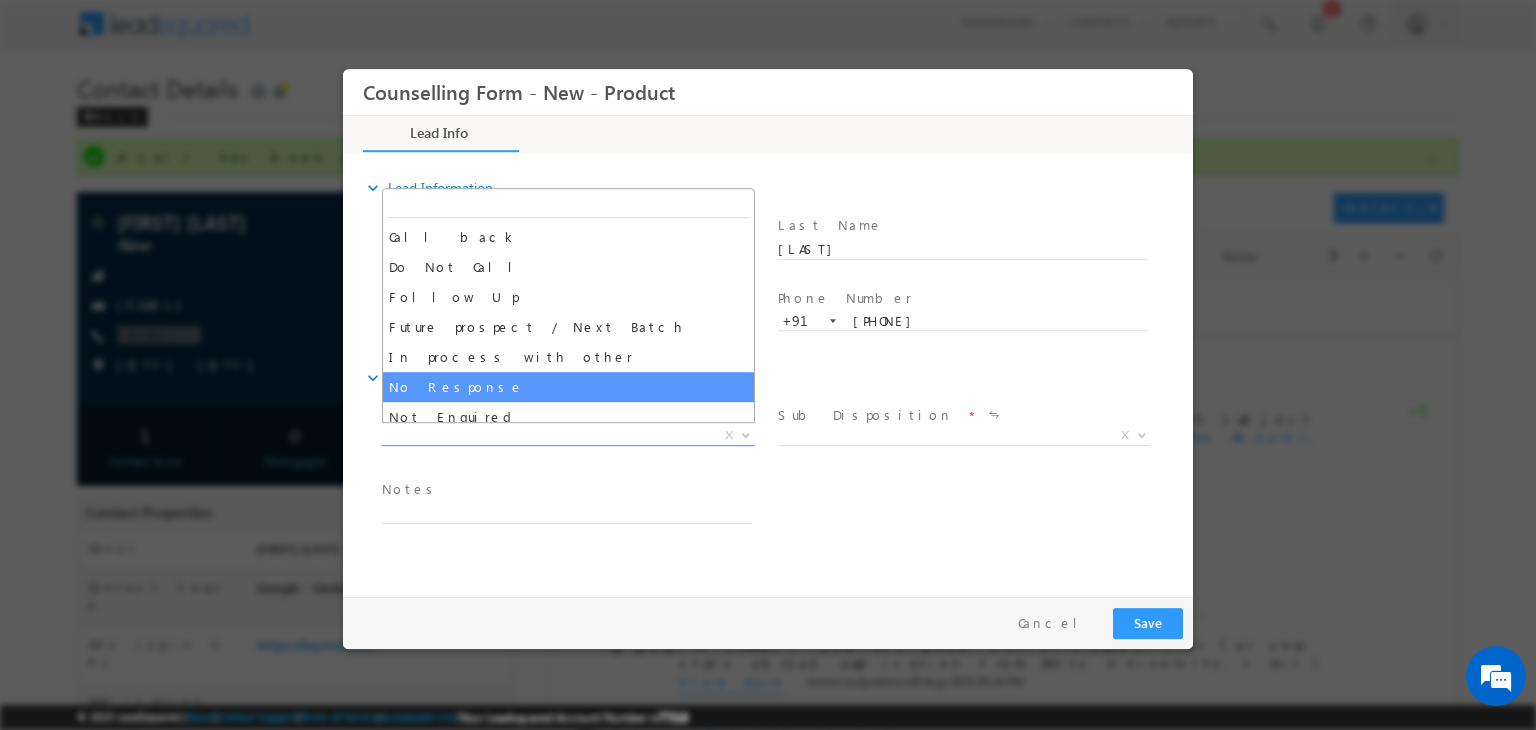 select on "No Response" 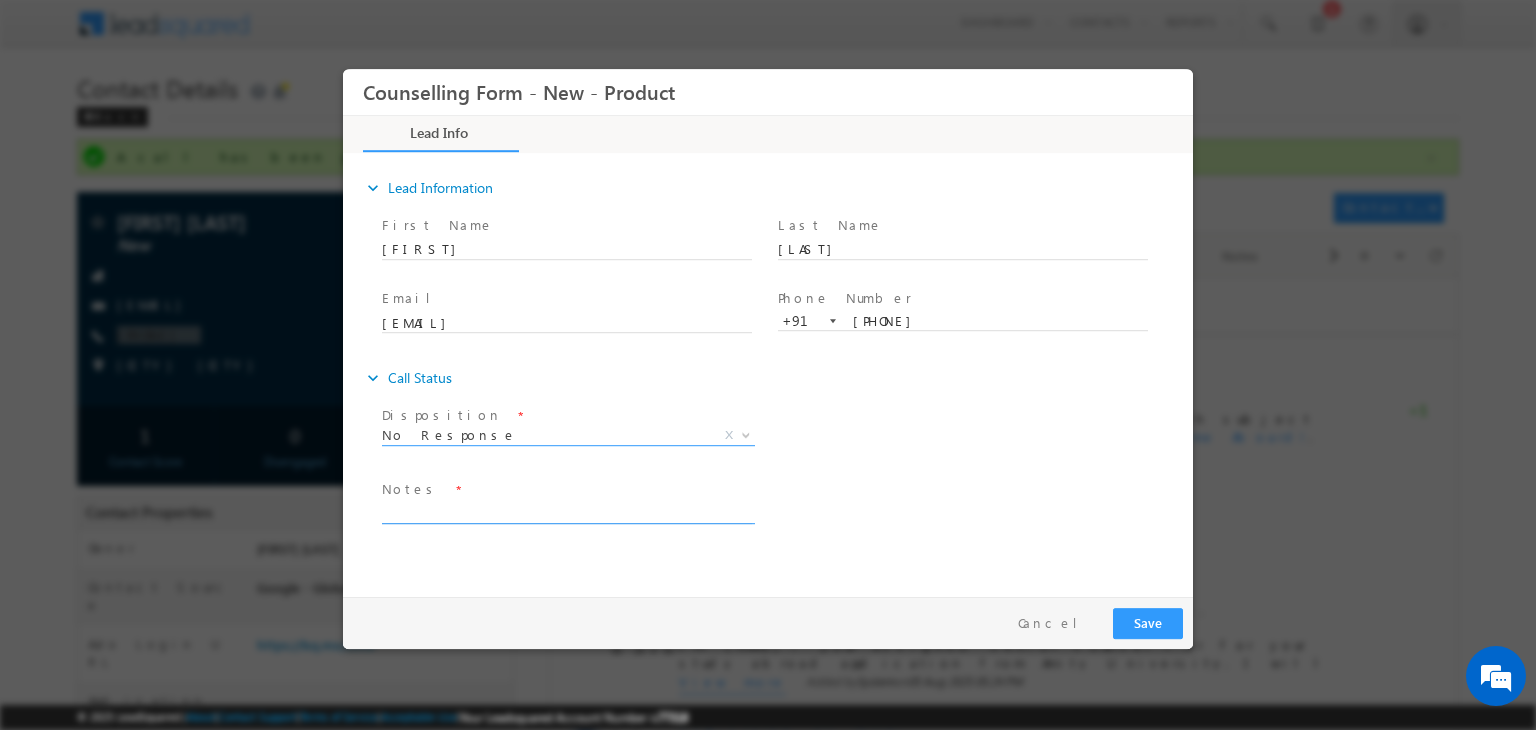 click at bounding box center (567, 512) 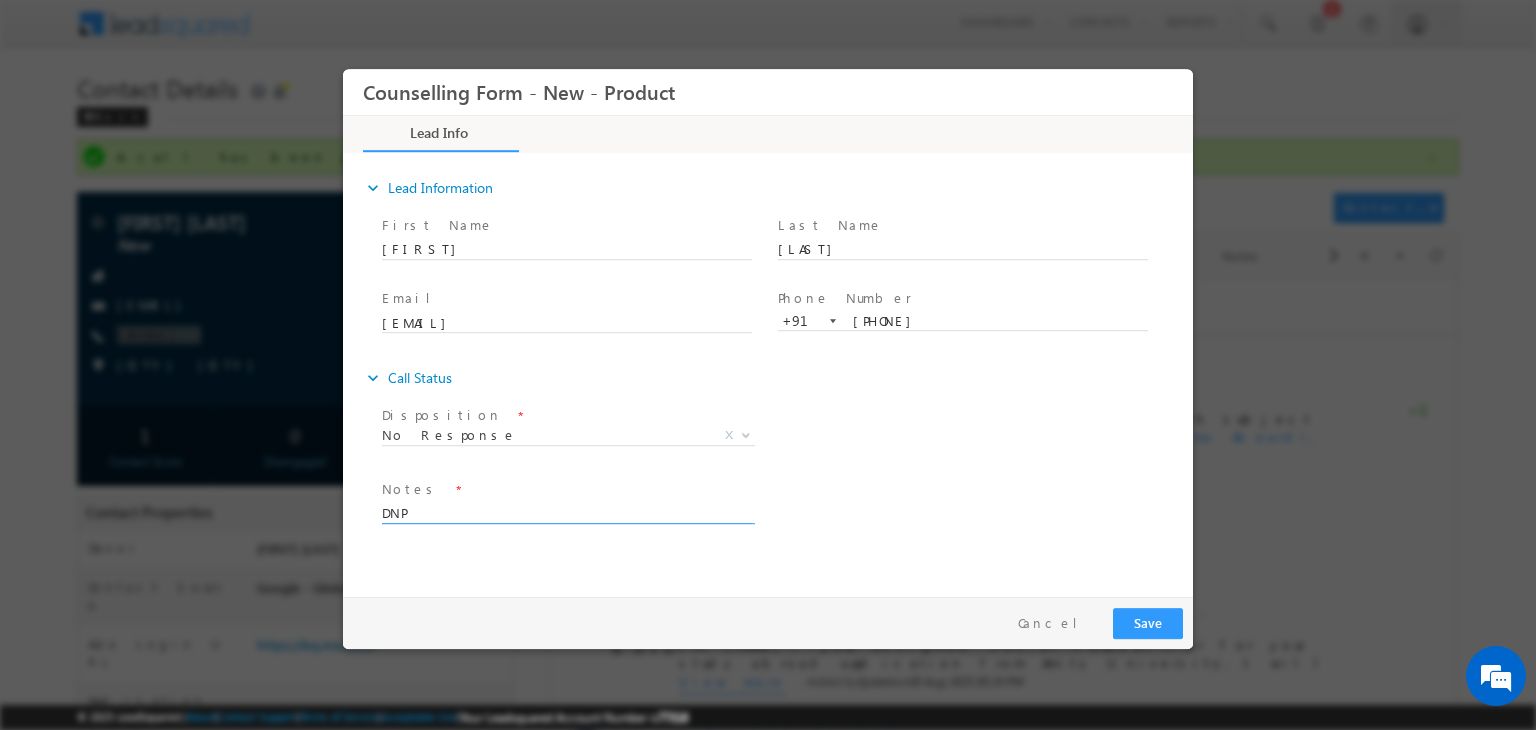 type on "DNP" 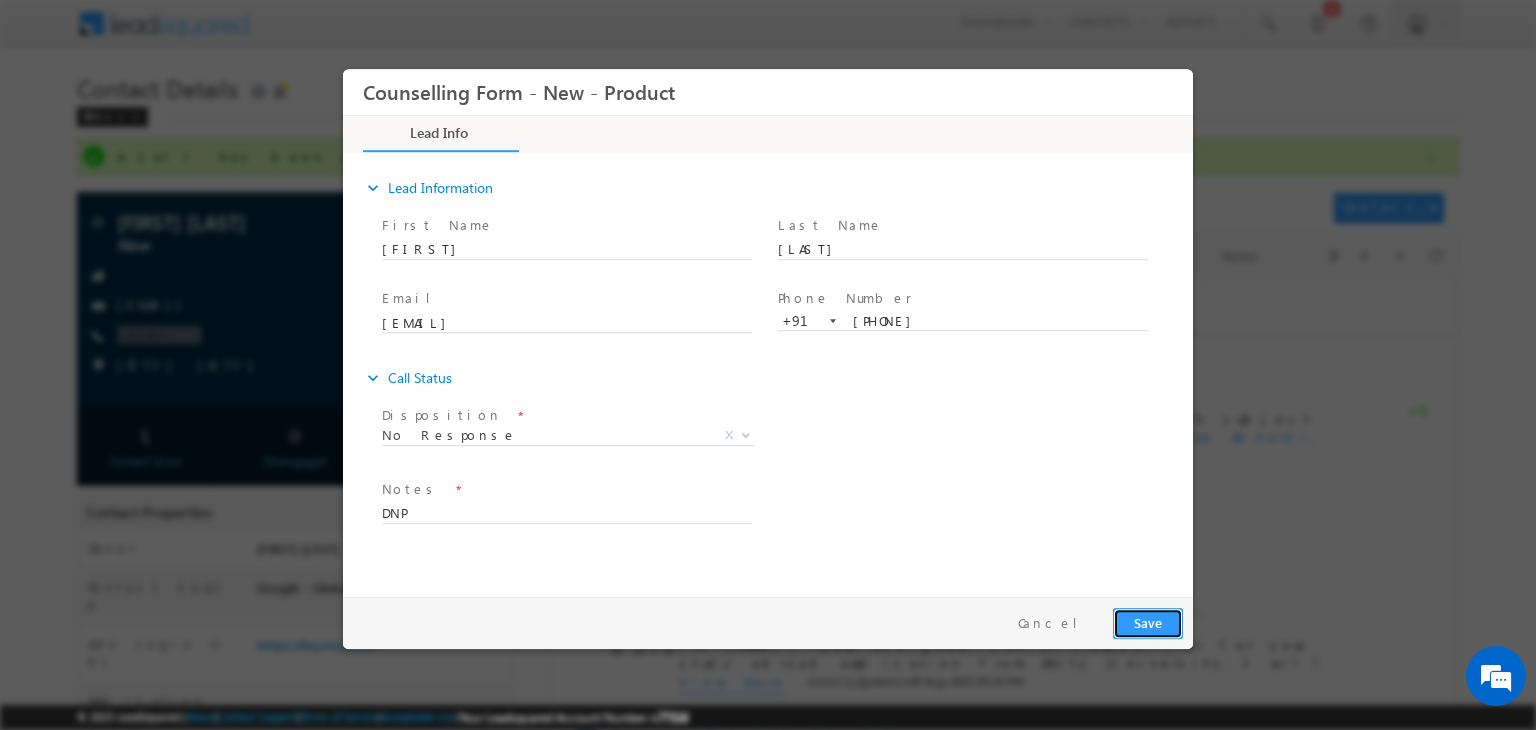 drag, startPoint x: 1151, startPoint y: 622, endPoint x: 1566, endPoint y: 558, distance: 419.90594 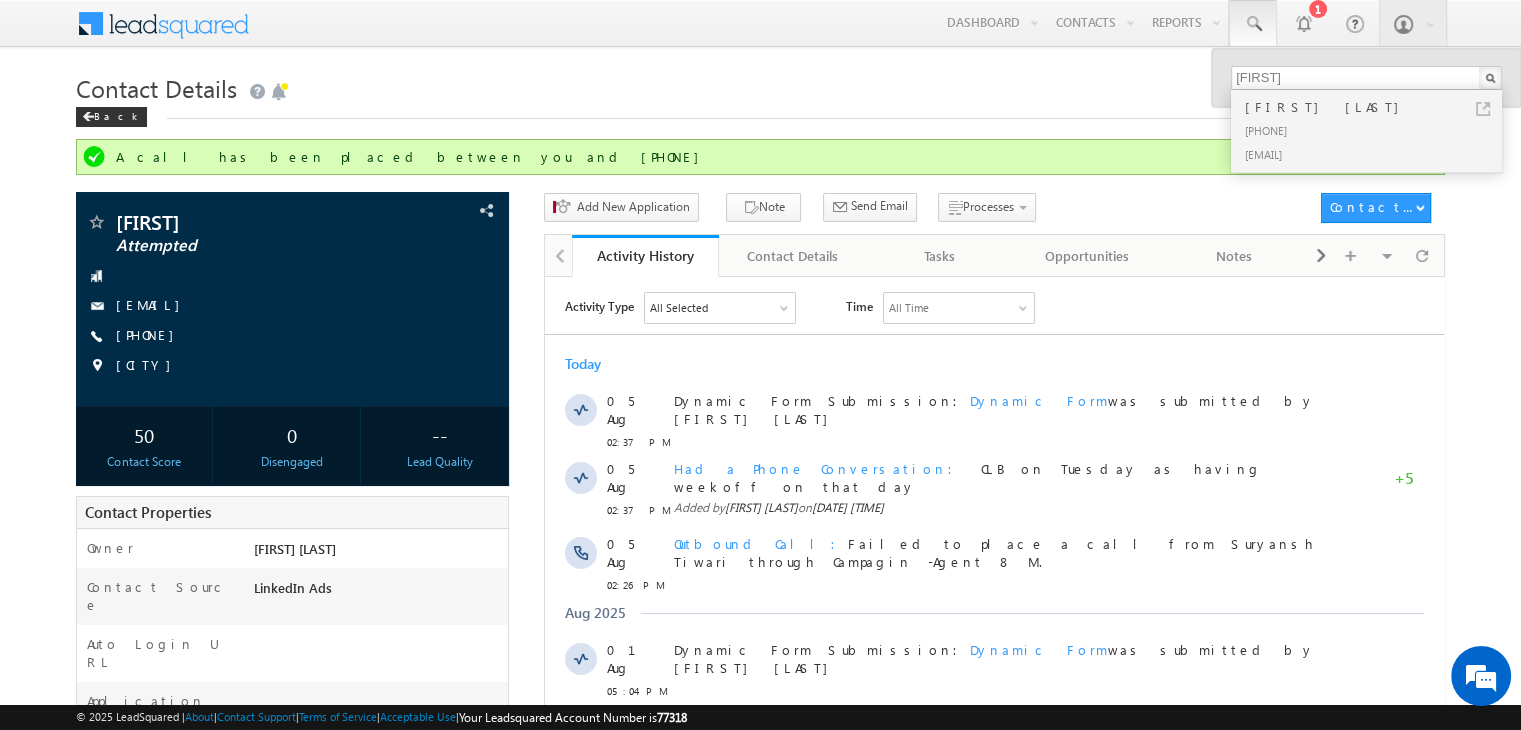 scroll, scrollTop: 0, scrollLeft: 0, axis: both 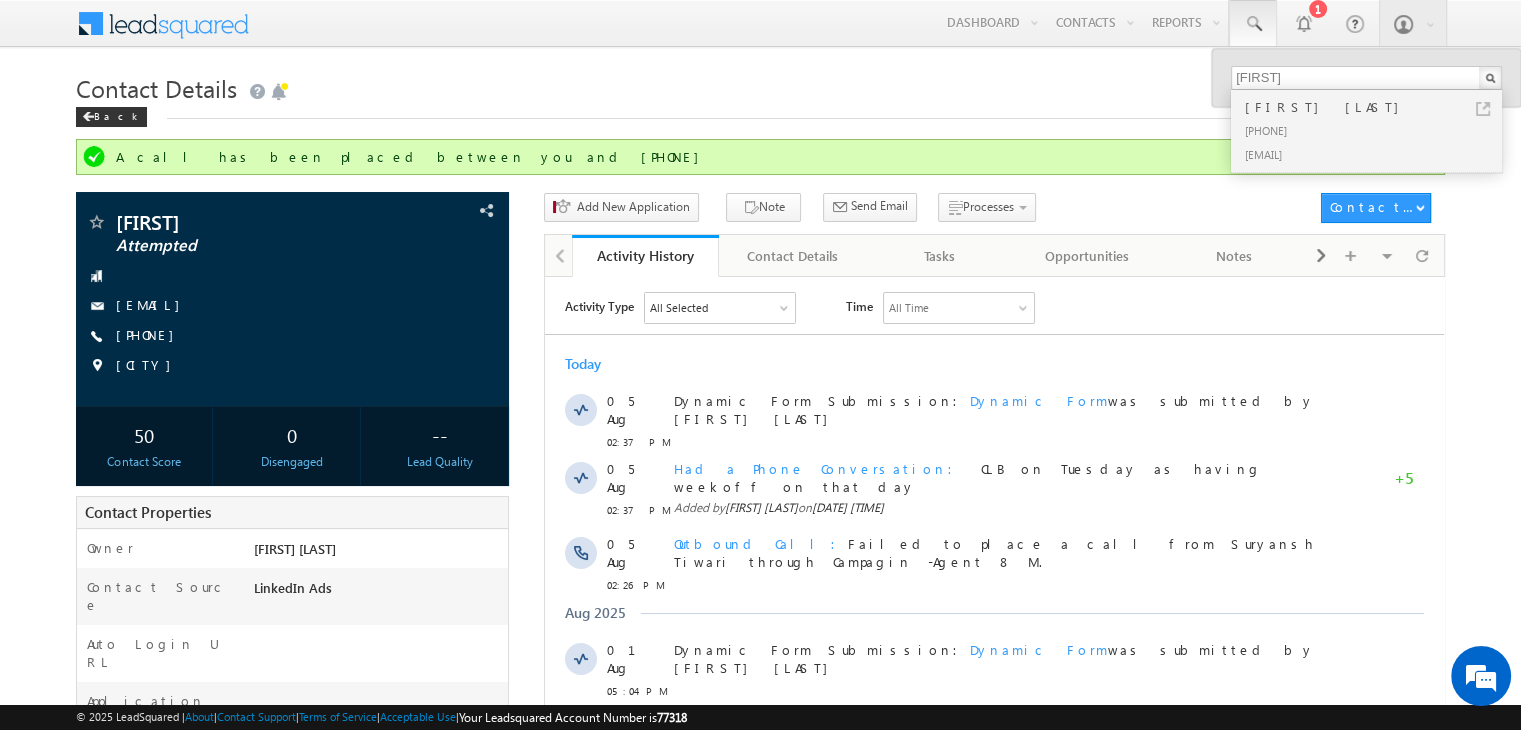 click on "+91-9877357343" at bounding box center [150, 334] 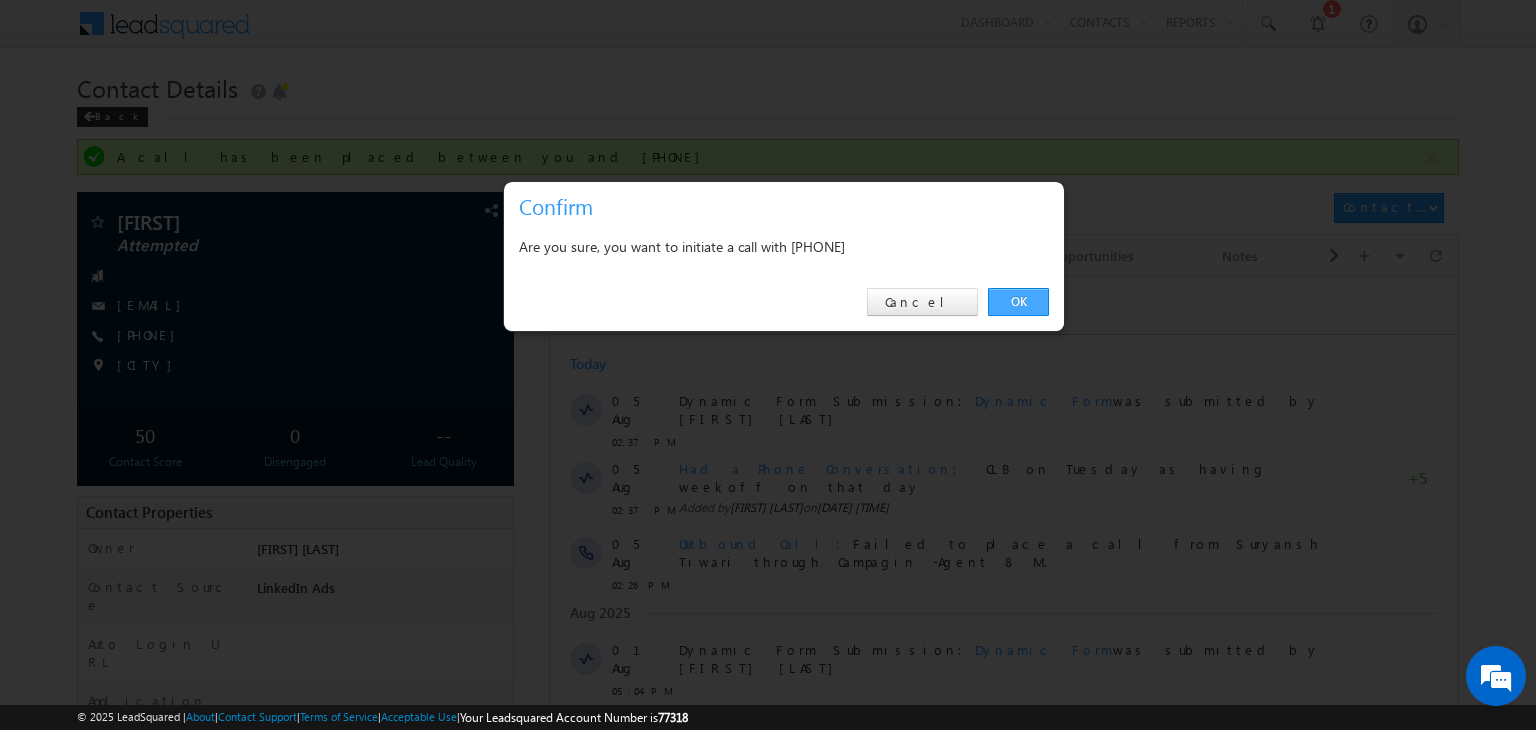 click on "OK" at bounding box center (1018, 302) 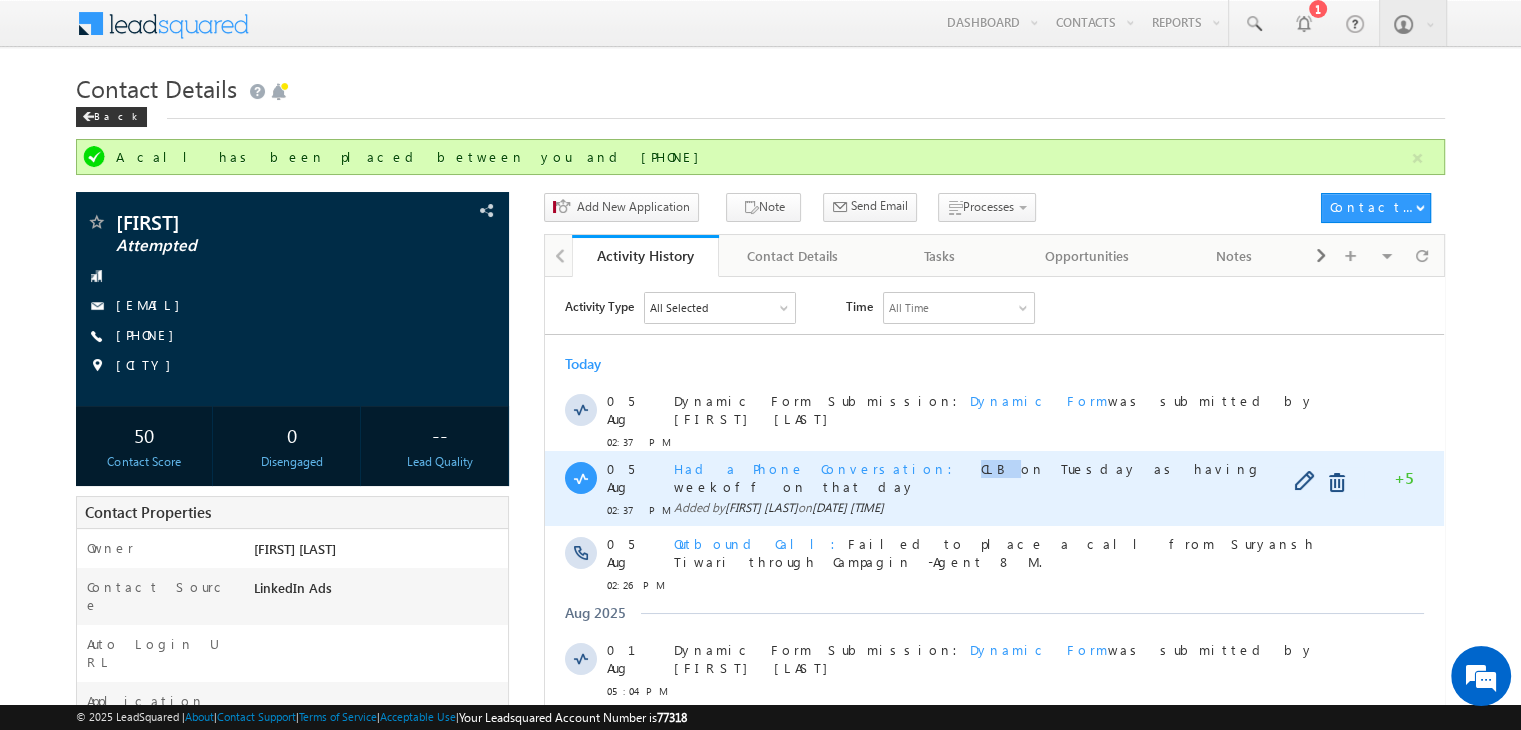 copy on "CLB" 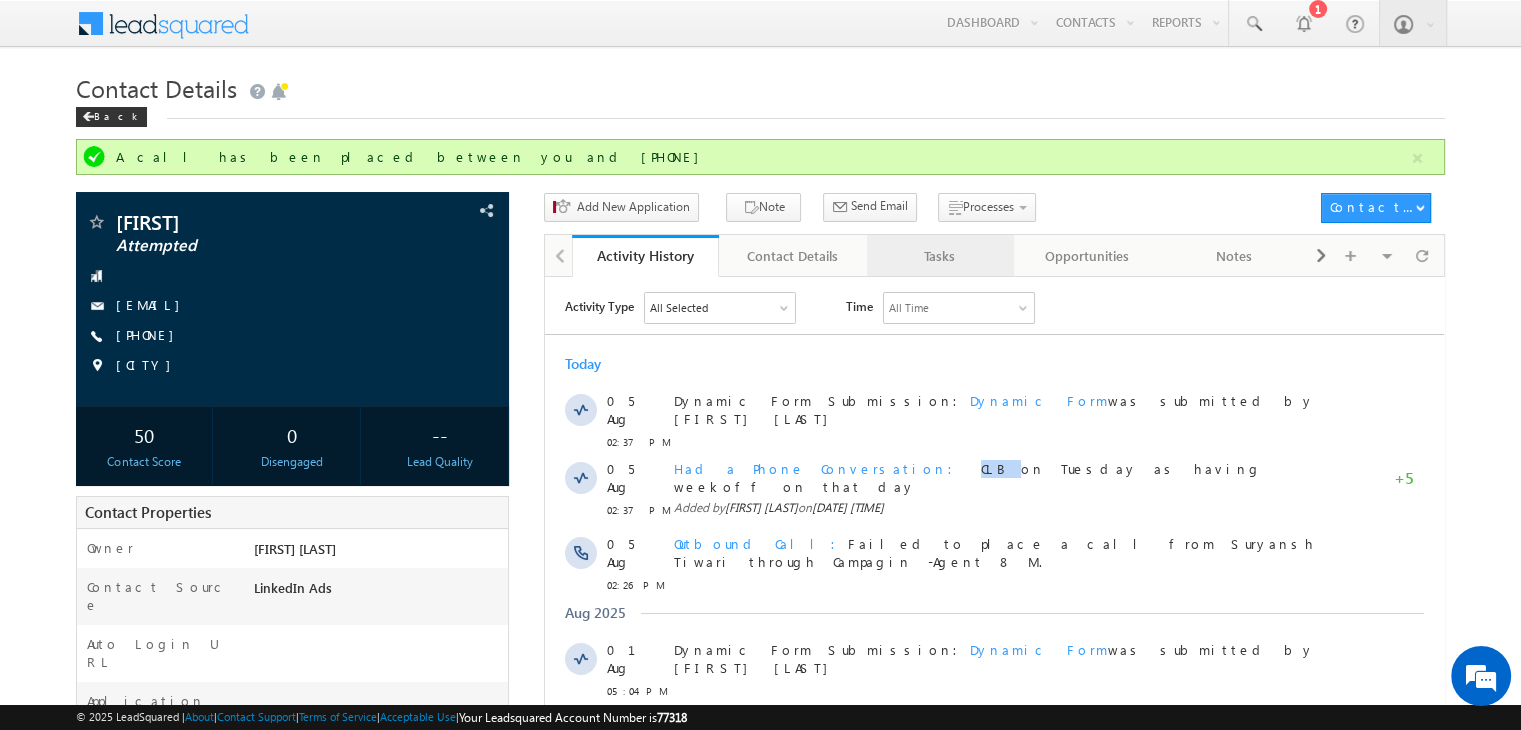 click on "Tasks" at bounding box center (939, 256) 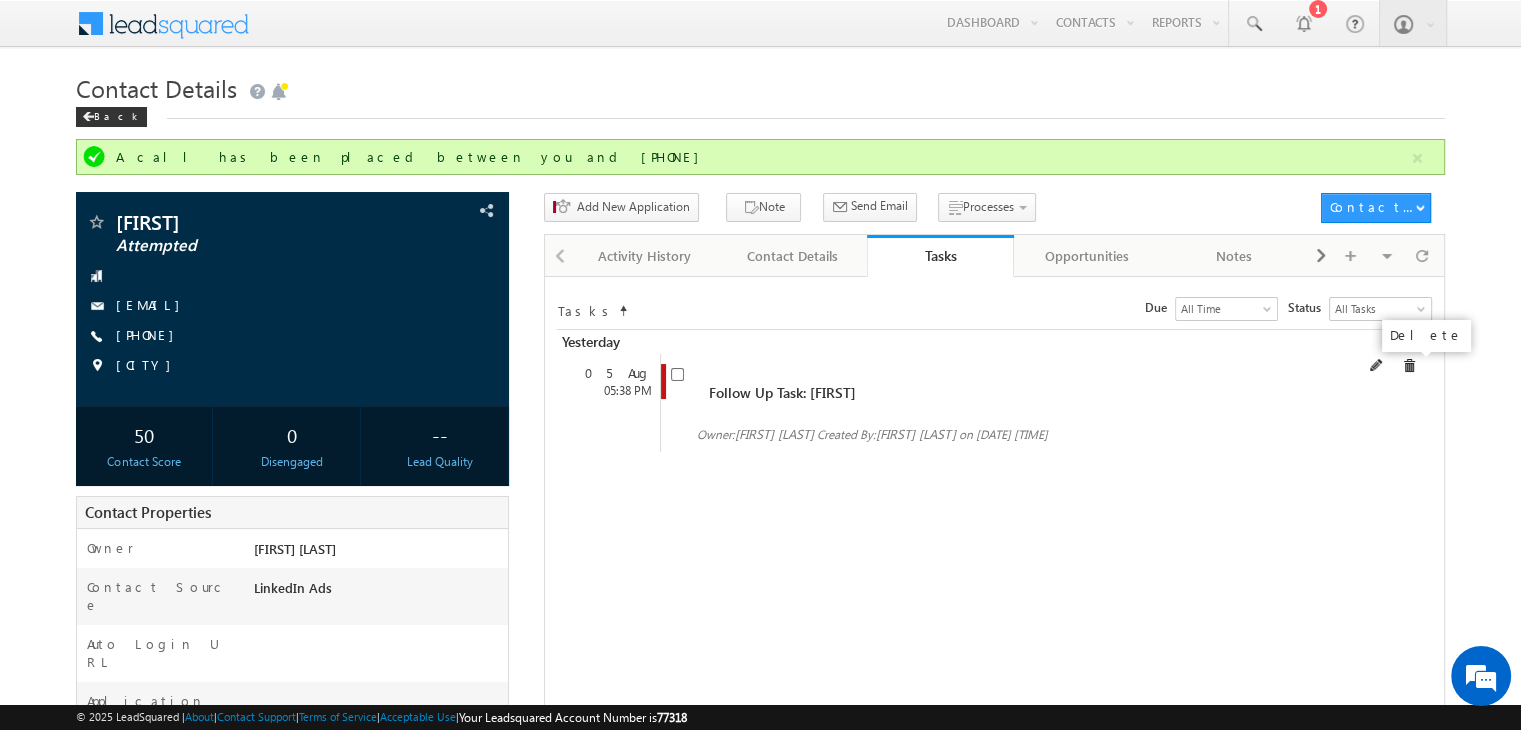 click at bounding box center (1409, 366) 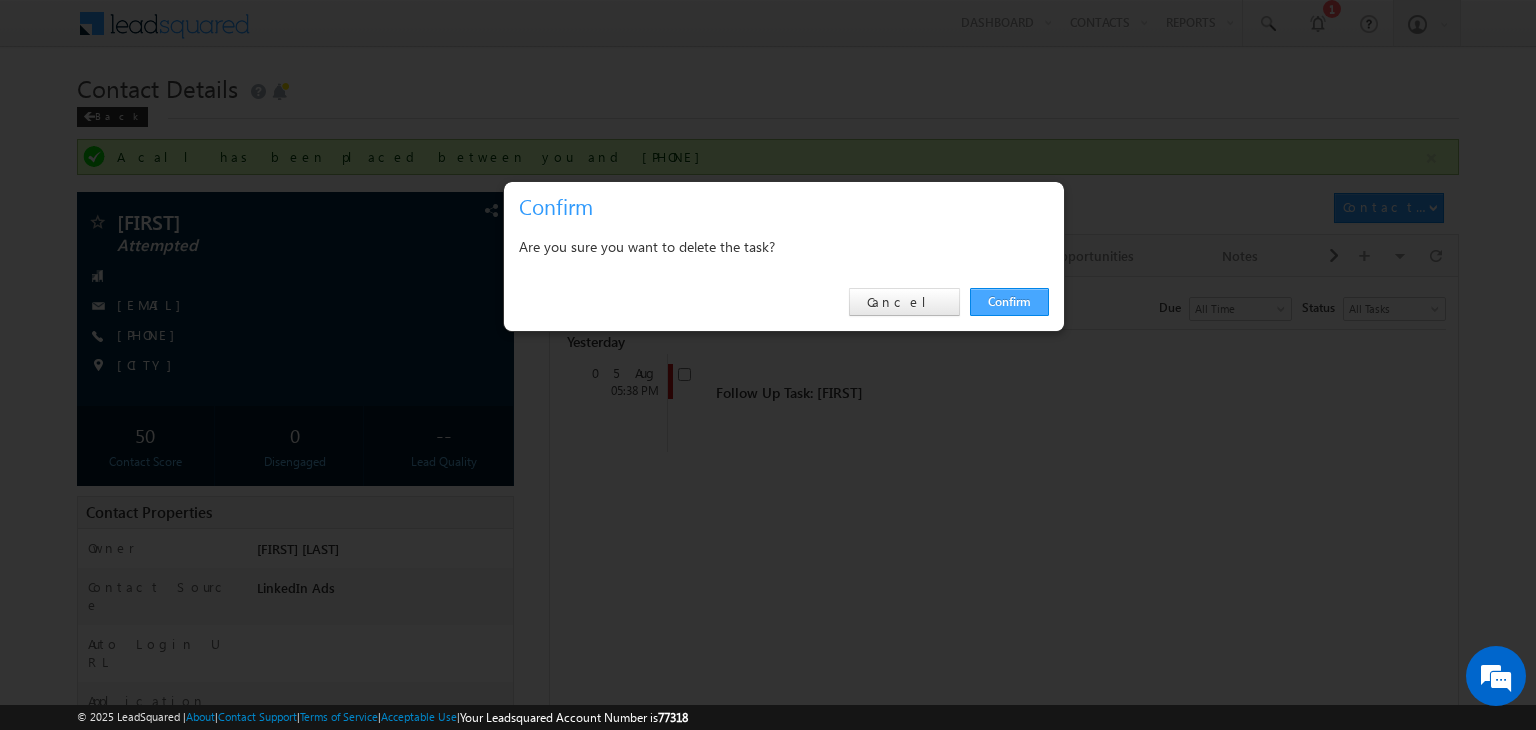 click on "Confirm" at bounding box center (1009, 302) 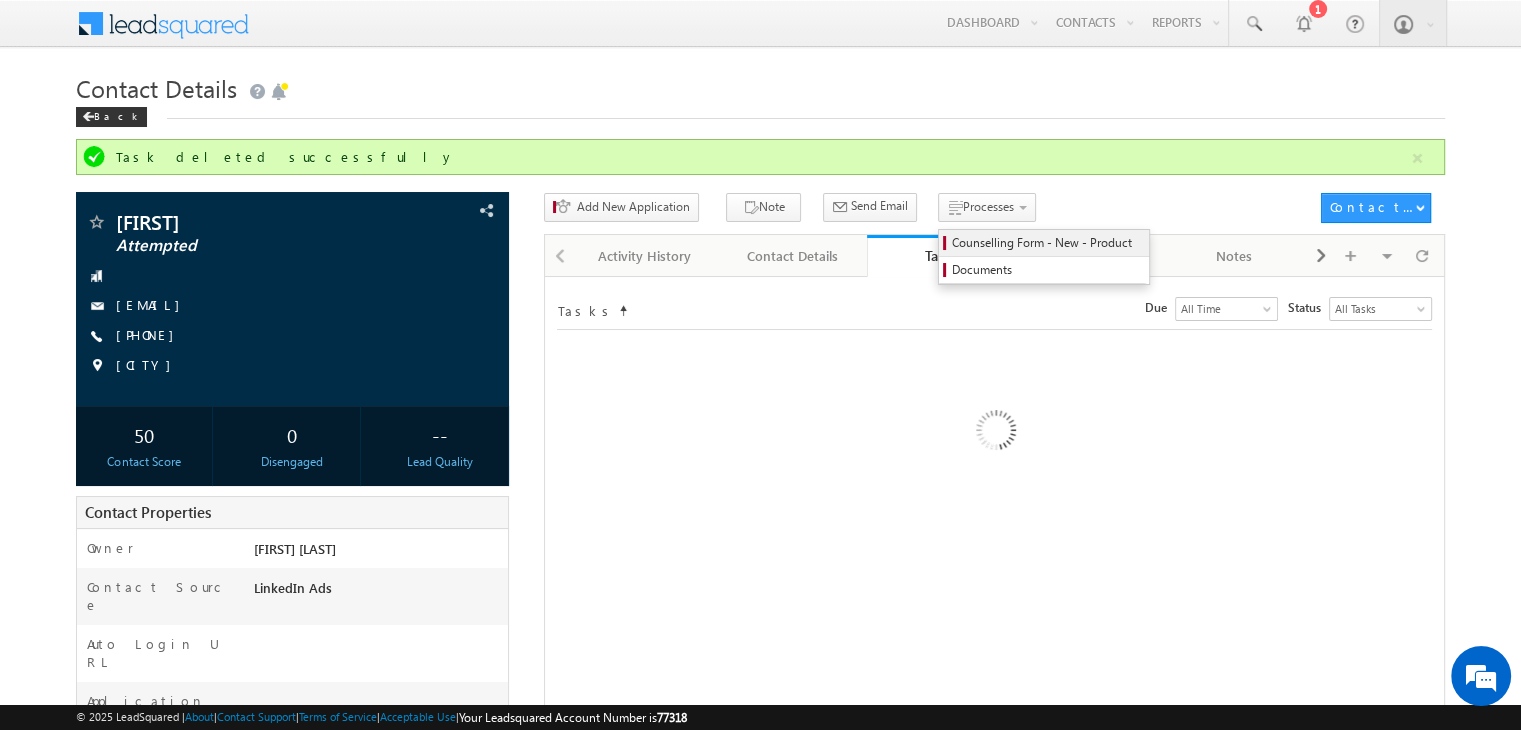 click on "Counselling Form - New - Product" at bounding box center (1044, 243) 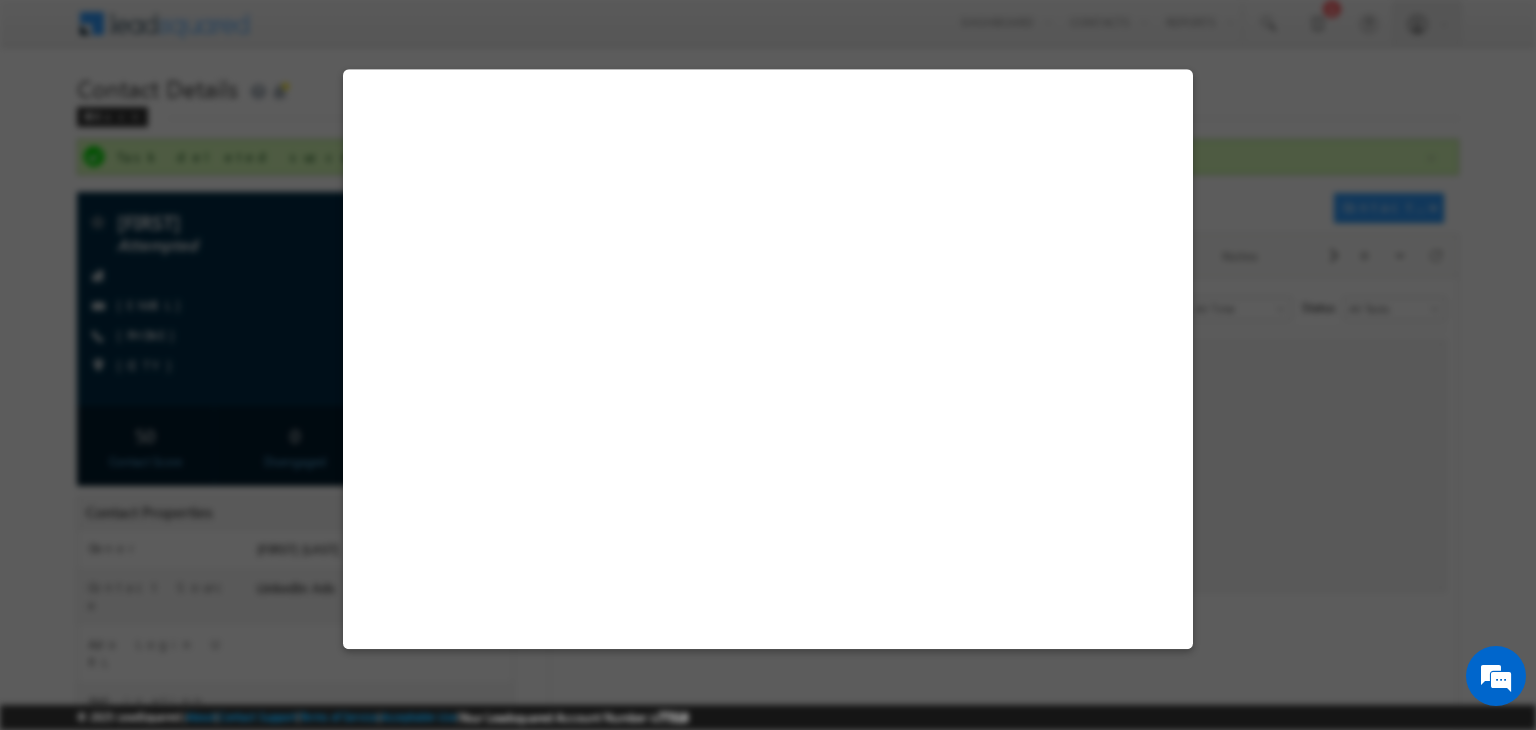 select on "Attempted" 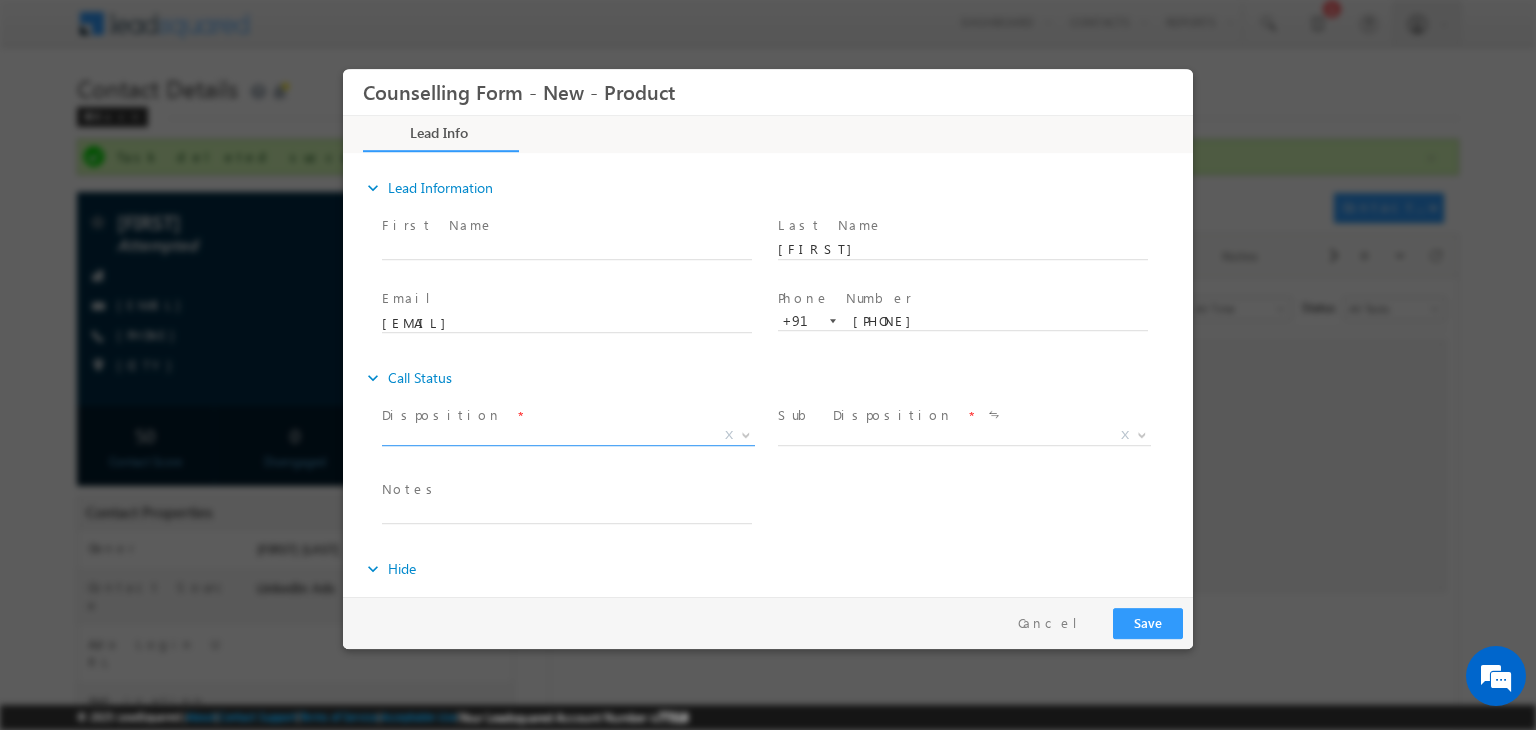 click on "X" at bounding box center [568, 436] 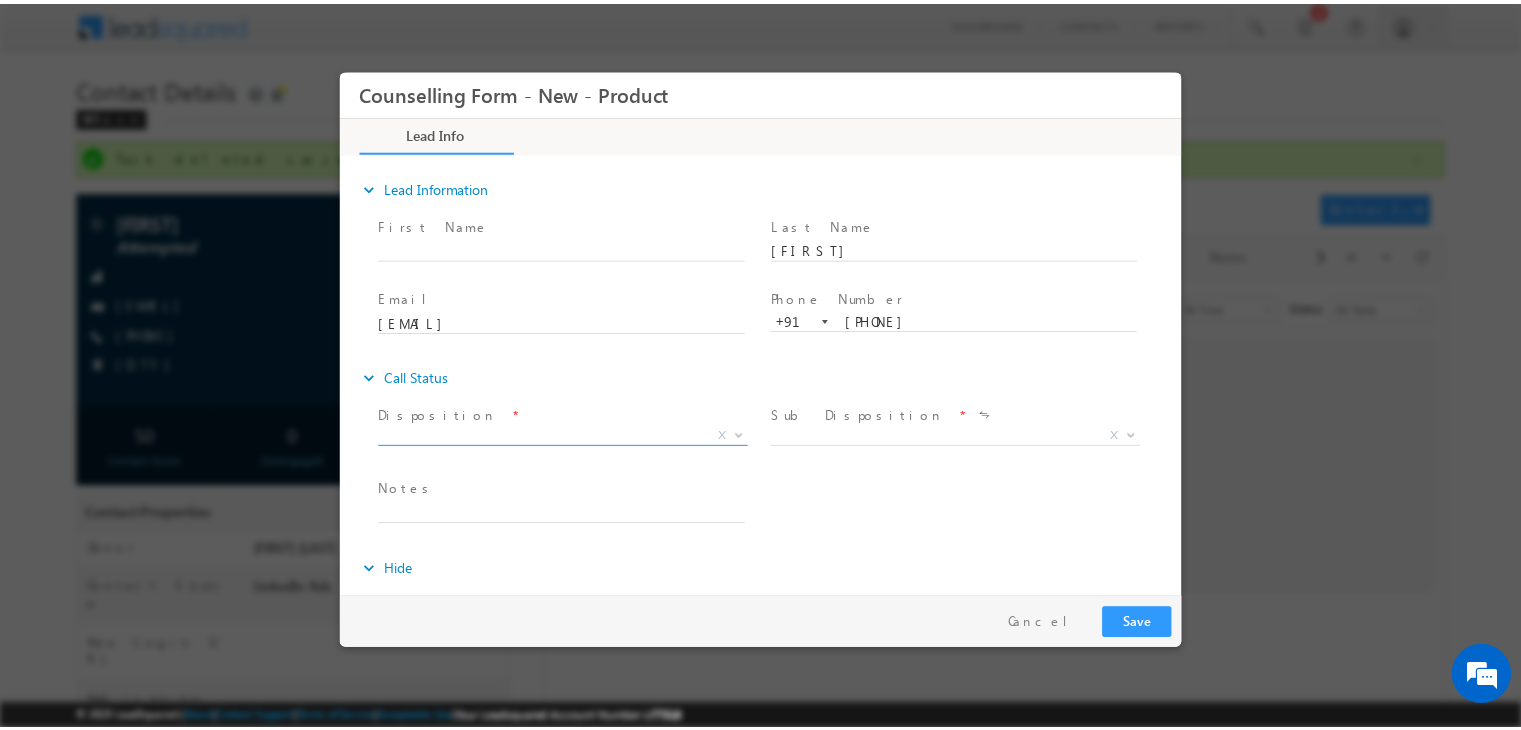 scroll, scrollTop: 0, scrollLeft: 0, axis: both 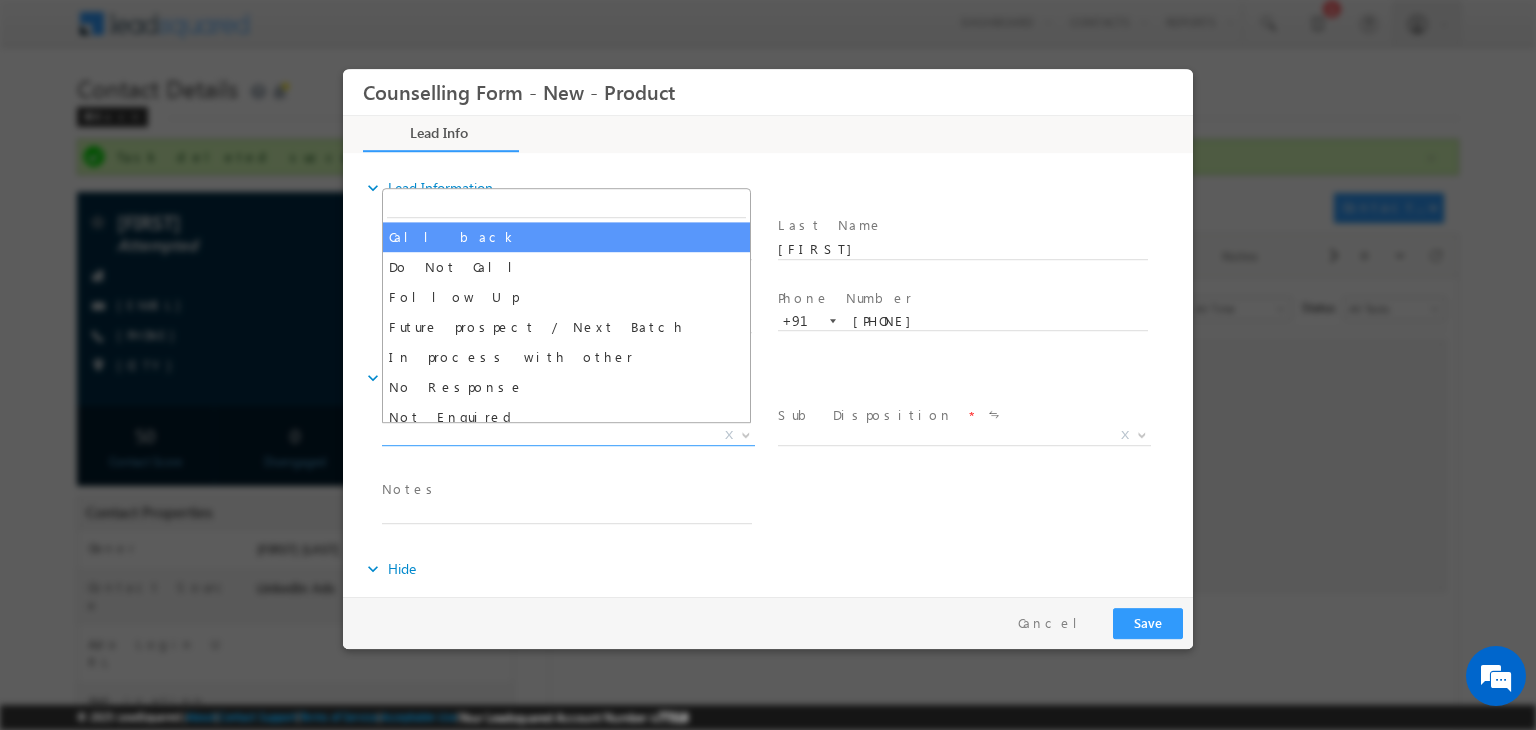 select on "Call back" 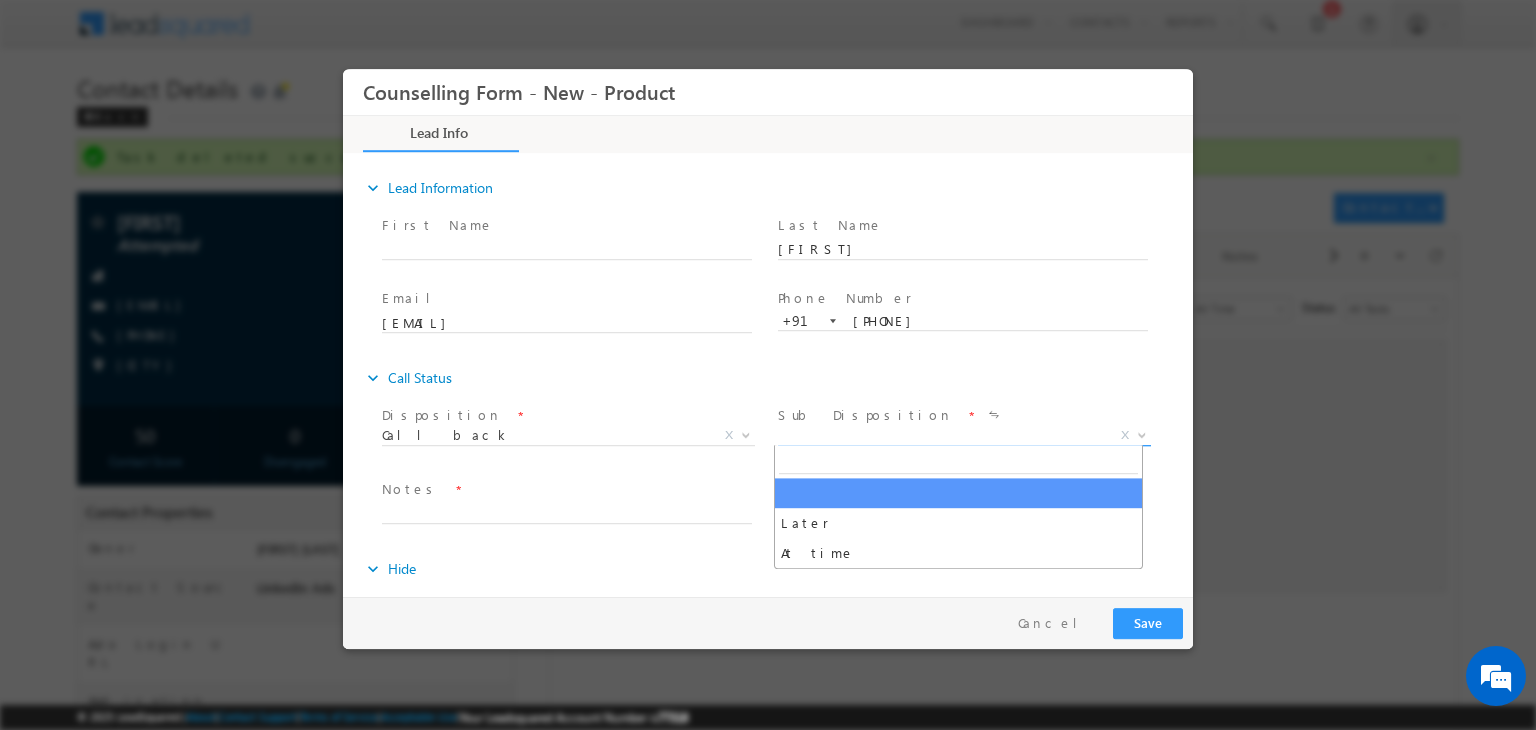 drag, startPoint x: 815, startPoint y: 440, endPoint x: 885, endPoint y: 569, distance: 146.76852 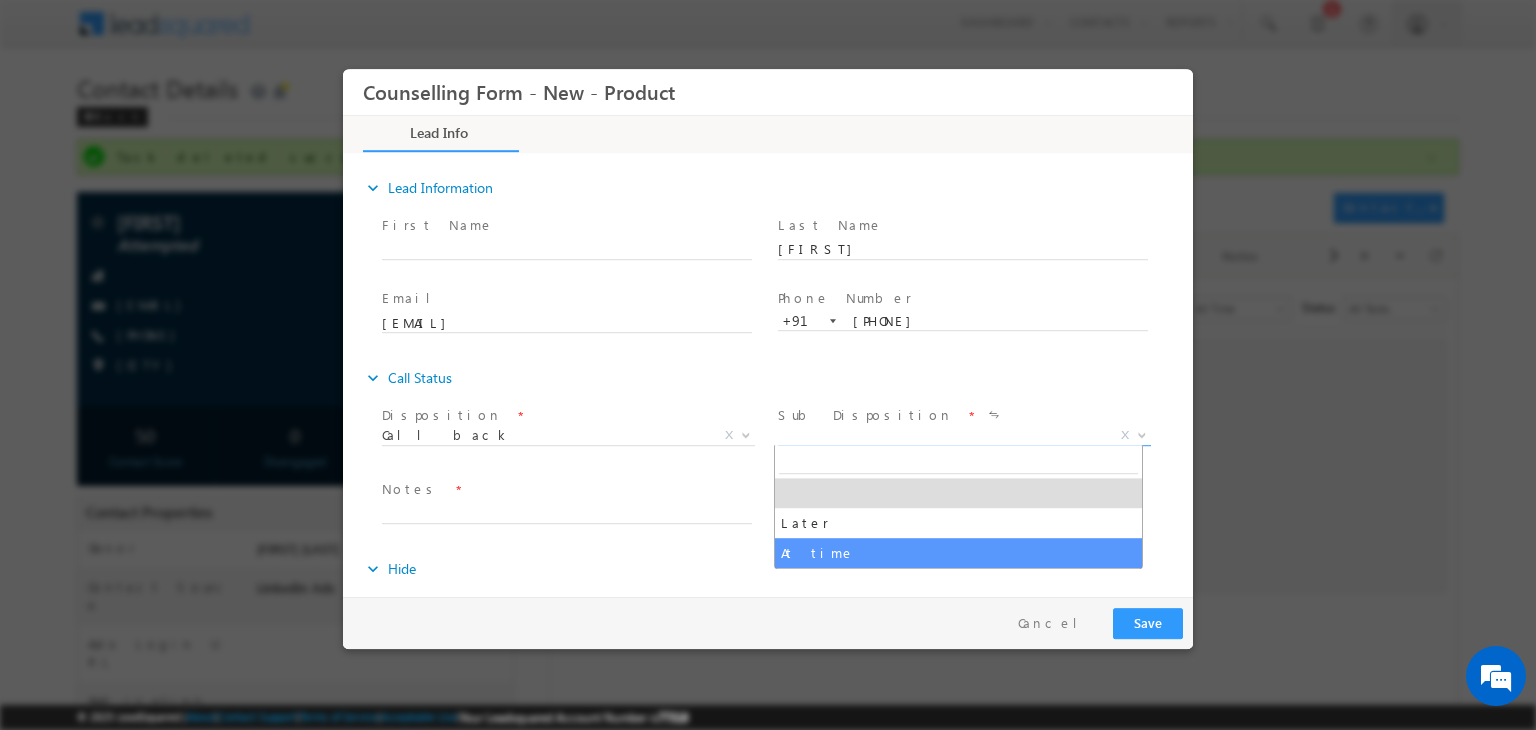 select on "At time" 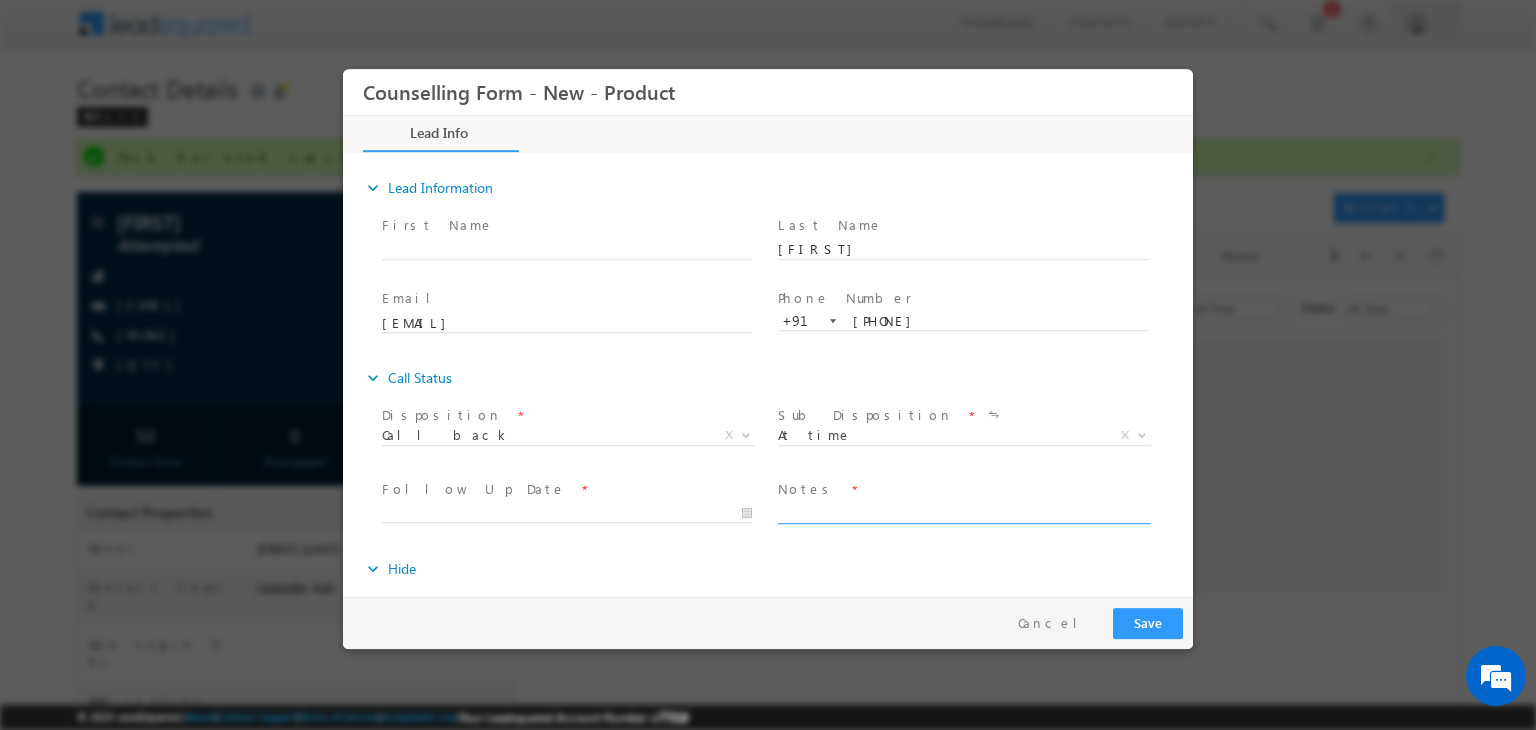 click at bounding box center [963, 512] 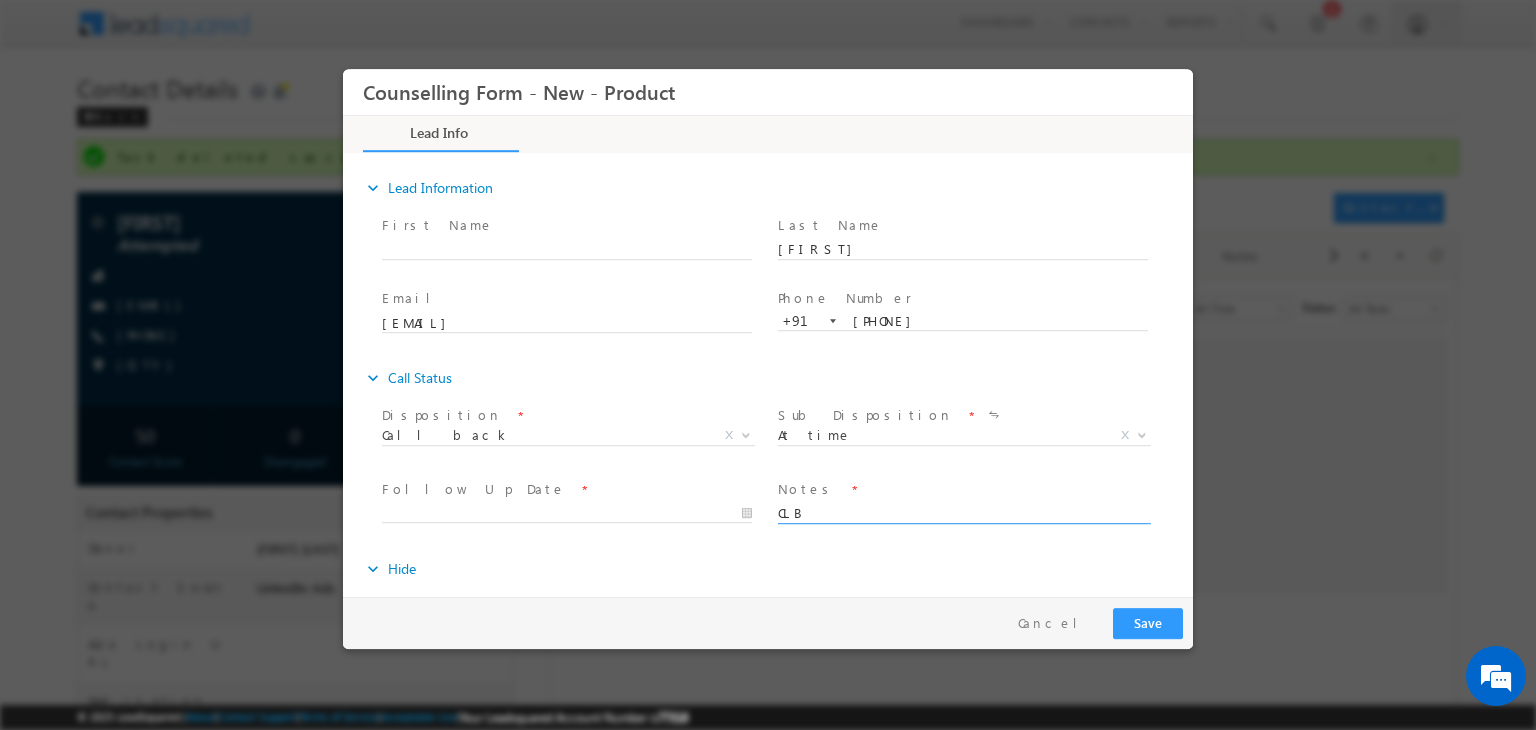 type on "CLB" 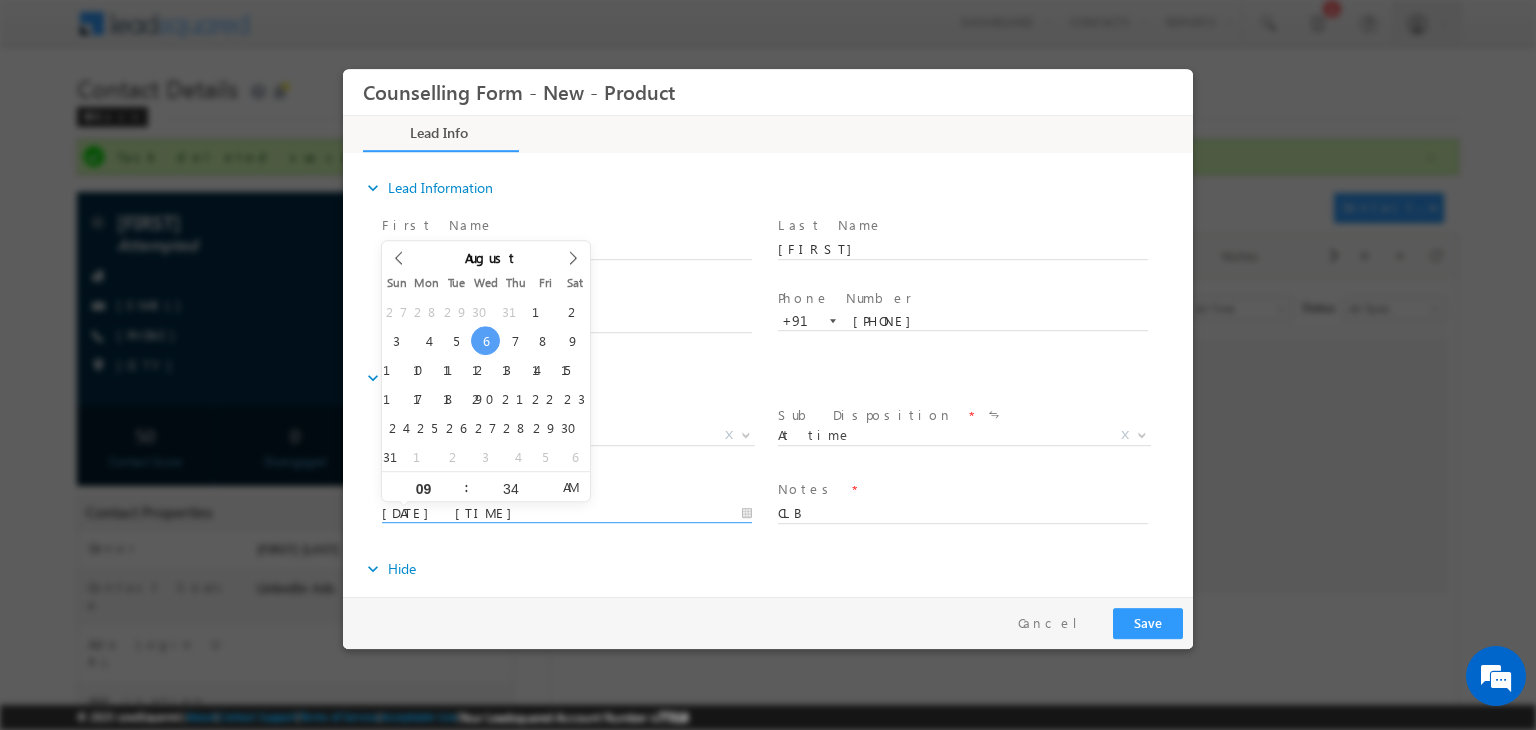click on "06/08/2025 9:34 AM" at bounding box center [567, 514] 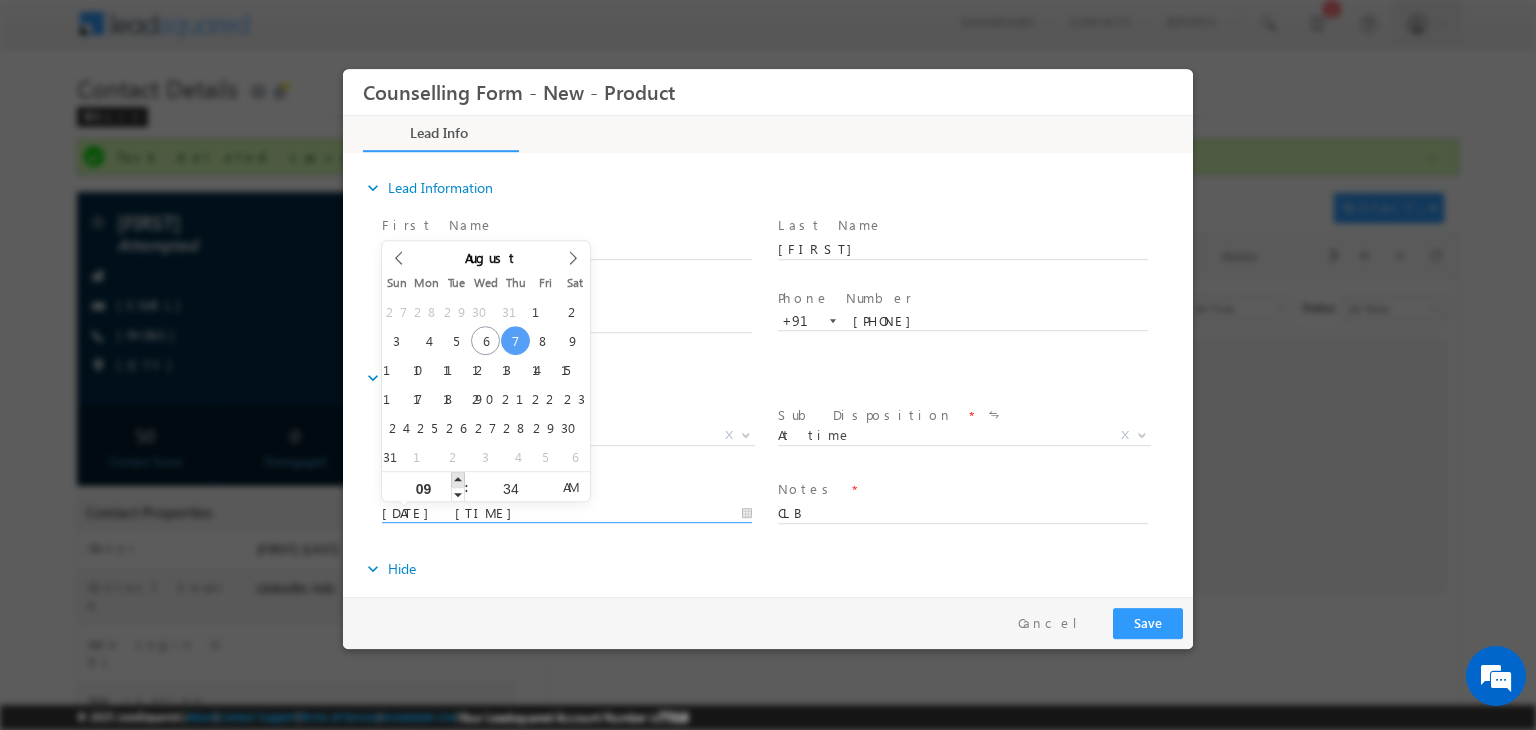 type on "07/08/2025 10:34 AM" 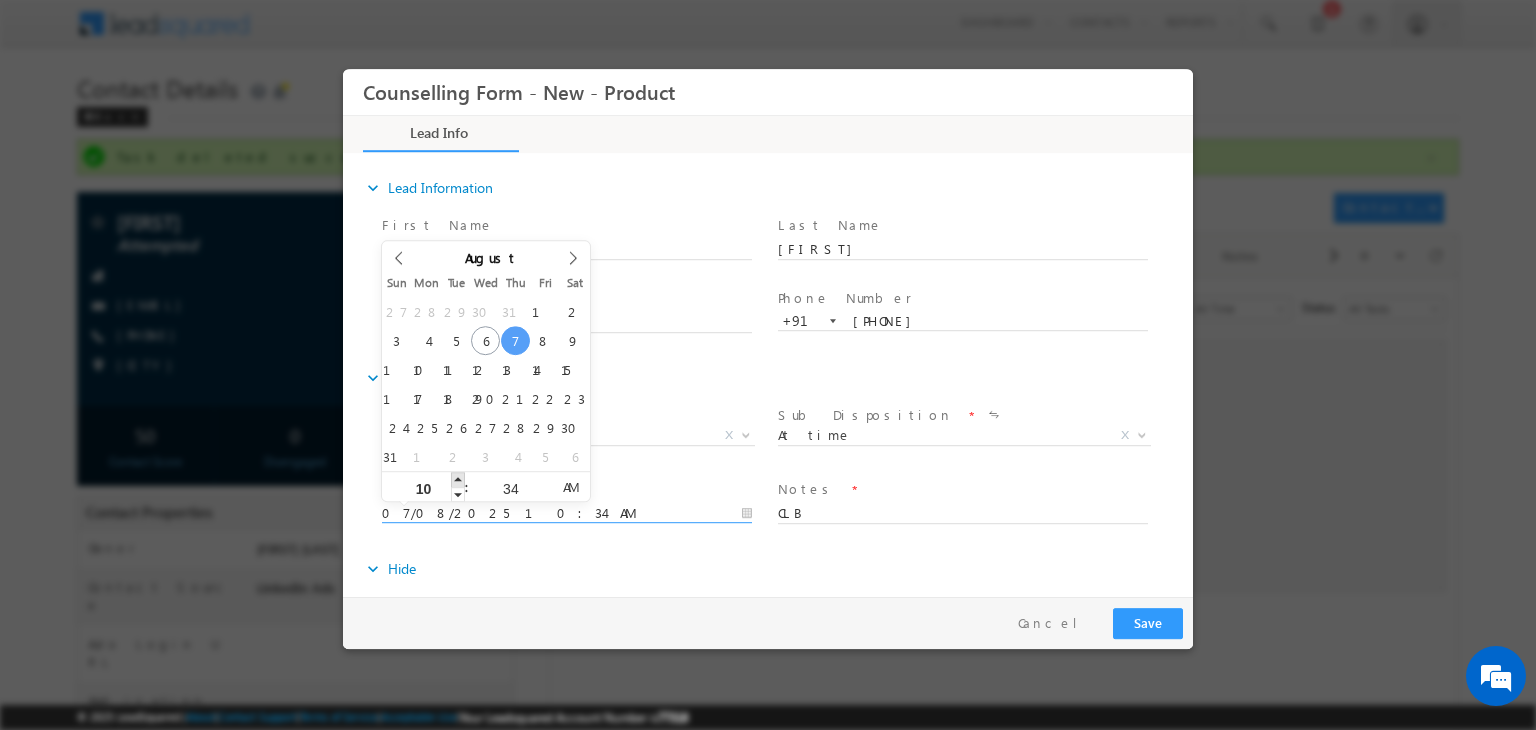click at bounding box center (458, 479) 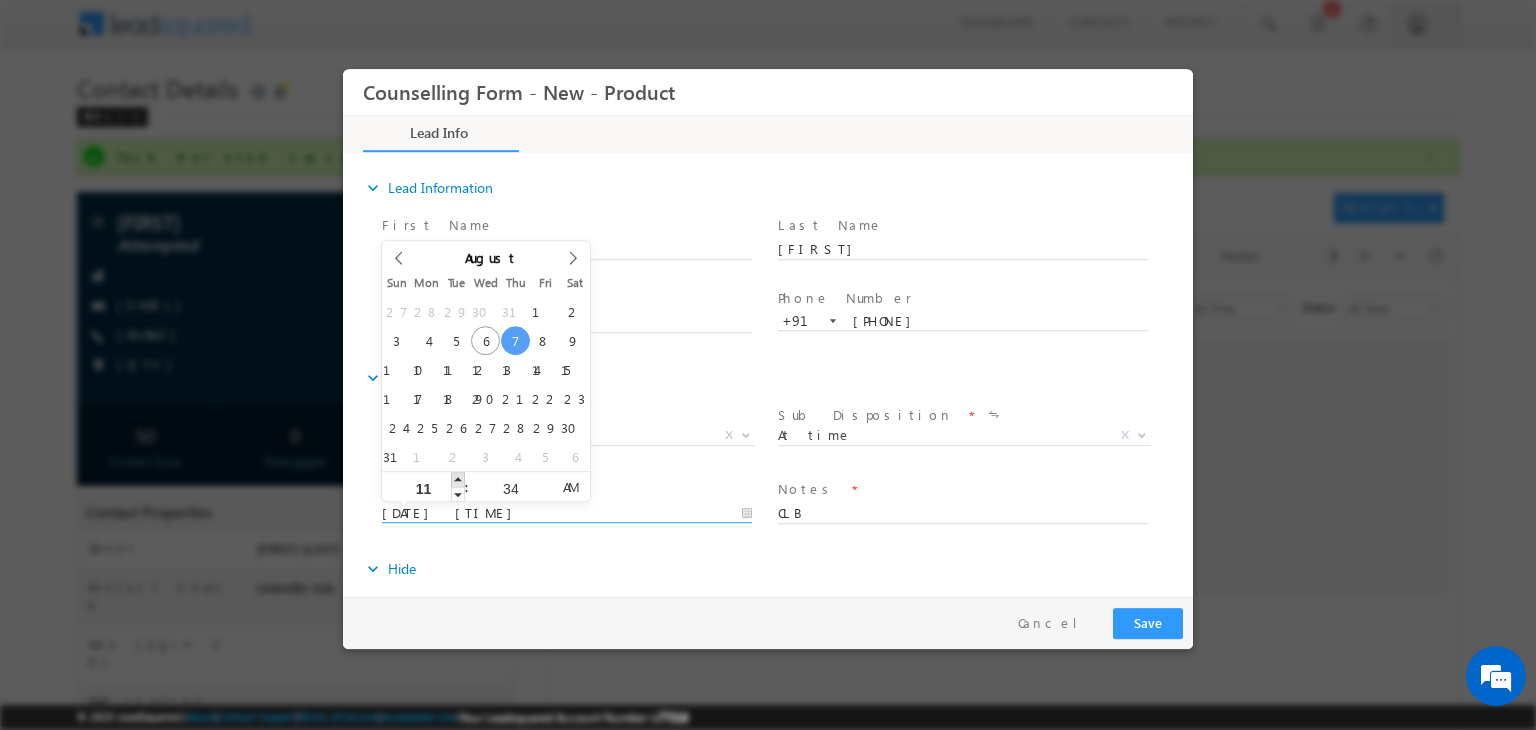 click at bounding box center [458, 479] 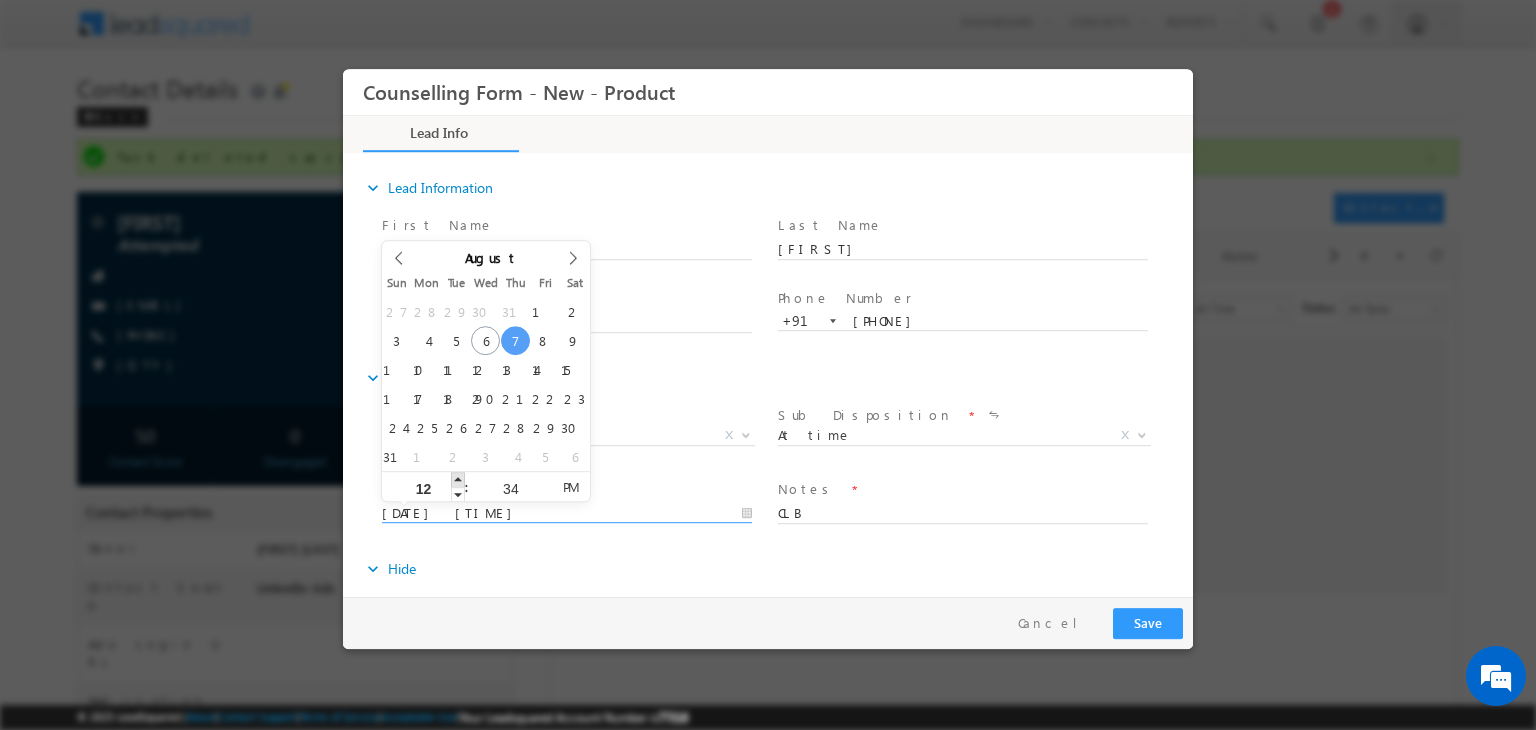 click at bounding box center [458, 479] 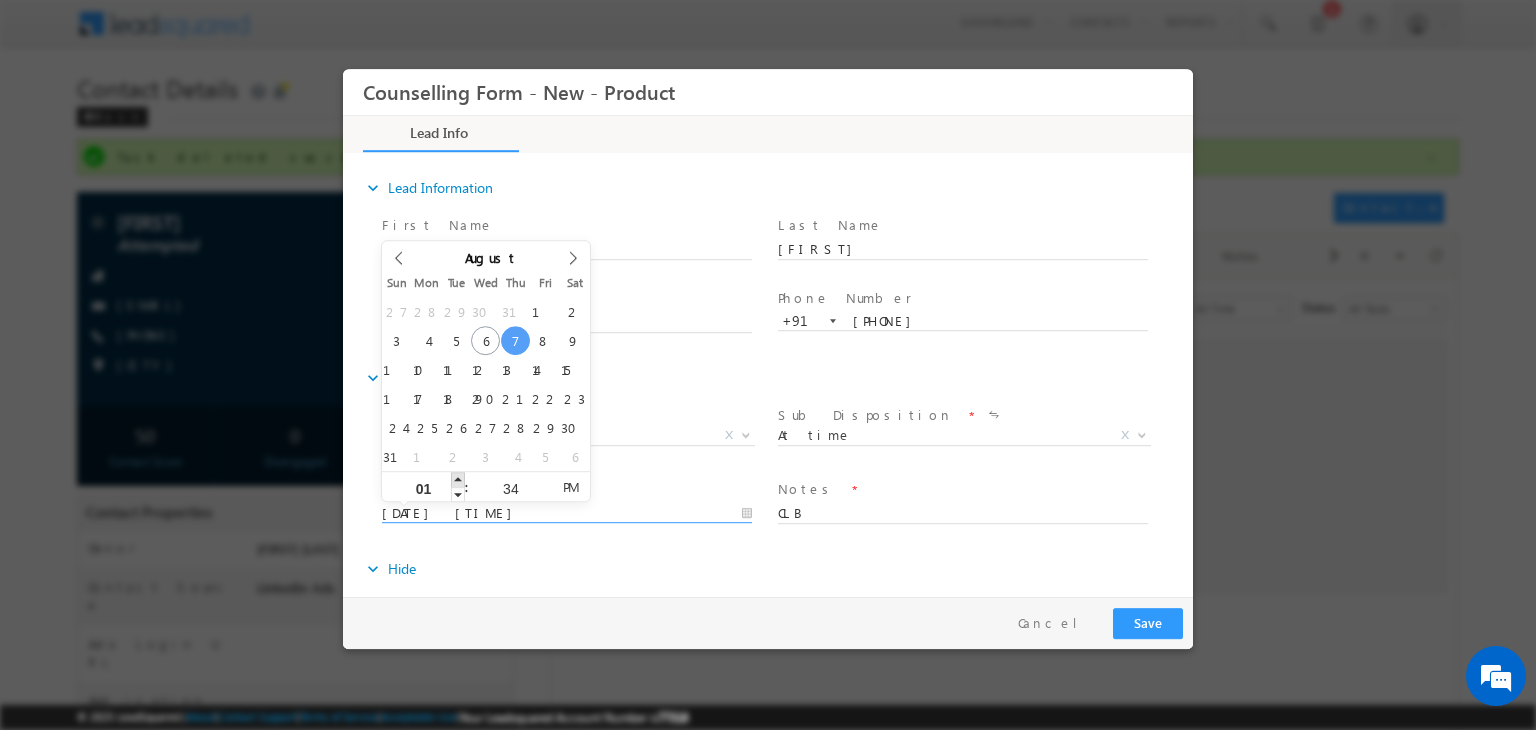 click at bounding box center [458, 479] 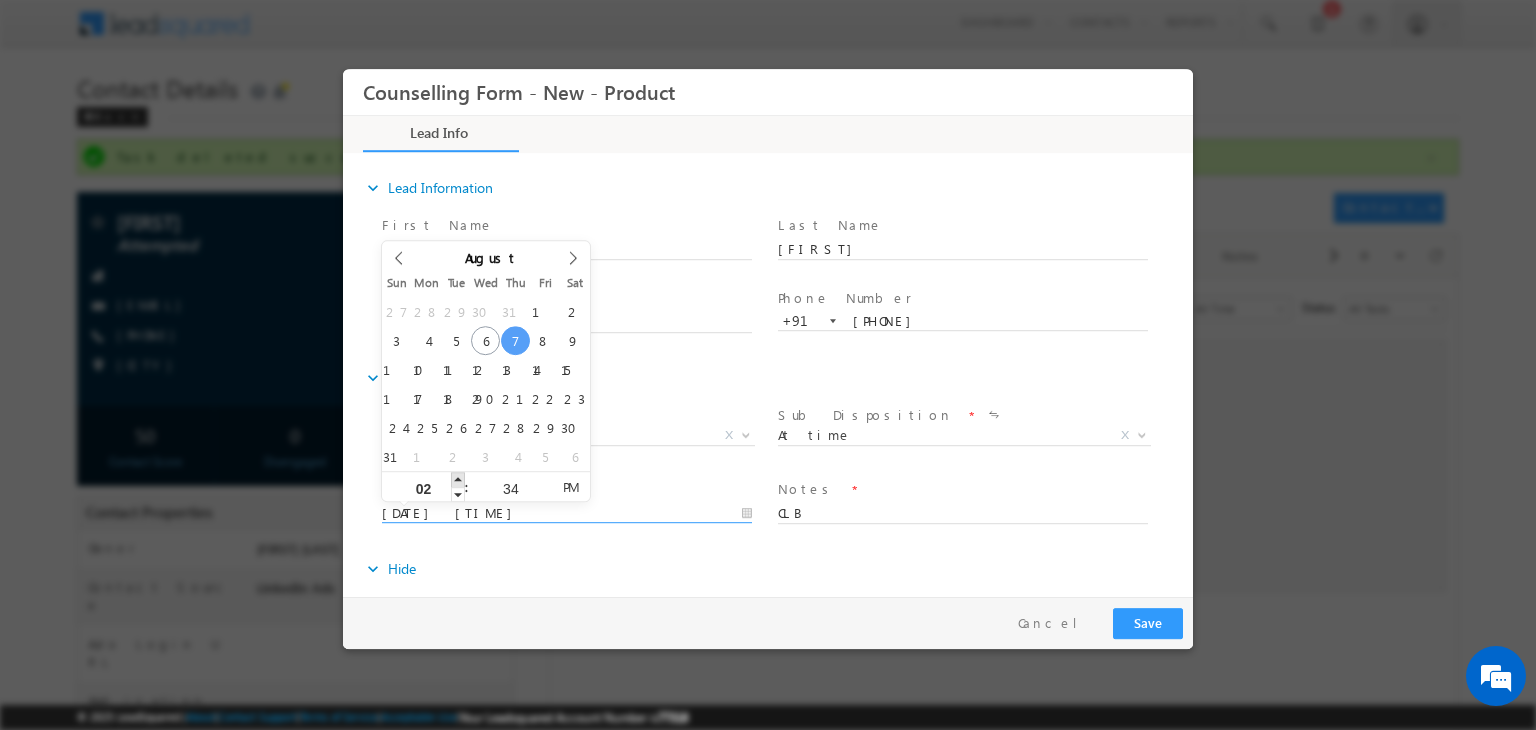 click at bounding box center (458, 479) 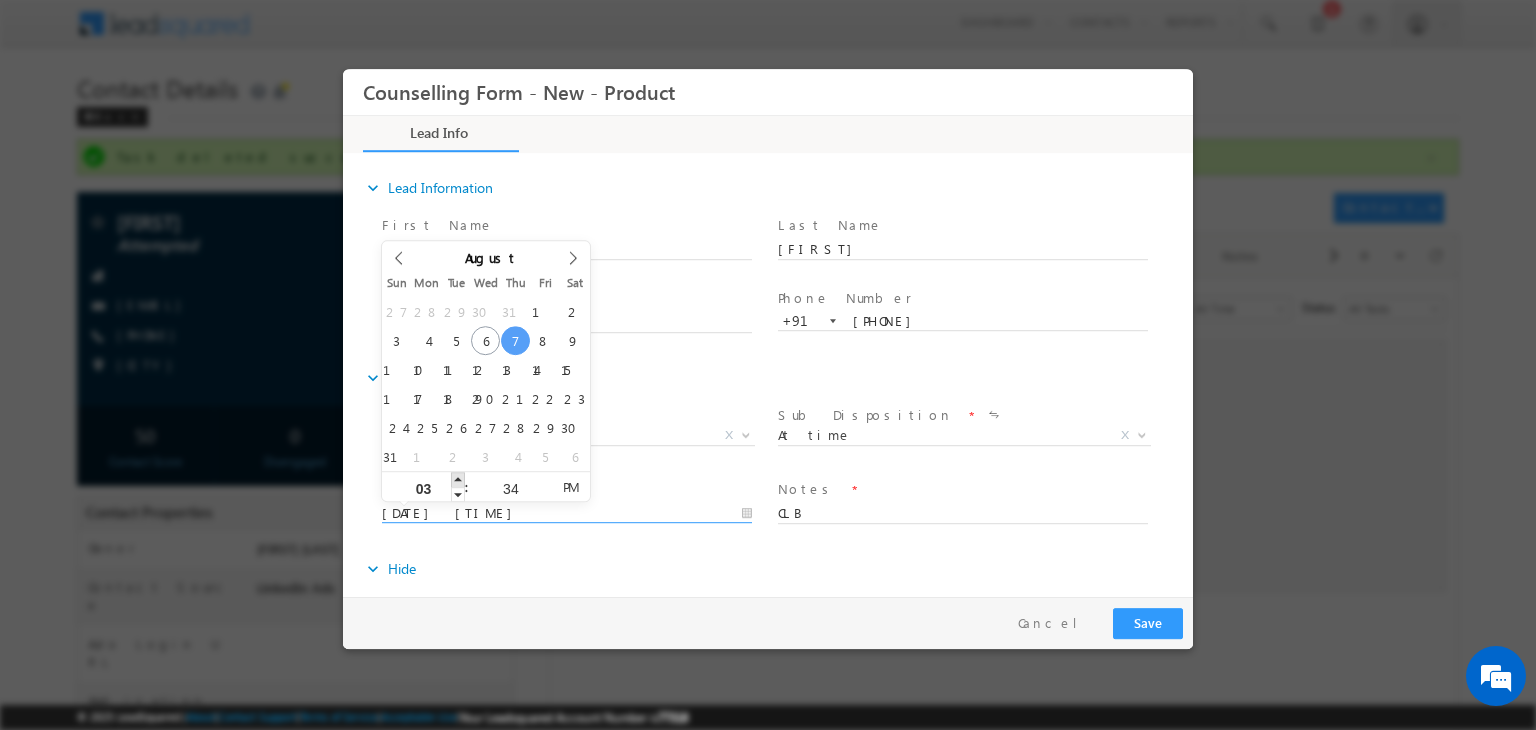 click at bounding box center (458, 479) 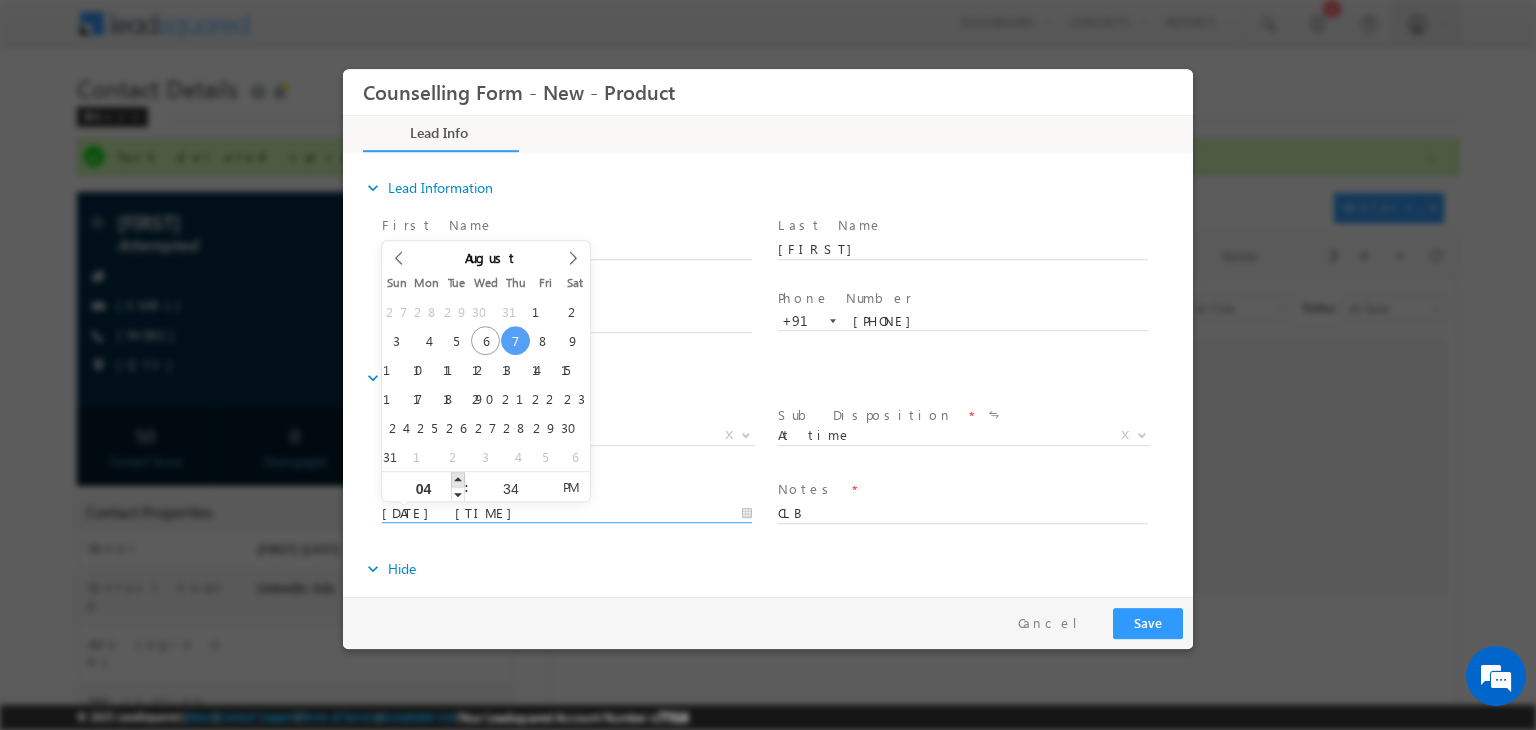 click at bounding box center (458, 479) 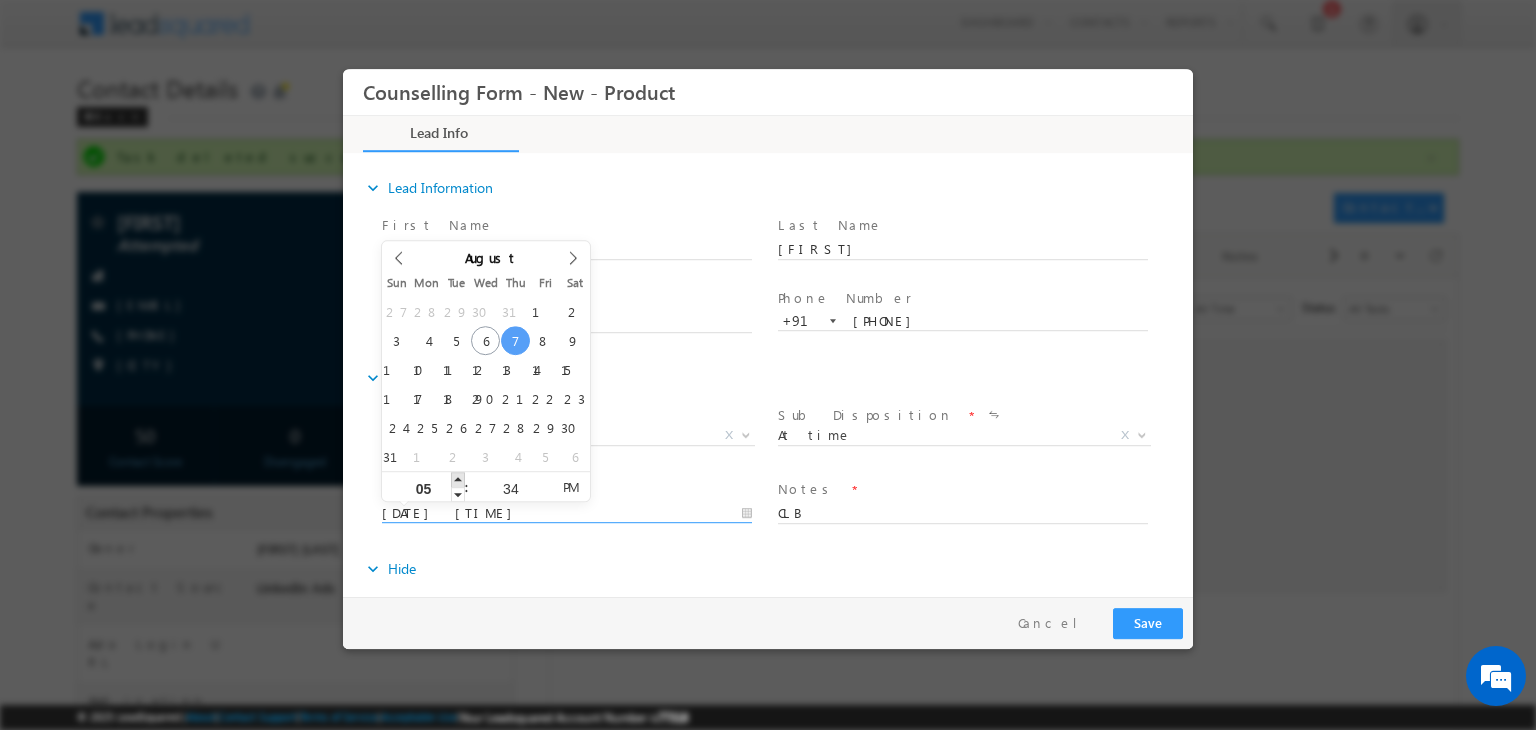 click at bounding box center (458, 479) 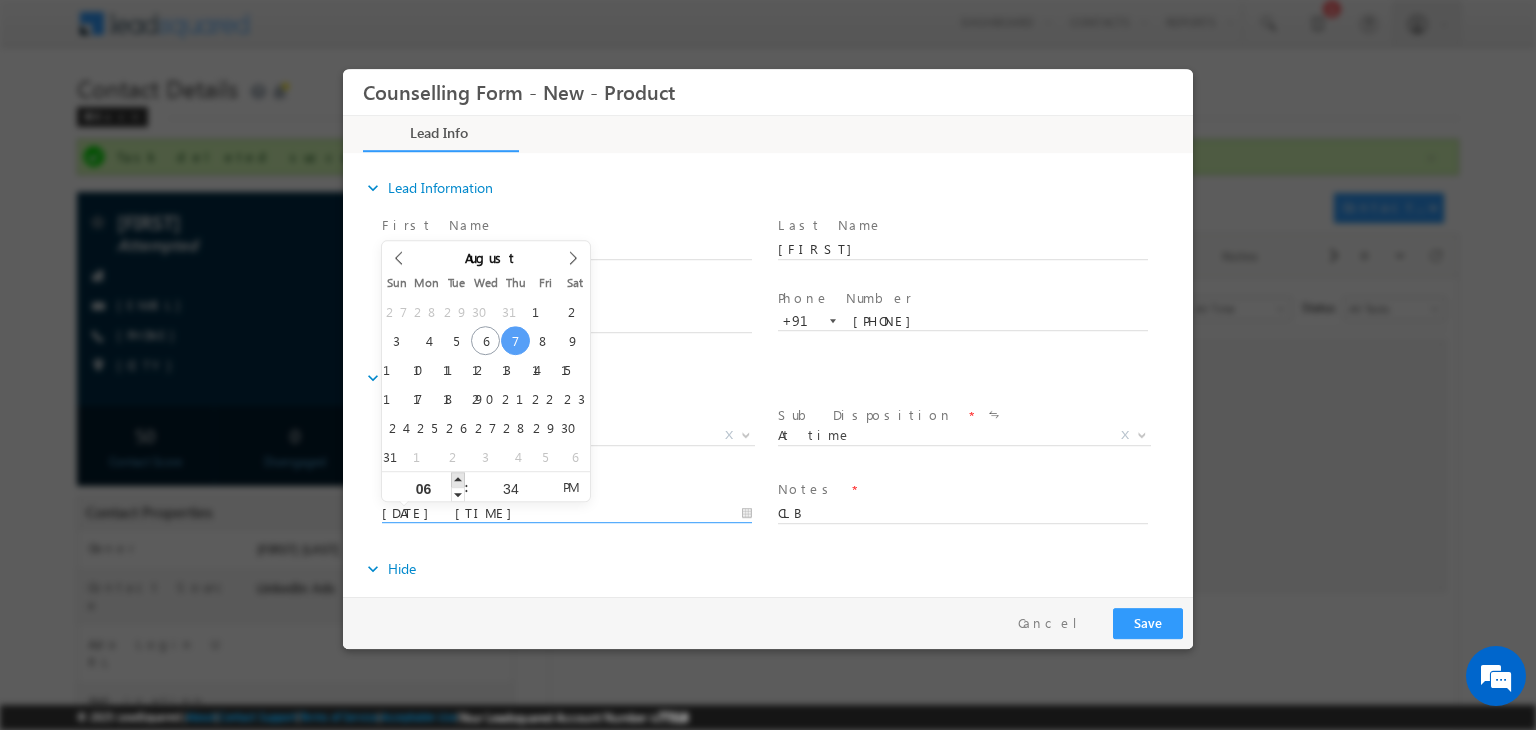 click at bounding box center (458, 479) 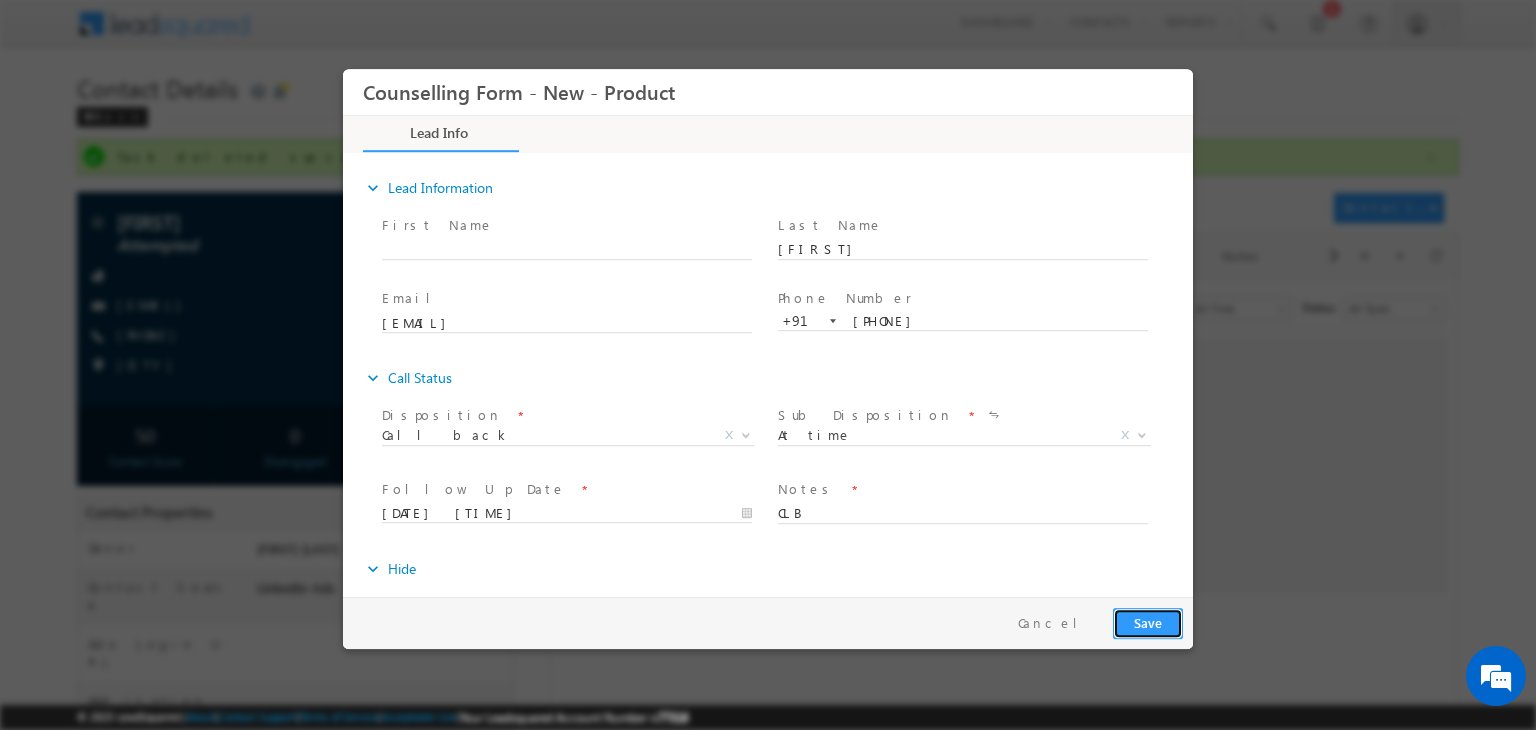 type on "07/08/2025 6:34 PM" 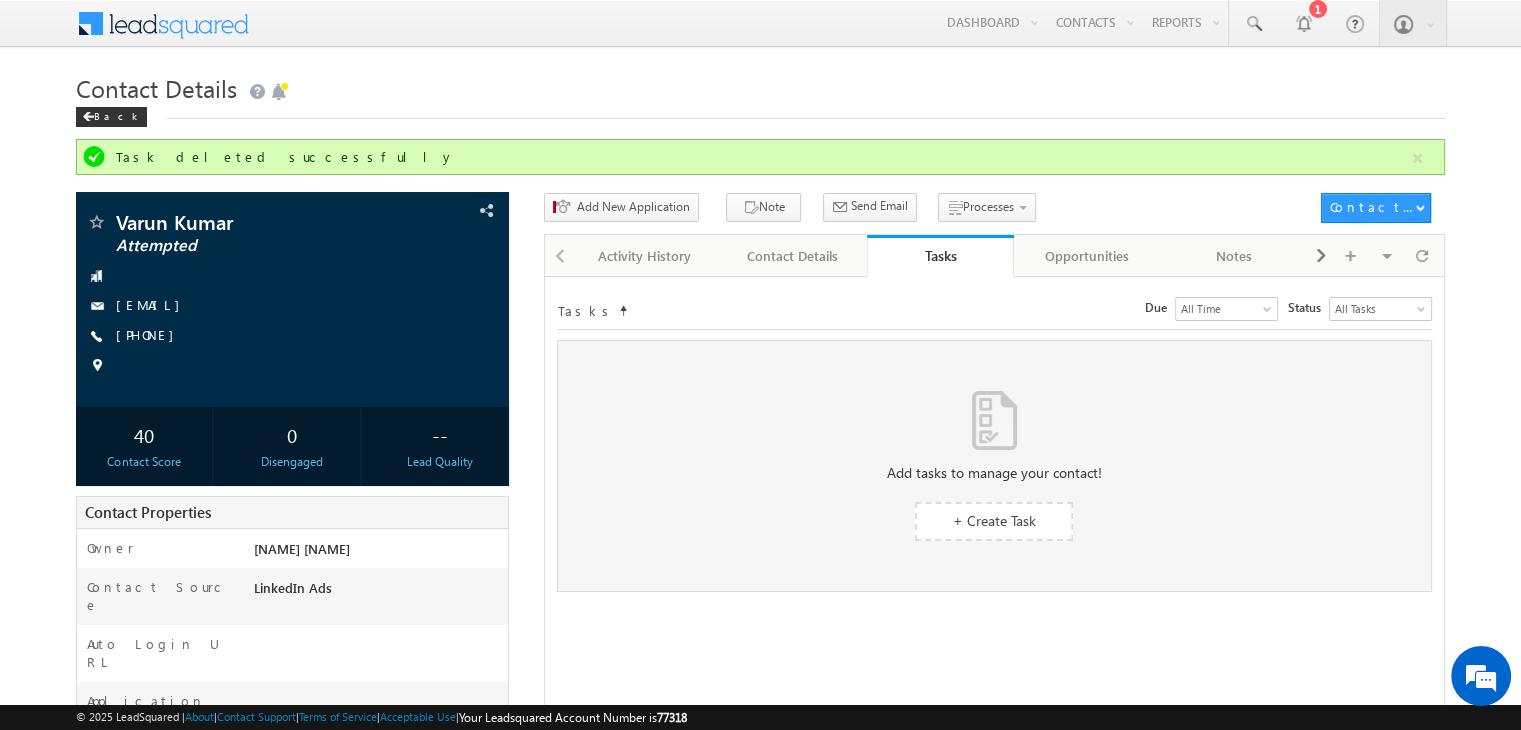scroll, scrollTop: 0, scrollLeft: 0, axis: both 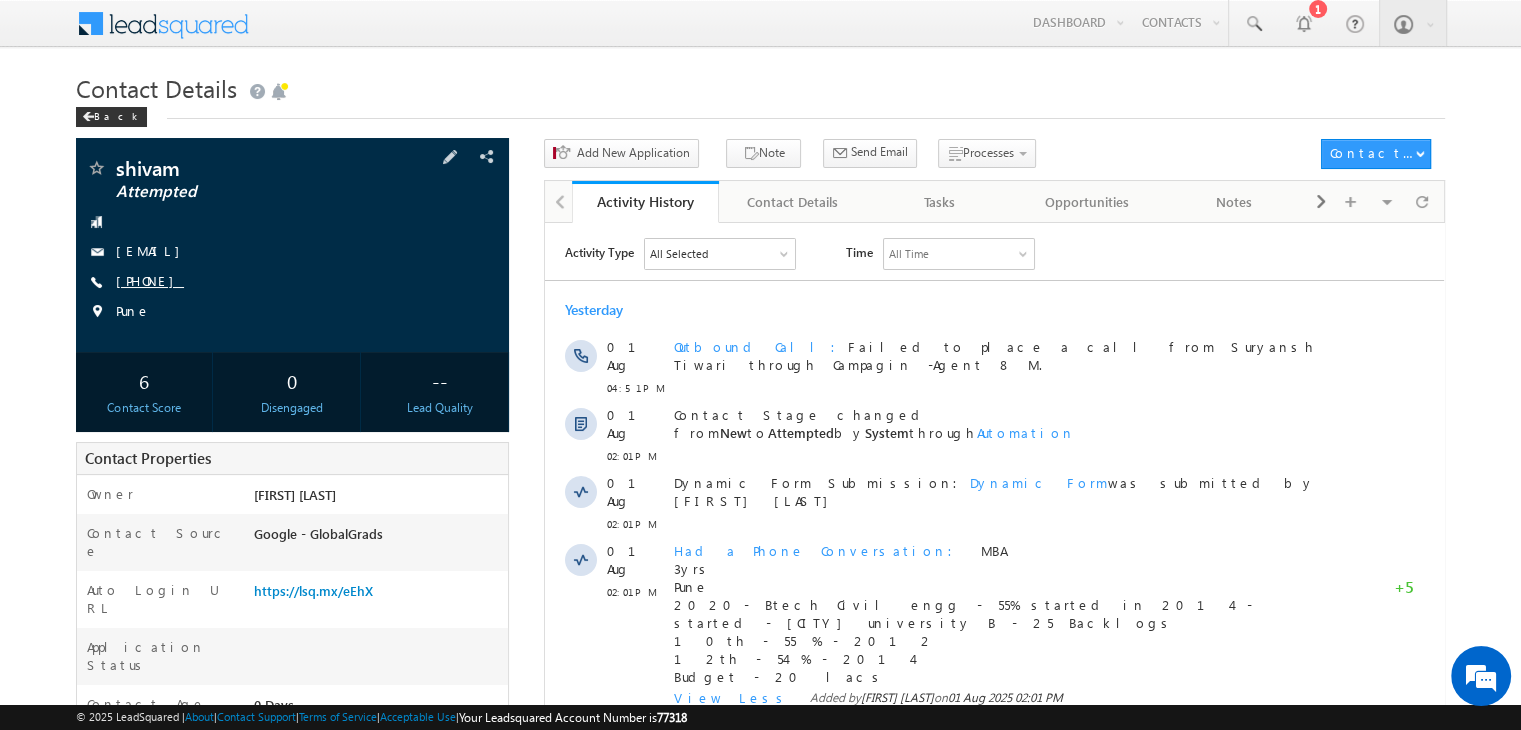 click on "[PHONE]" at bounding box center (150, 280) 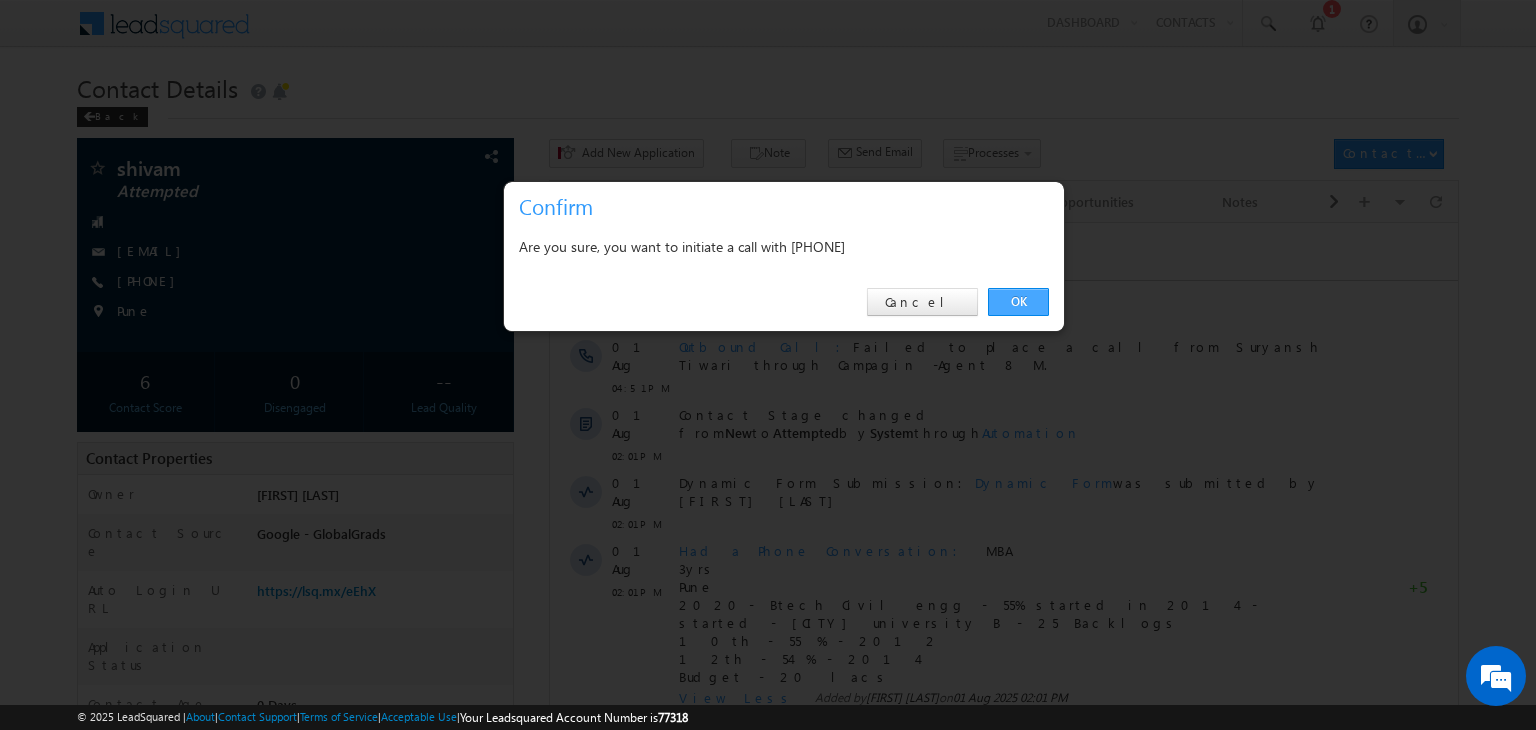 click on "OK" at bounding box center [1018, 302] 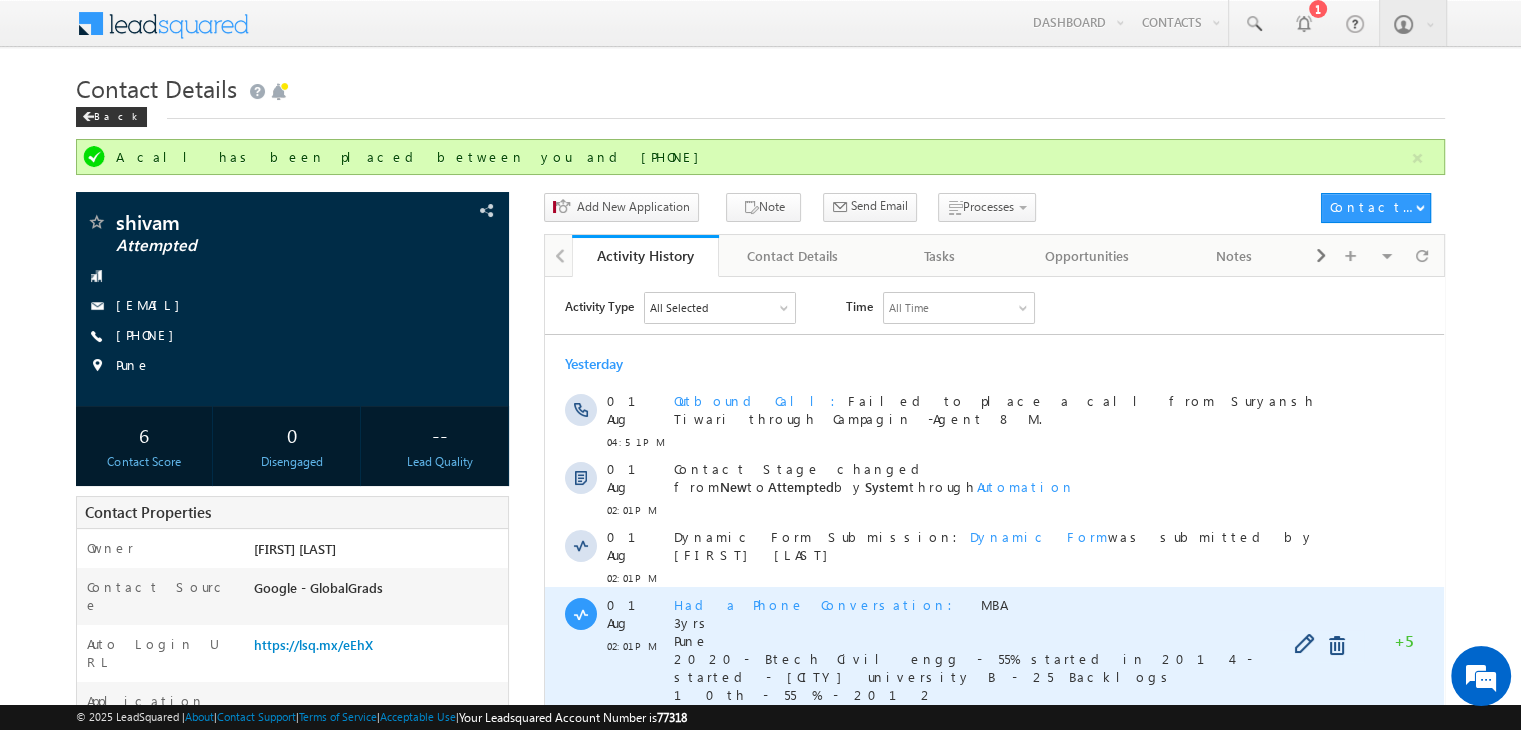 scroll, scrollTop: 191, scrollLeft: 0, axis: vertical 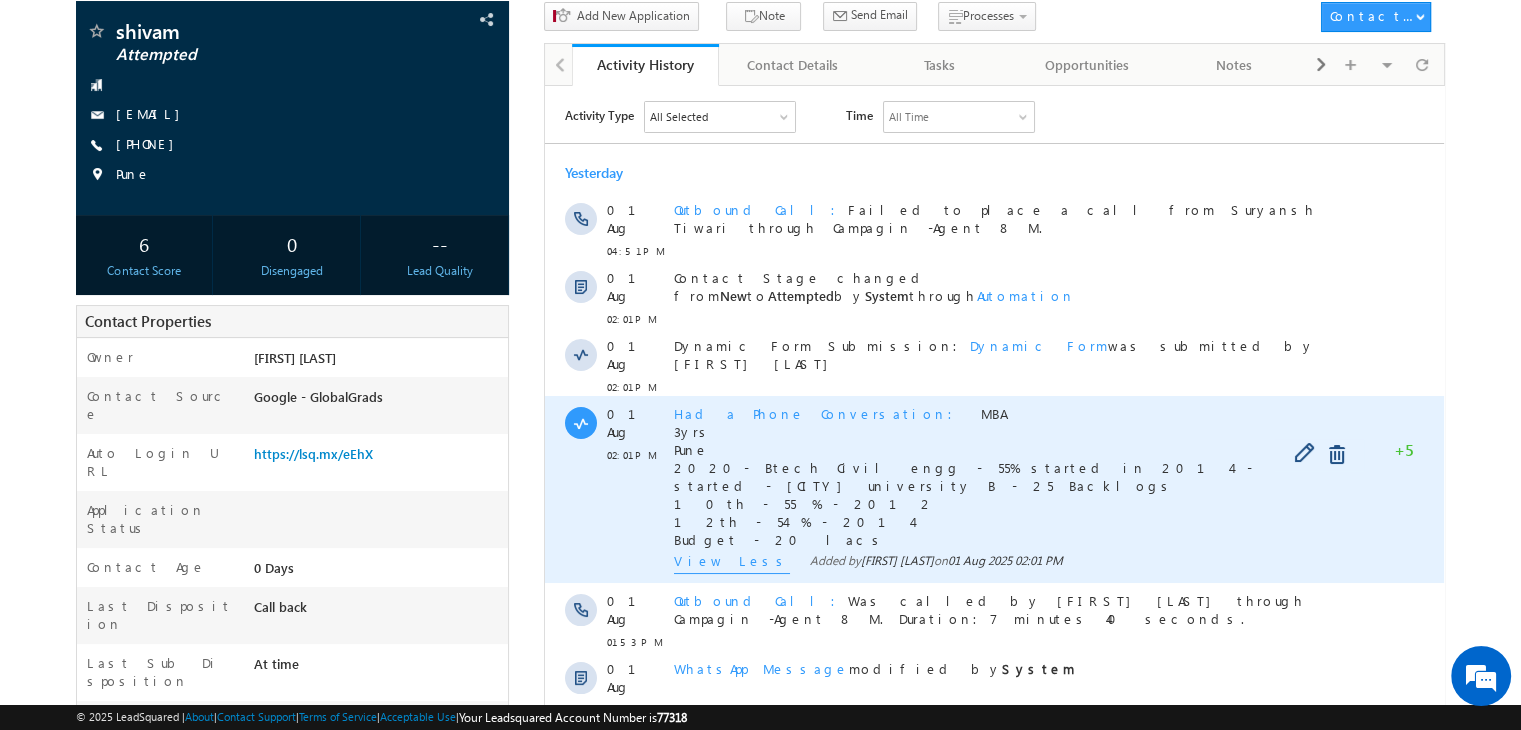 click on "View Less" at bounding box center [732, 562] 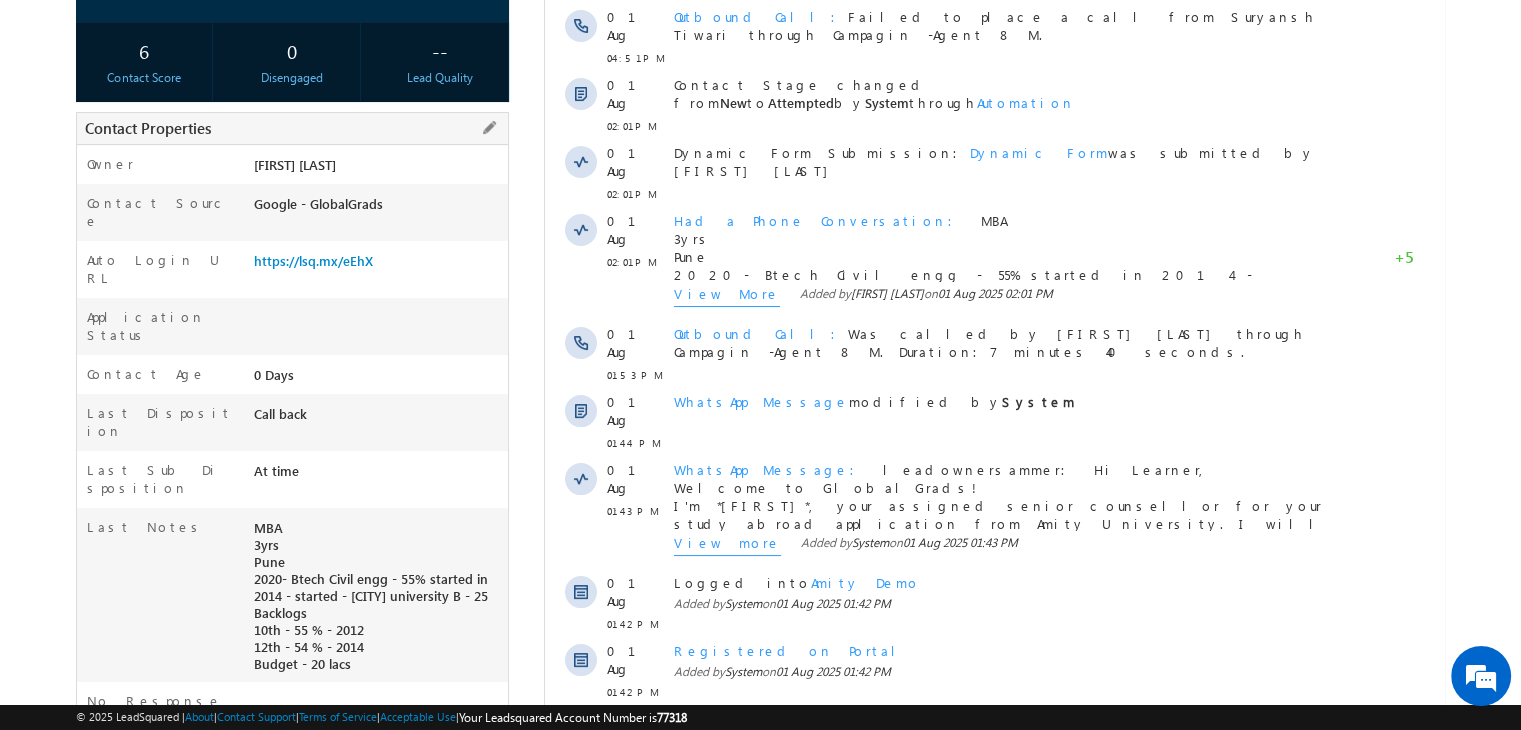 scroll, scrollTop: 383, scrollLeft: 0, axis: vertical 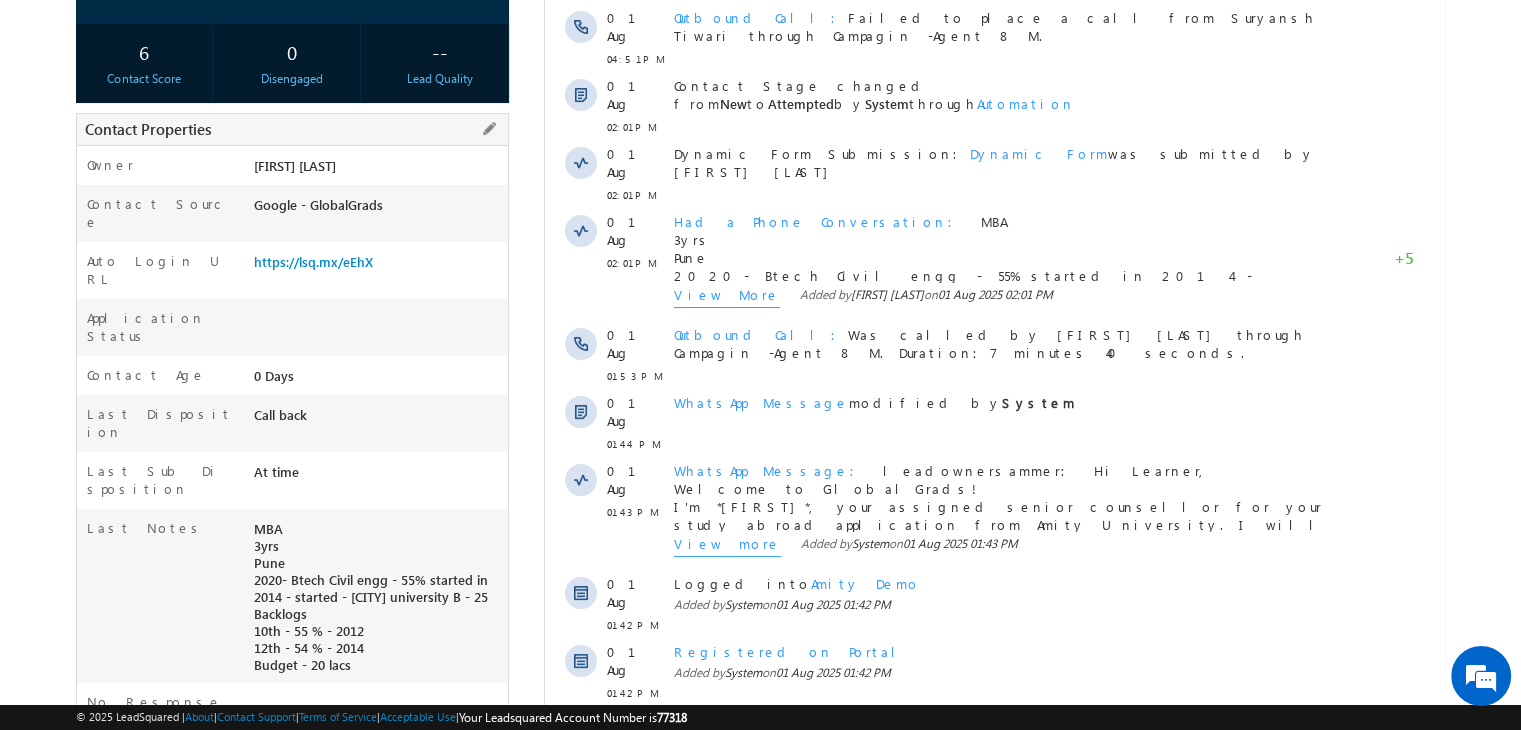 click on "MBA  3yrs  Pune   2020- Btech Civil engg - 55% started in 2014 - started - Pune university B - 25 Backlogs  10th - 55 % - 2012 12th - 54 % - 2014 Budget - 20 lacs" at bounding box center [378, 601] 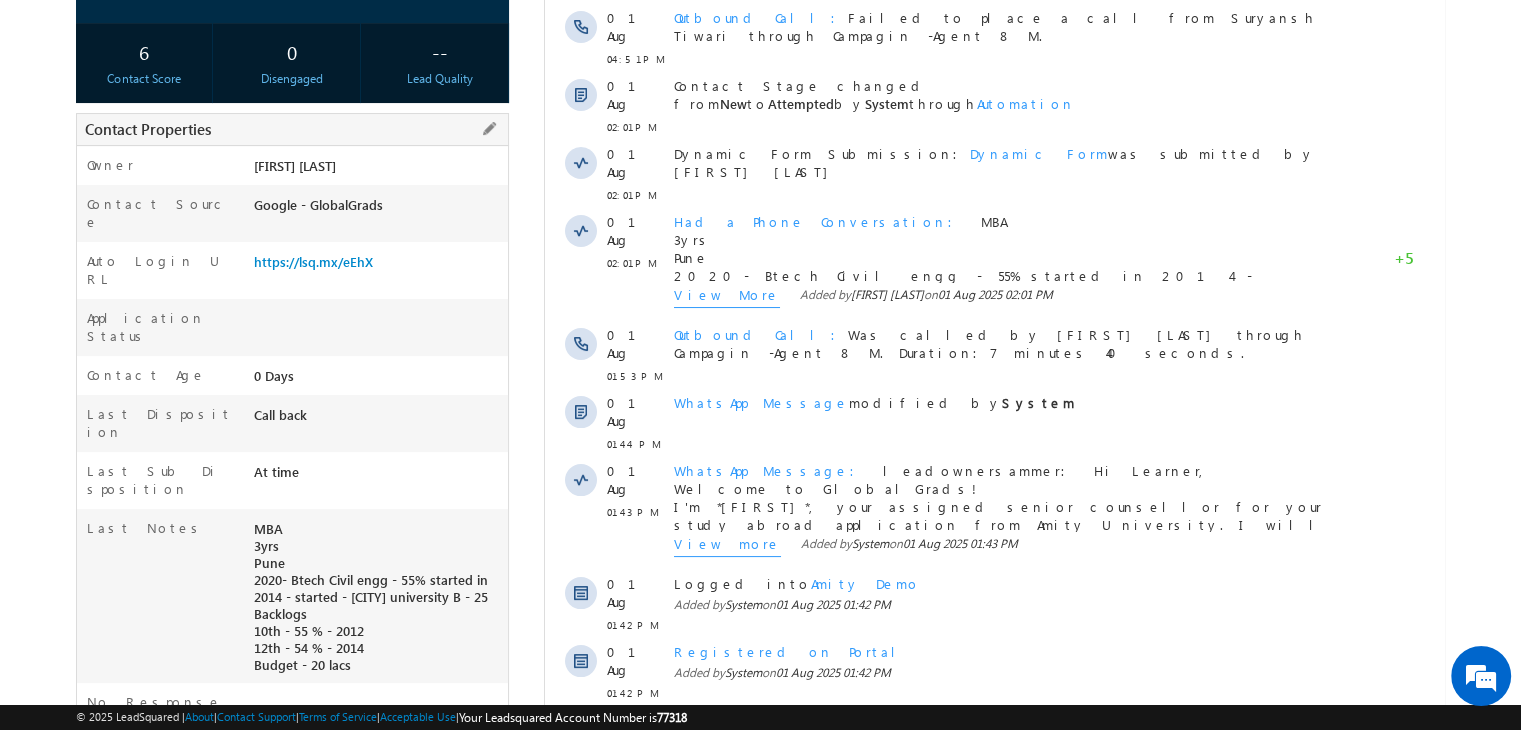 copy on "MBA  3yrs  Pune   2020- Btech Civil engg - 55% started in 2014 - started - Pune university B - 25 Backlogs  10th - 55 % - 2012 12th - 54 % - 2014 Budget - 20 lacs" 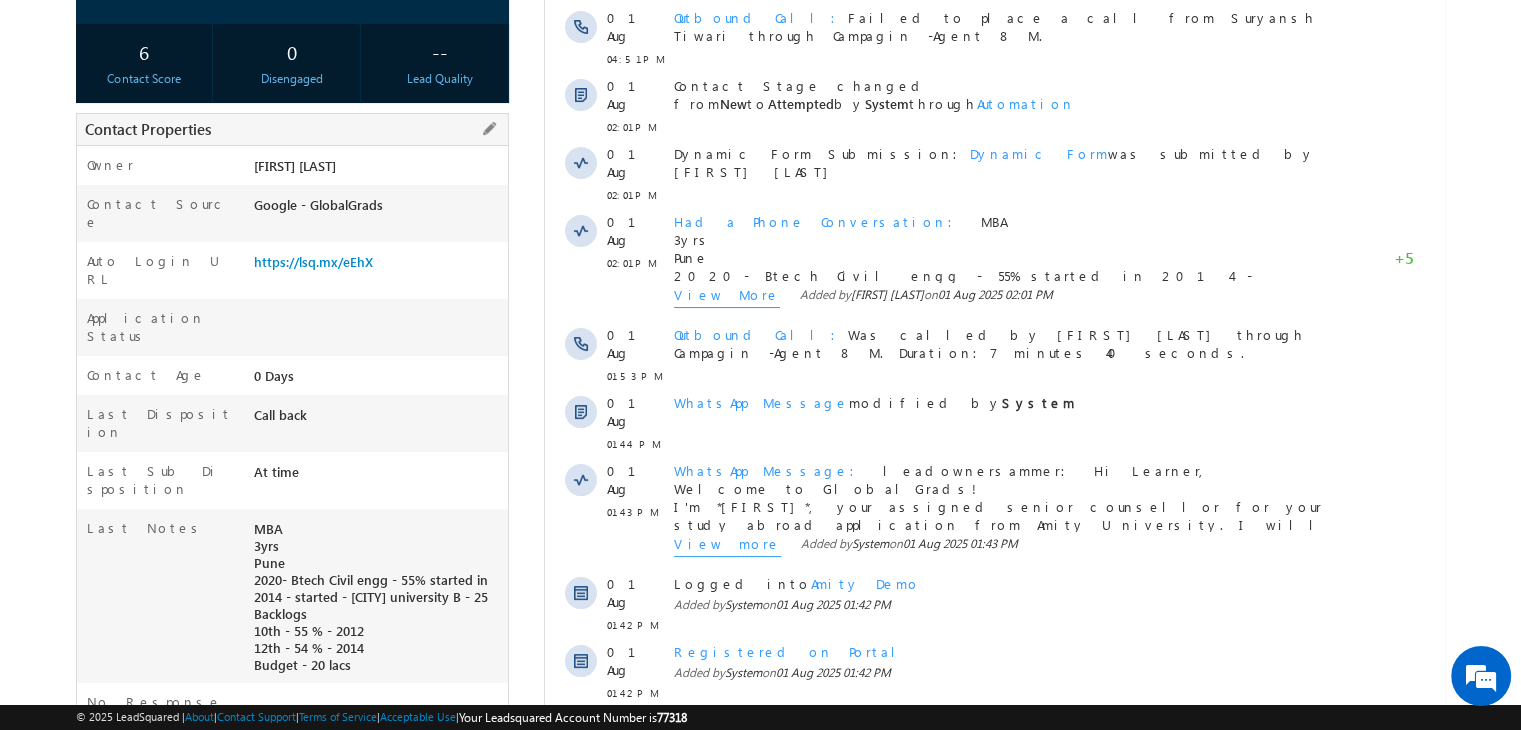 drag, startPoint x: 351, startPoint y: 583, endPoint x: 249, endPoint y: 440, distance: 175.65022 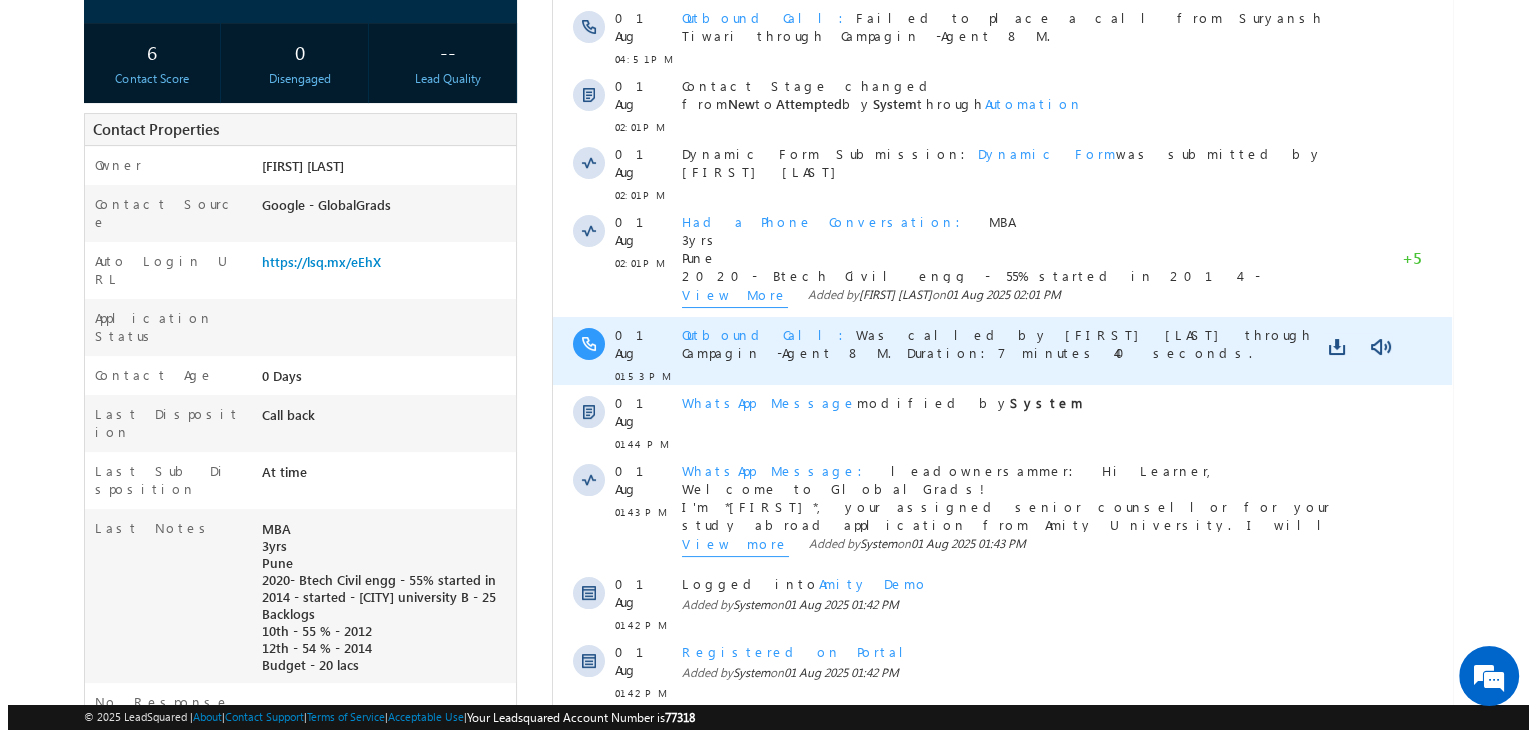 scroll, scrollTop: 0, scrollLeft: 0, axis: both 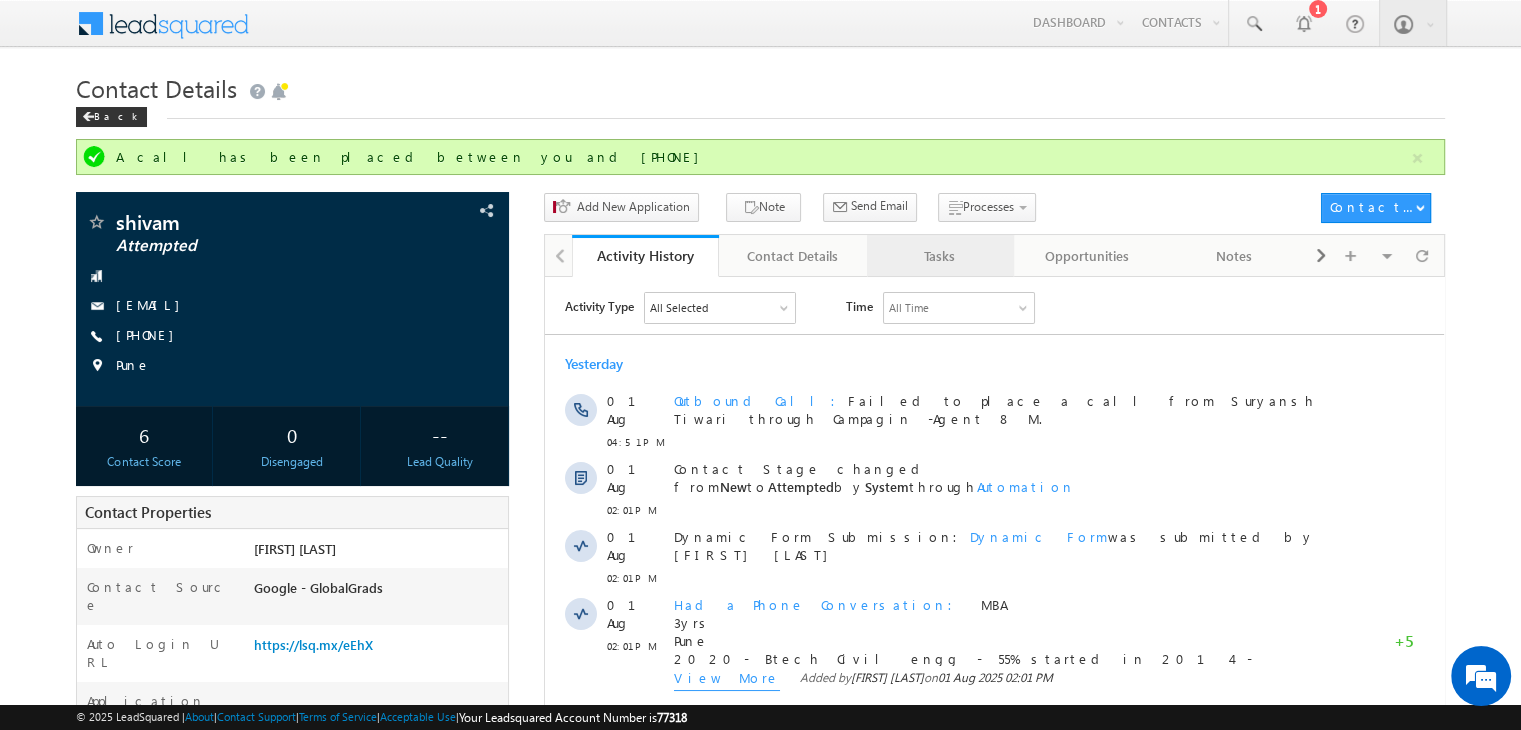 click on "Tasks" at bounding box center (939, 256) 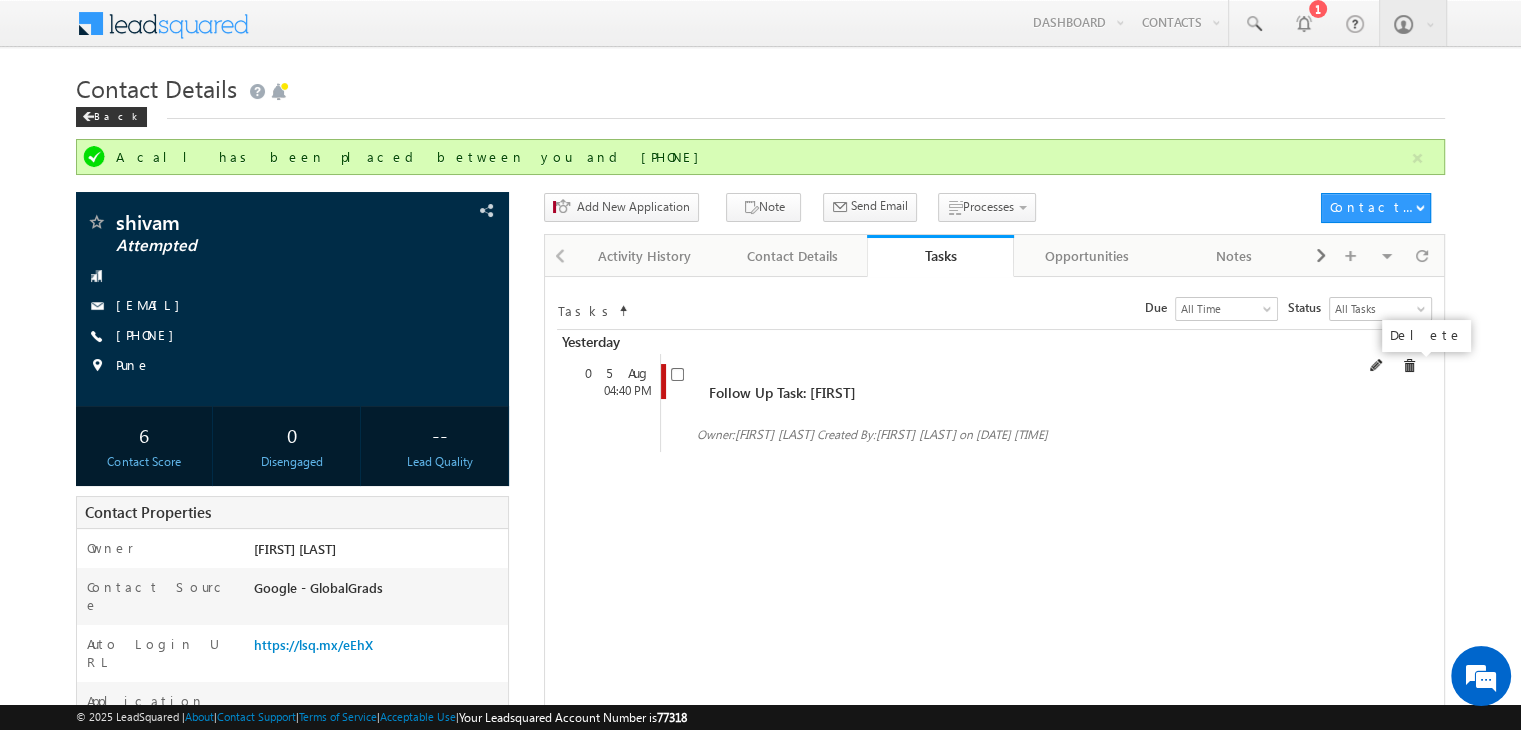 click at bounding box center (1409, 366) 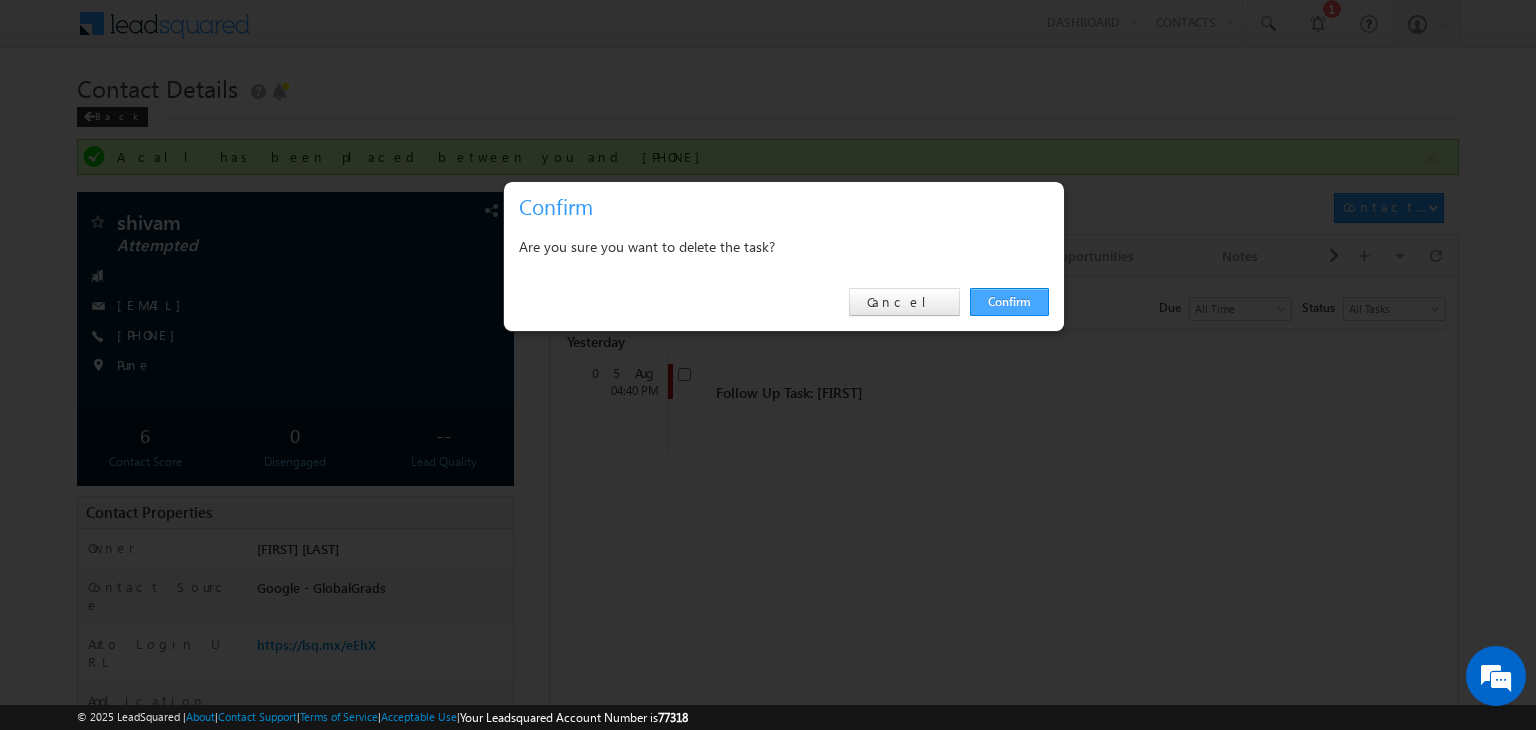 click on "Confirm" at bounding box center [1009, 302] 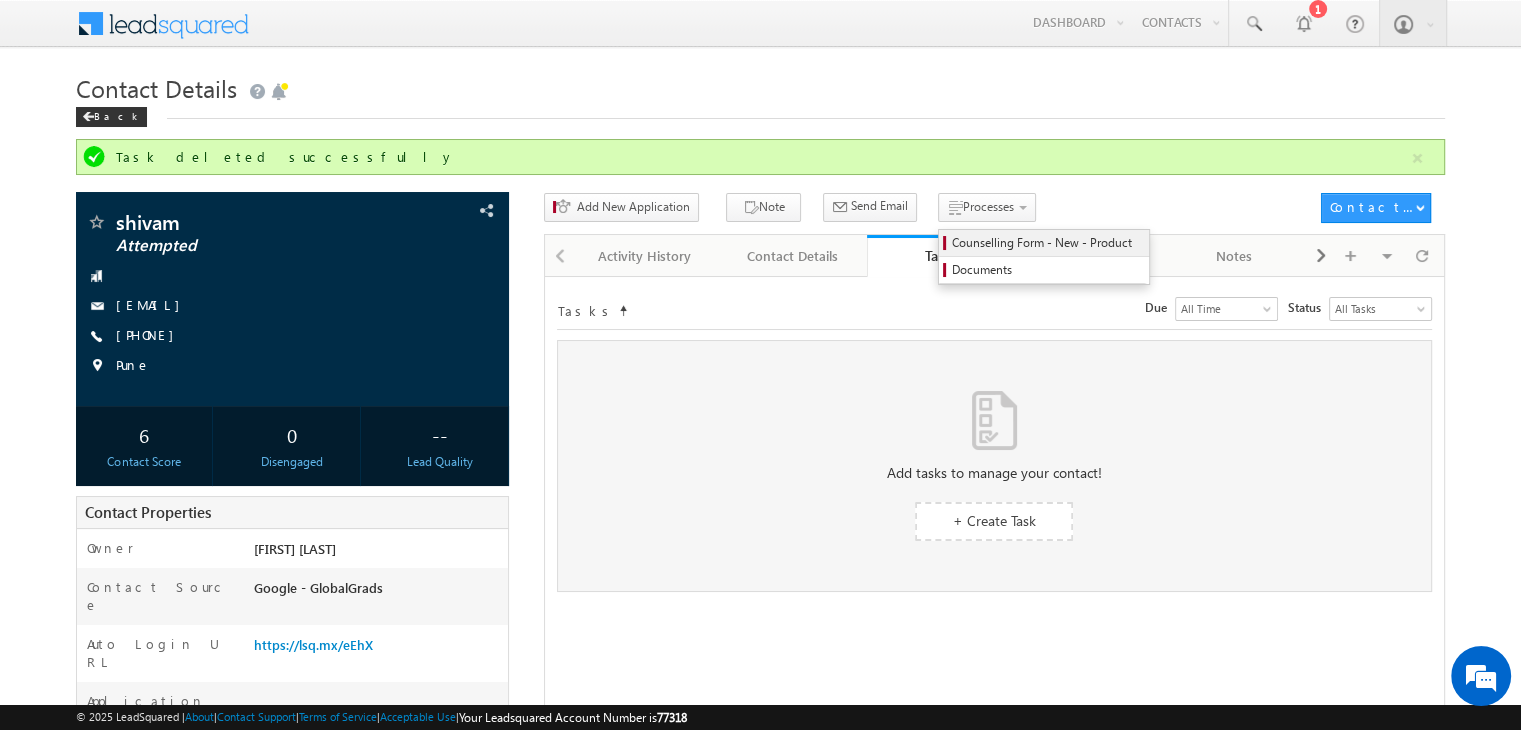 click on "Counselling Form - New - Product" at bounding box center (1047, 243) 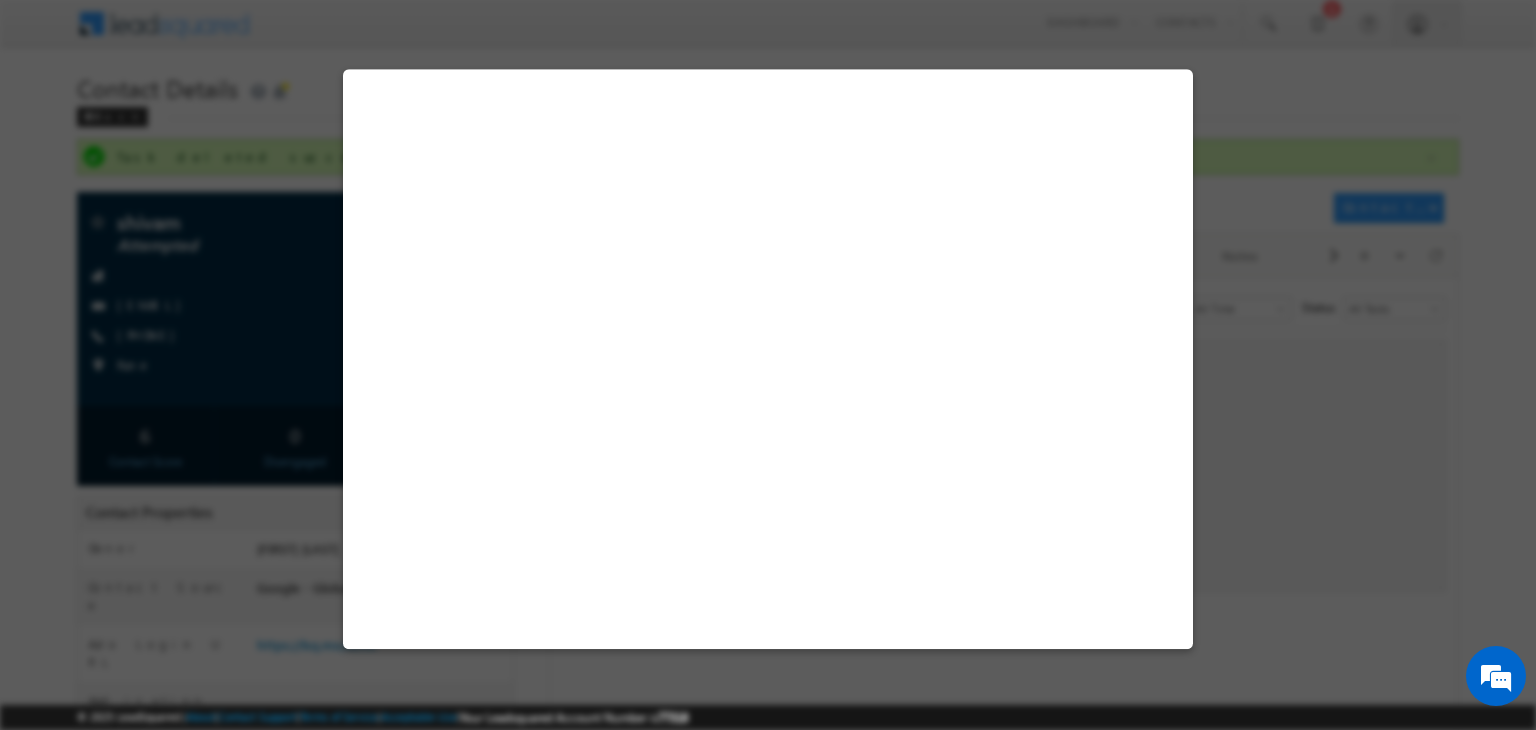 select on "Attempted" 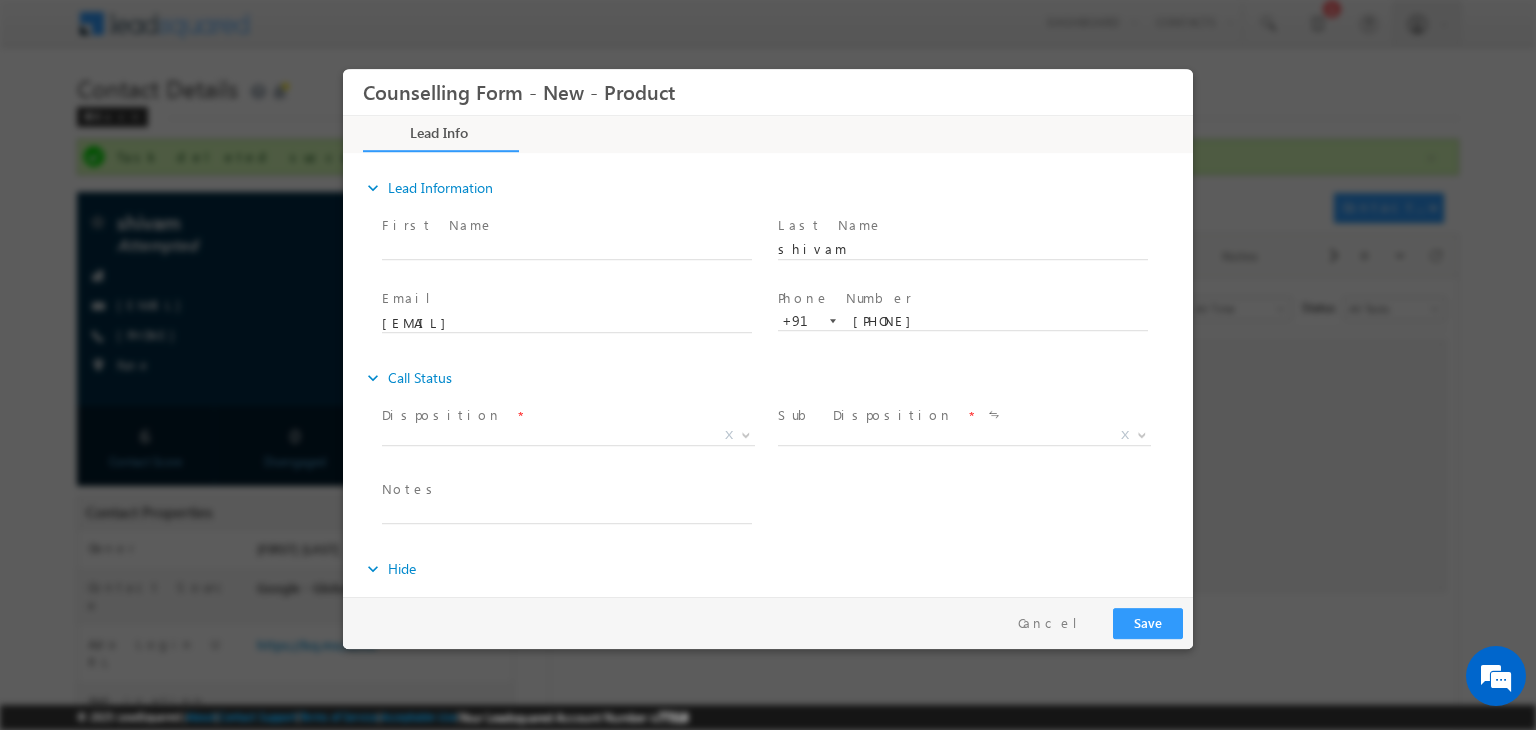scroll, scrollTop: 0, scrollLeft: 0, axis: both 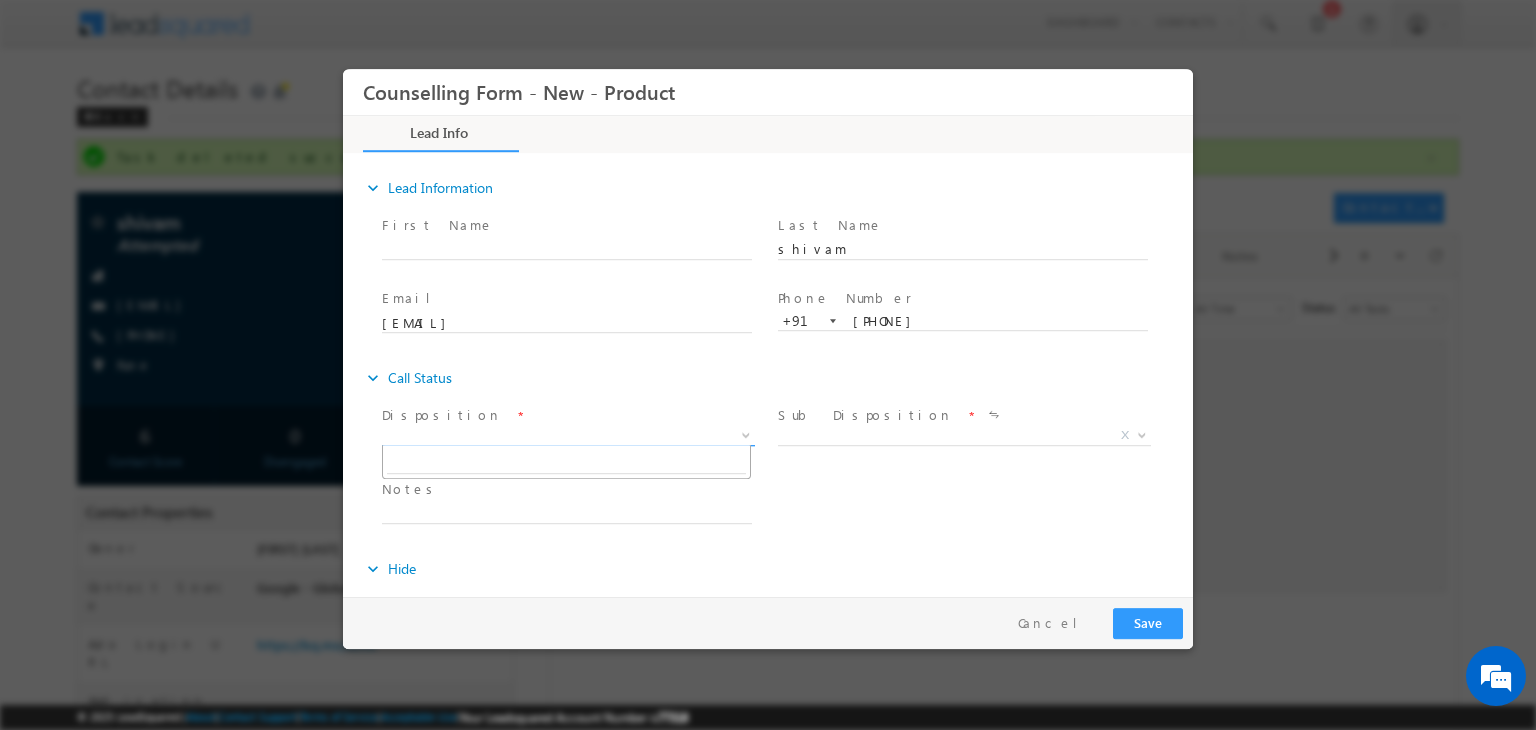 click on "X" at bounding box center [568, 436] 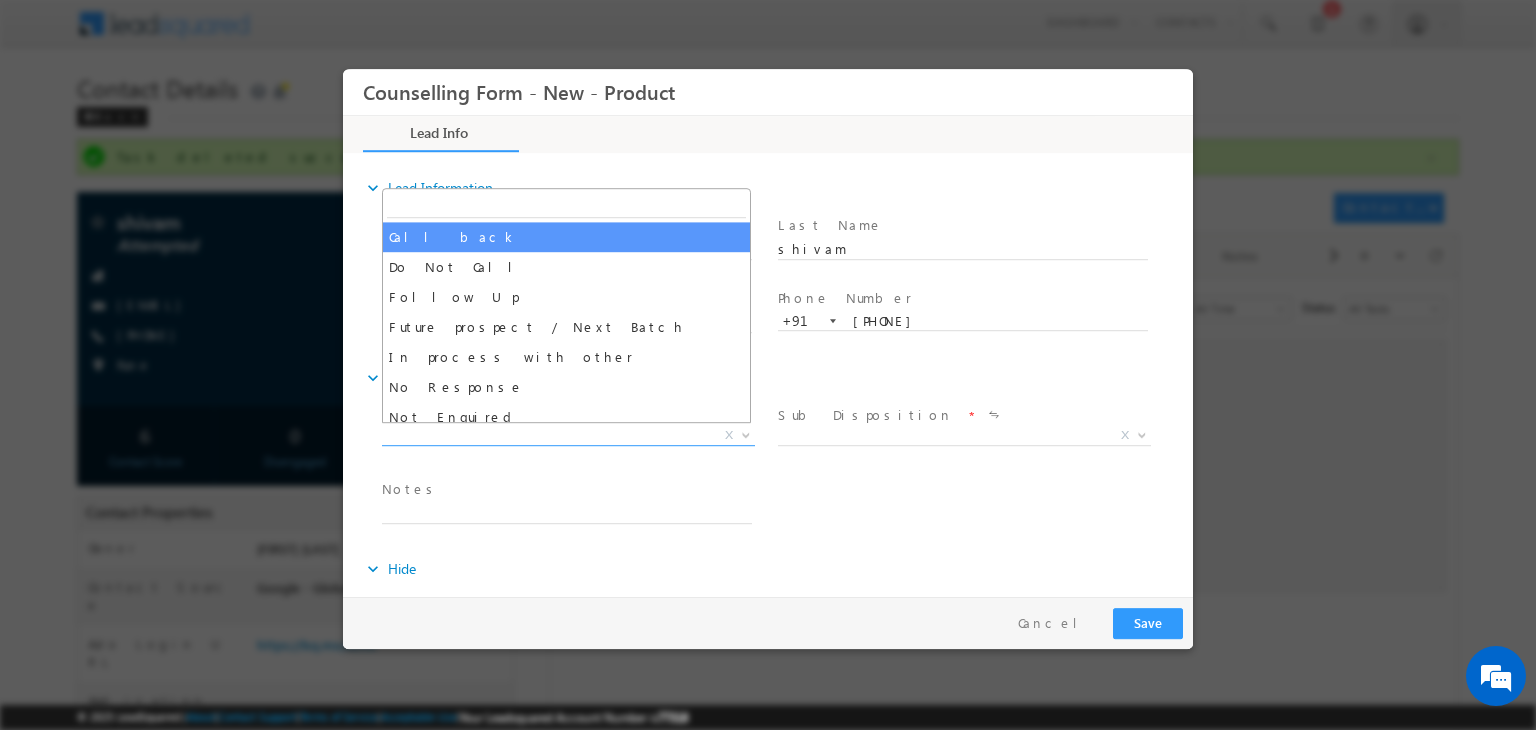 select on "Call back" 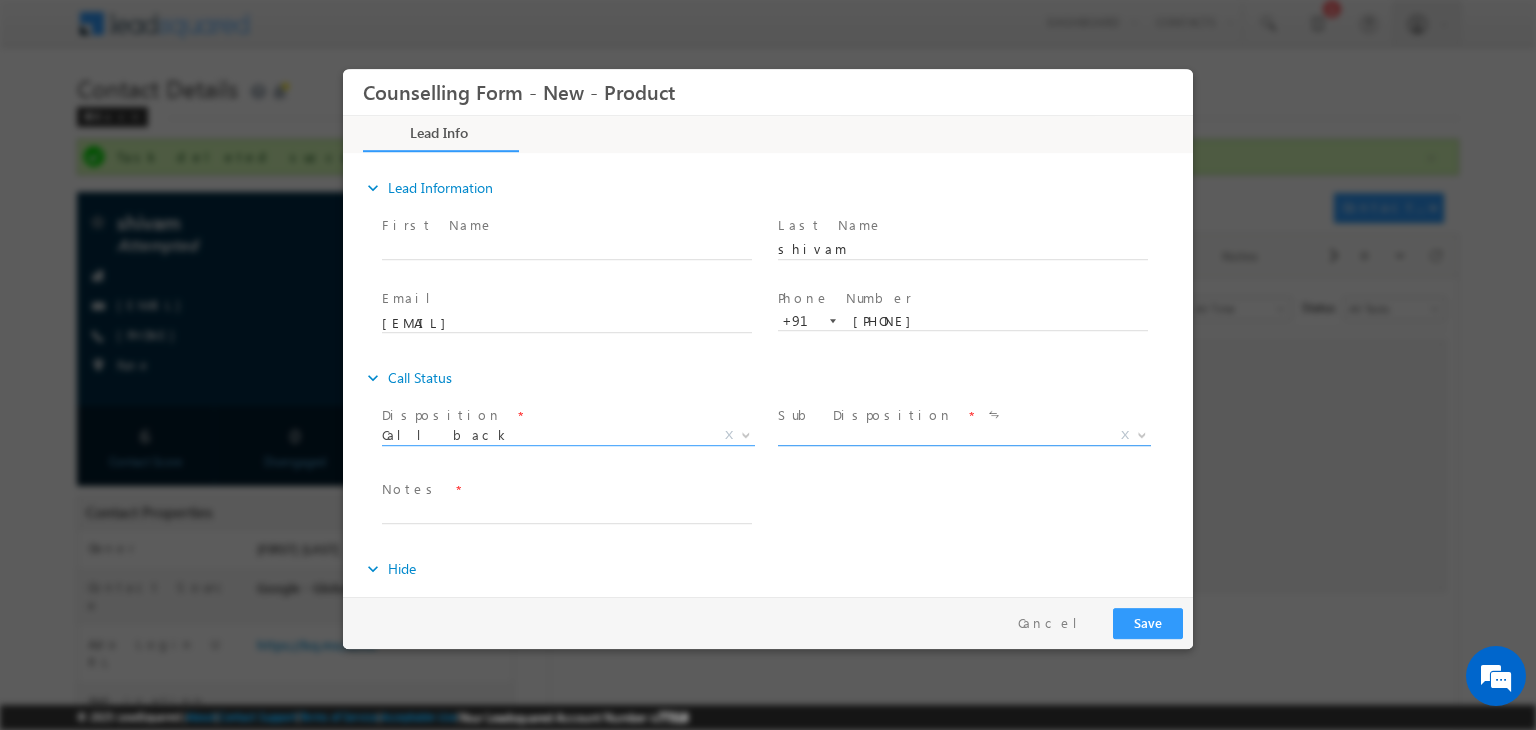 click on "X" at bounding box center [964, 436] 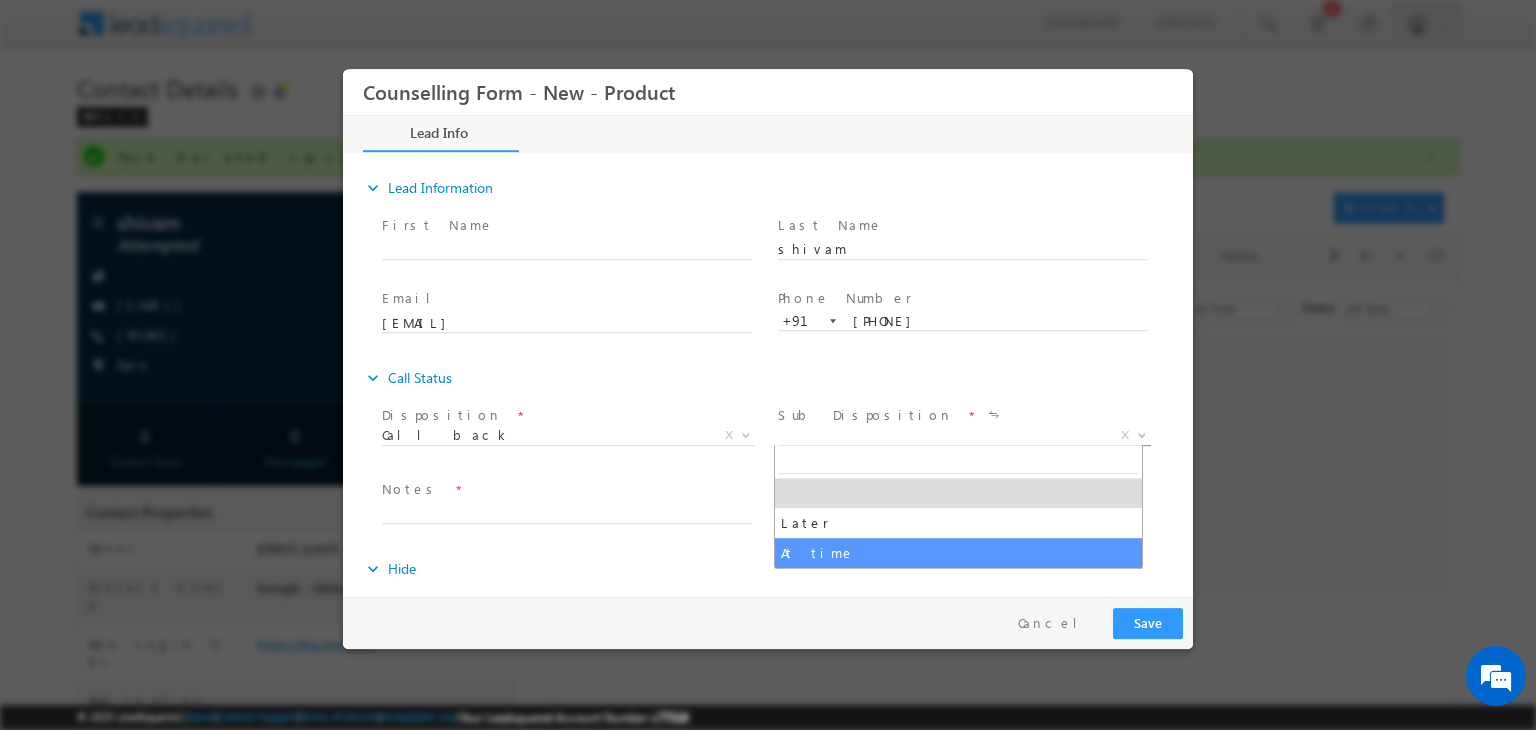 select on "At time" 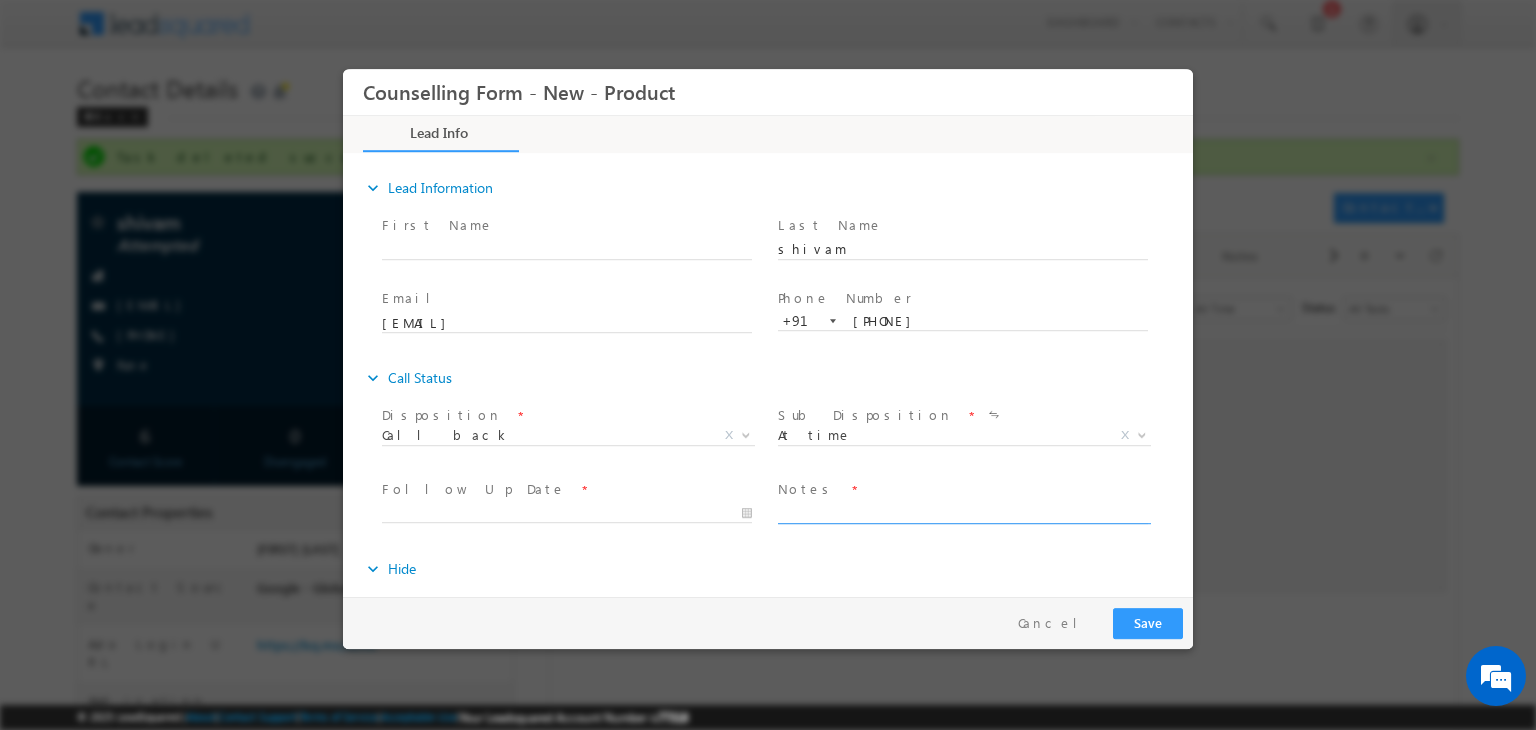 click at bounding box center [963, 512] 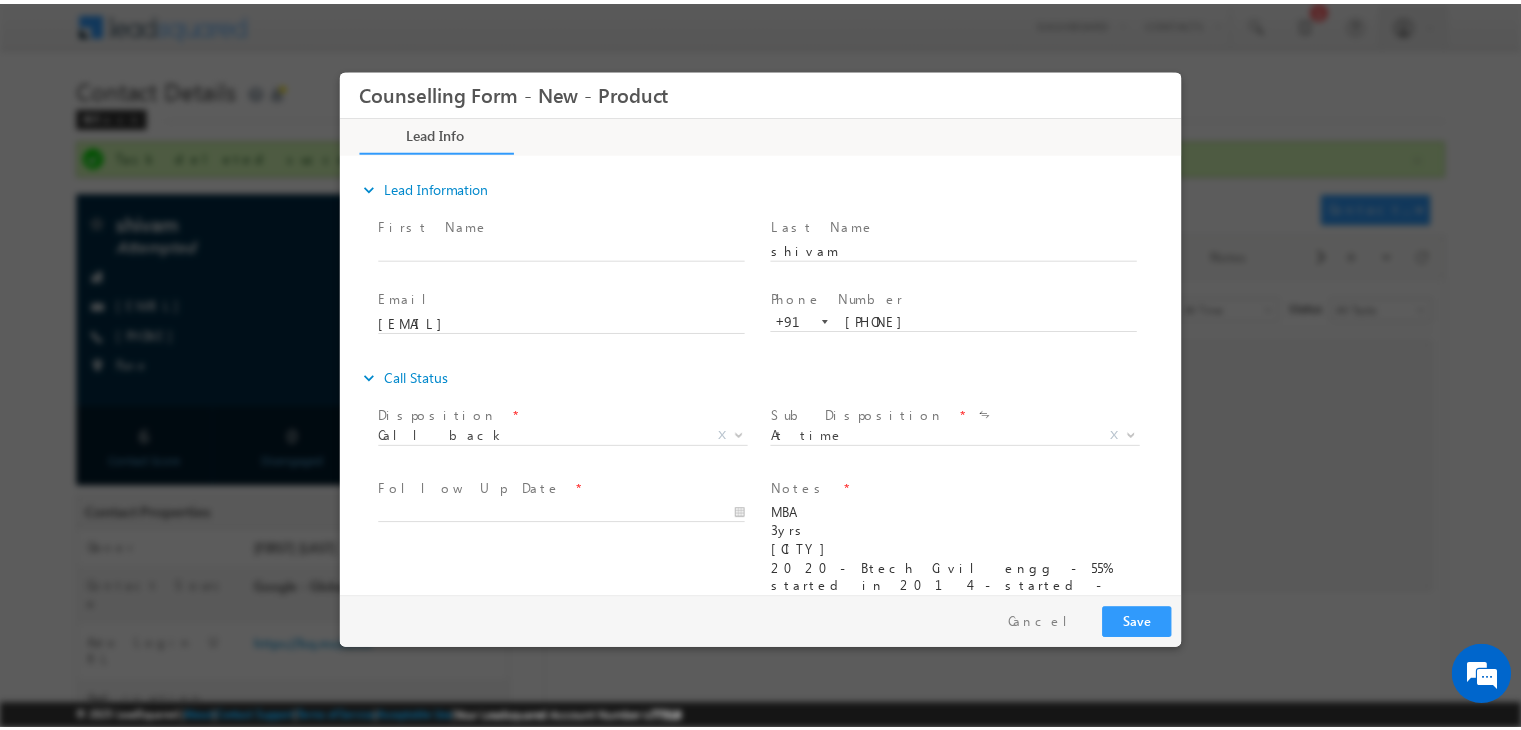 scroll, scrollTop: 52, scrollLeft: 0, axis: vertical 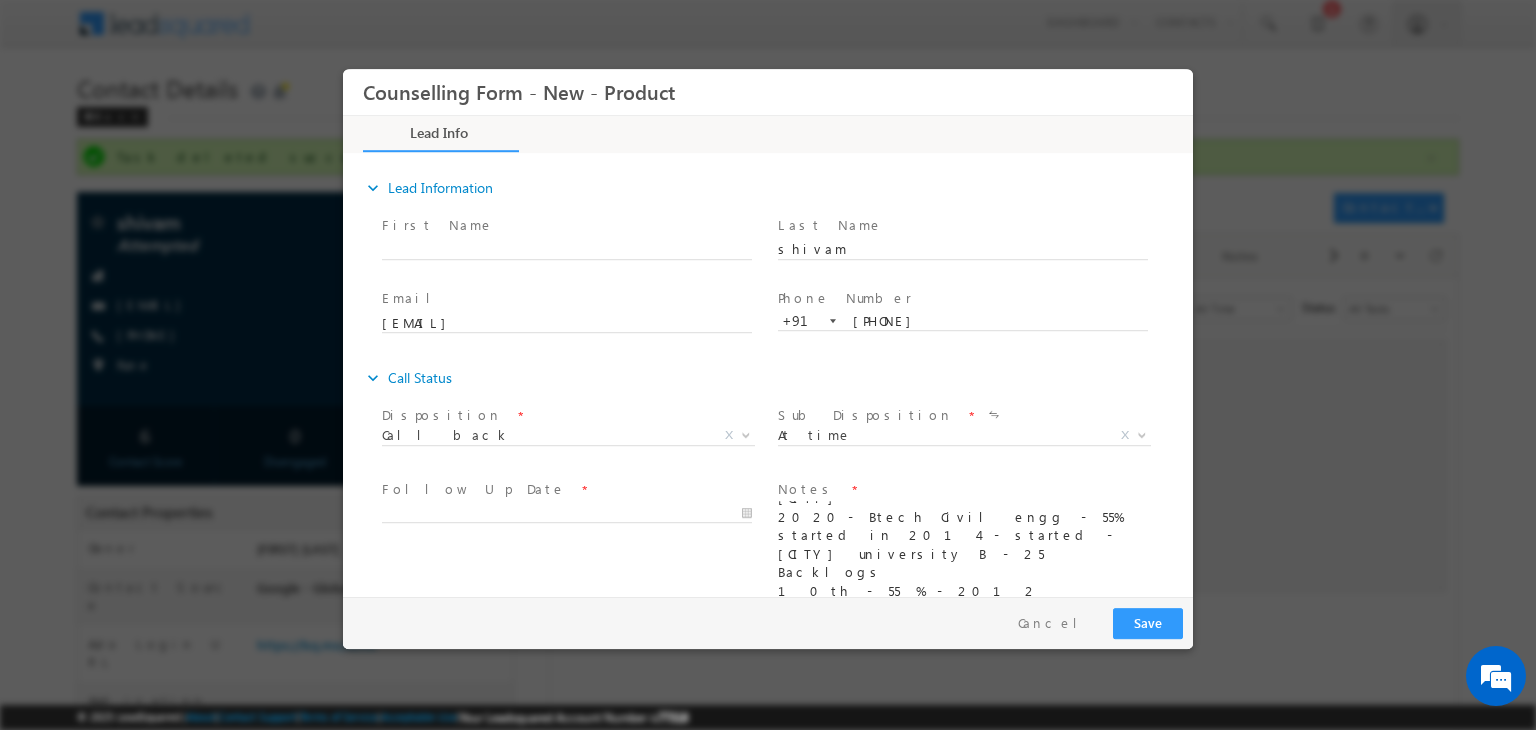 type on "MBA
3yrs
Pune
2020- Btech Civil engg - 55% started in 2014 - started - Pune university B - 25 Backlogs
10th - 55 % - 2012
12th - 54 % - 2014
Budget - 20 lacs" 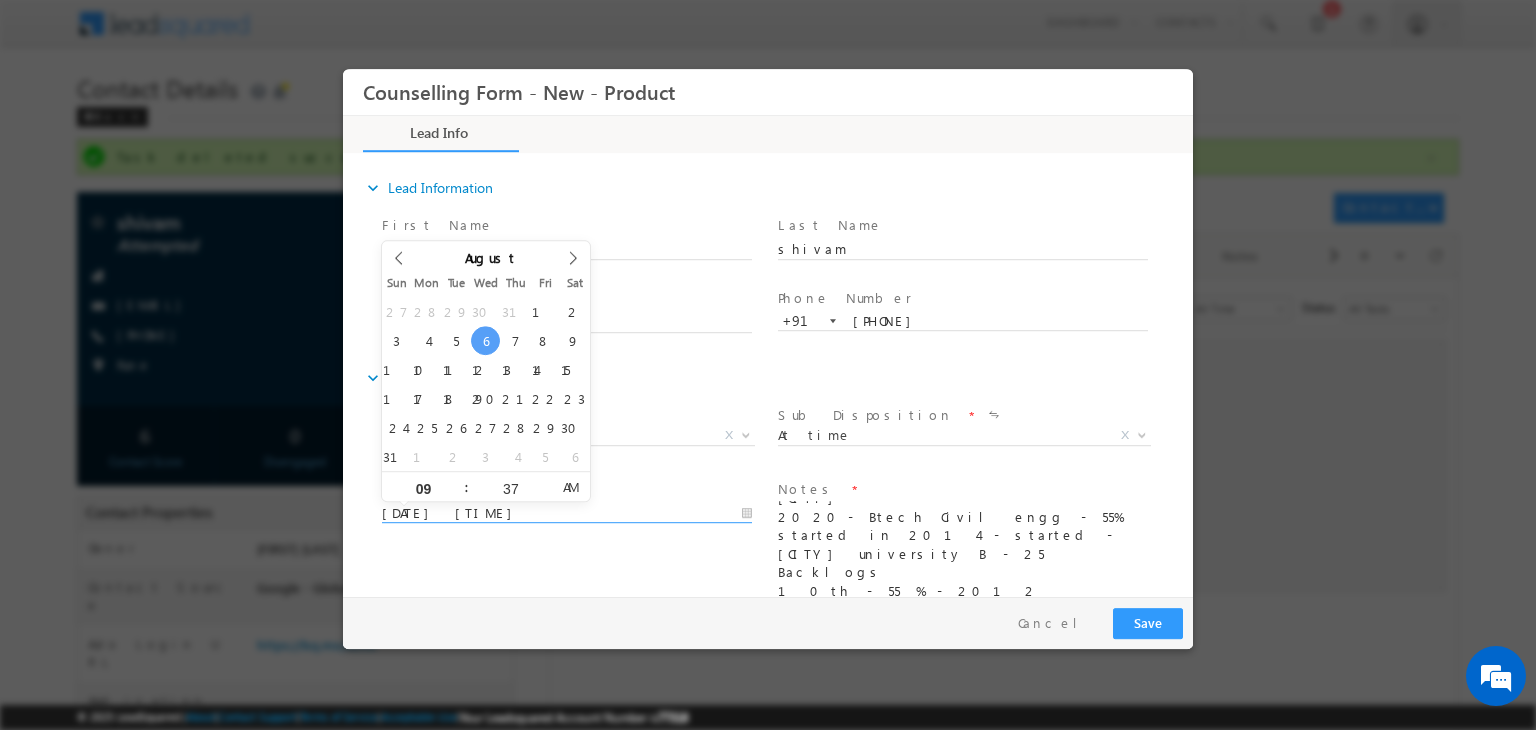 click on "06/08/2025 9:37 AM" at bounding box center [567, 514] 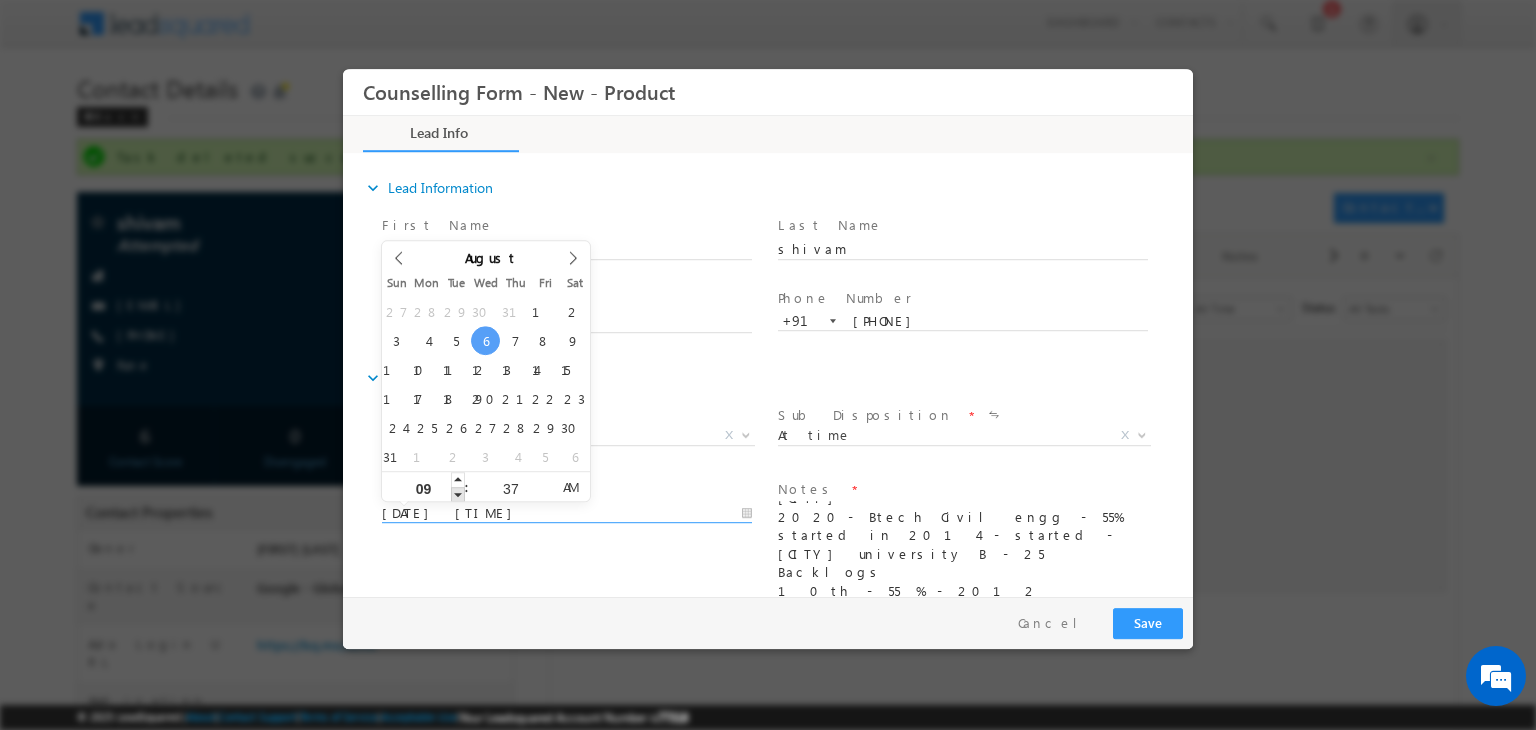type on "06/08/2025 8:37 AM" 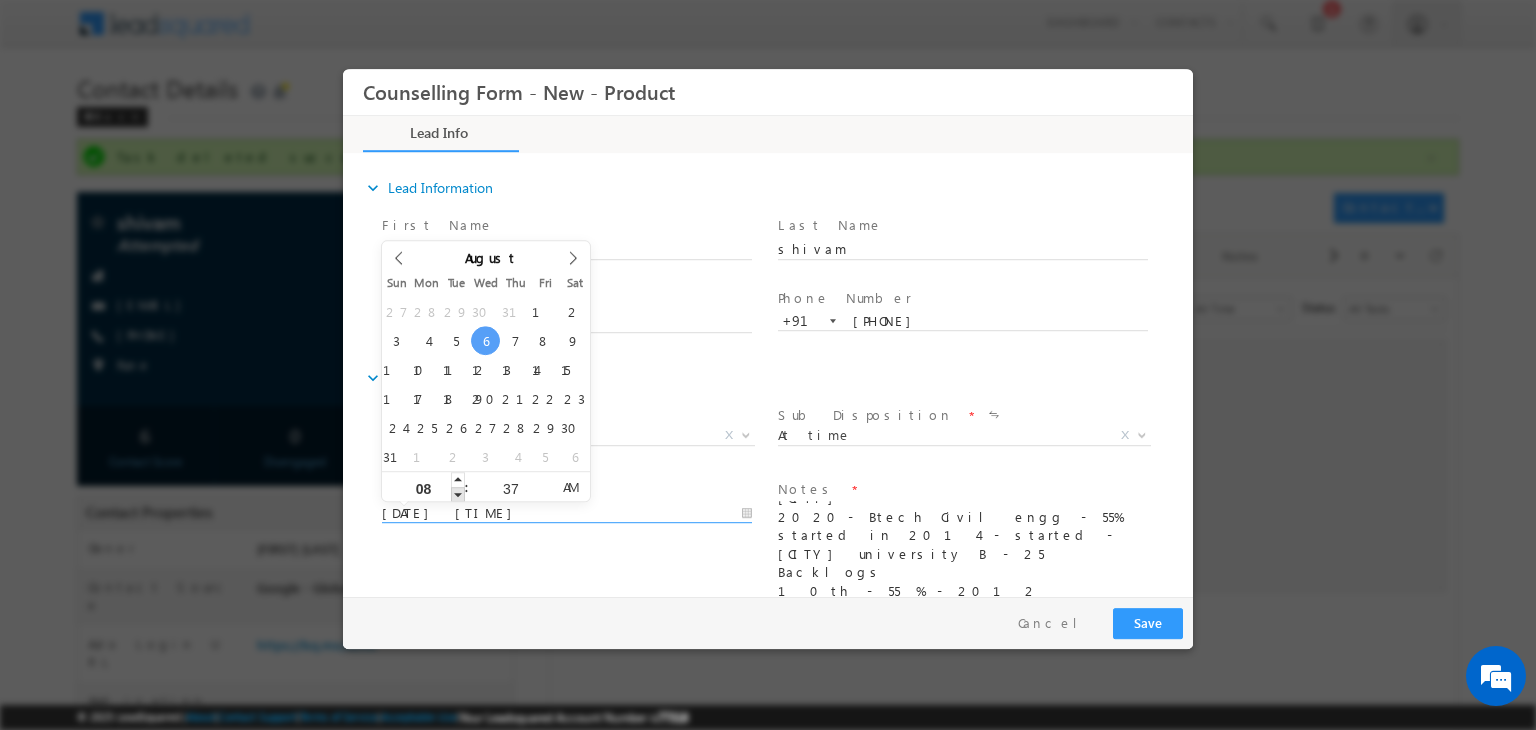 click at bounding box center [458, 494] 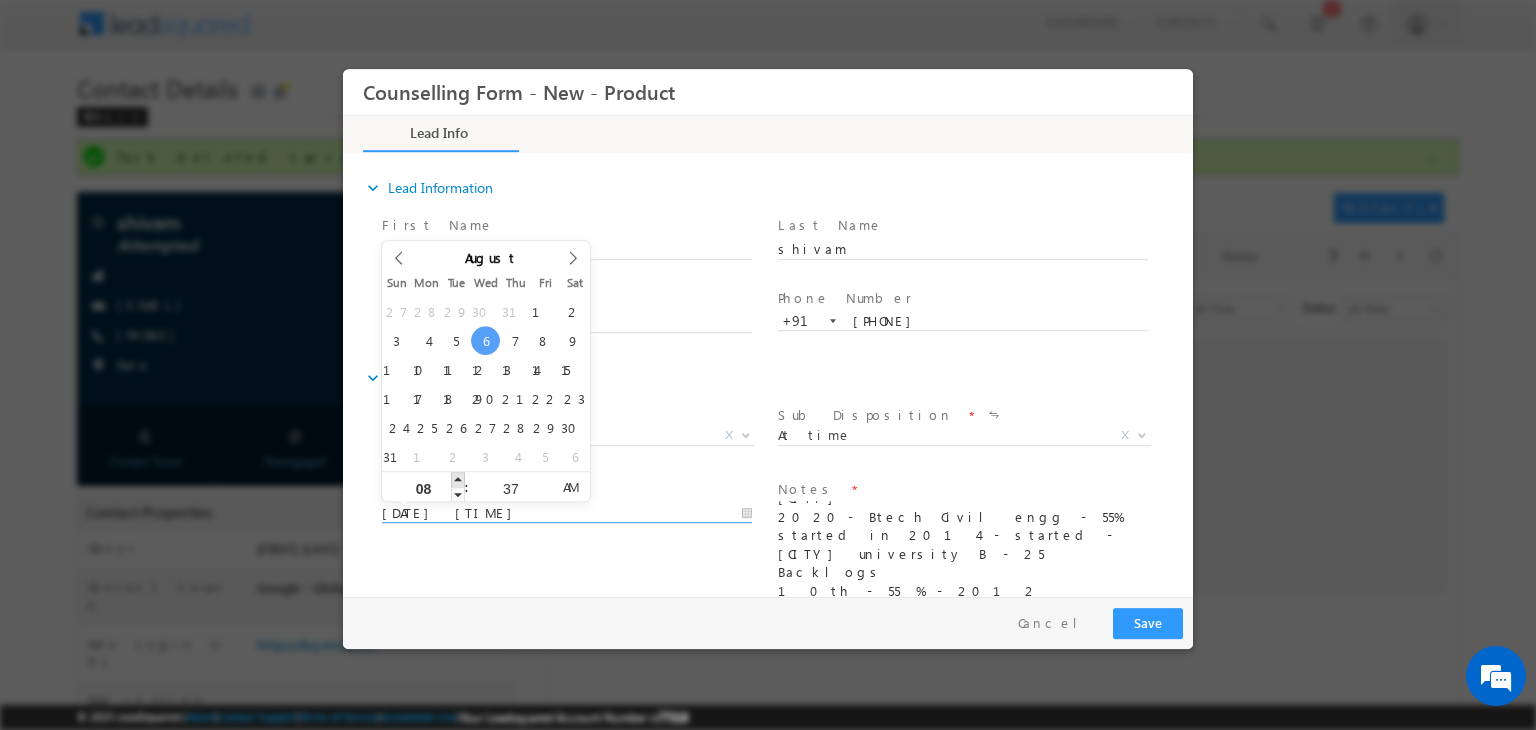 type on "06/08/2025 9:37 AM" 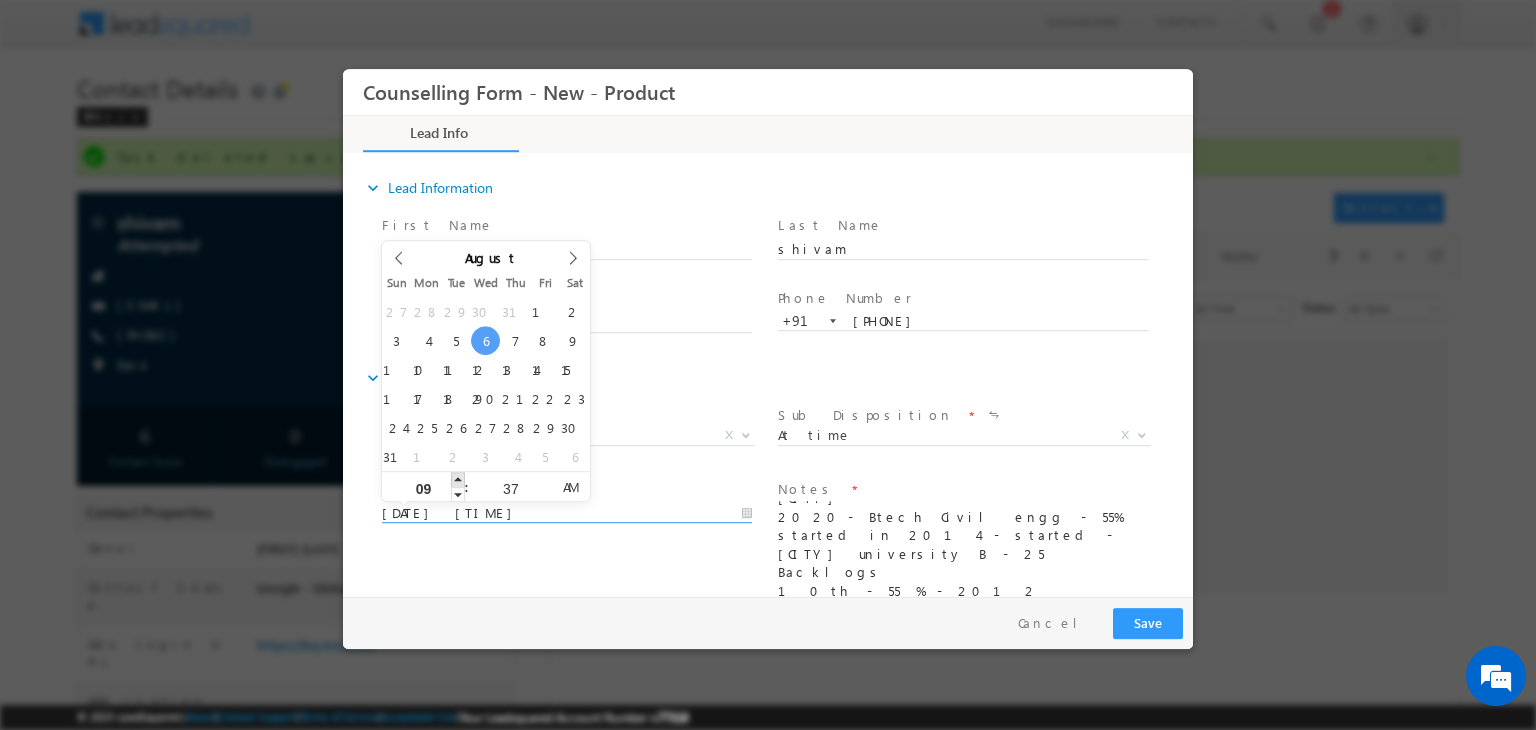 click at bounding box center [458, 479] 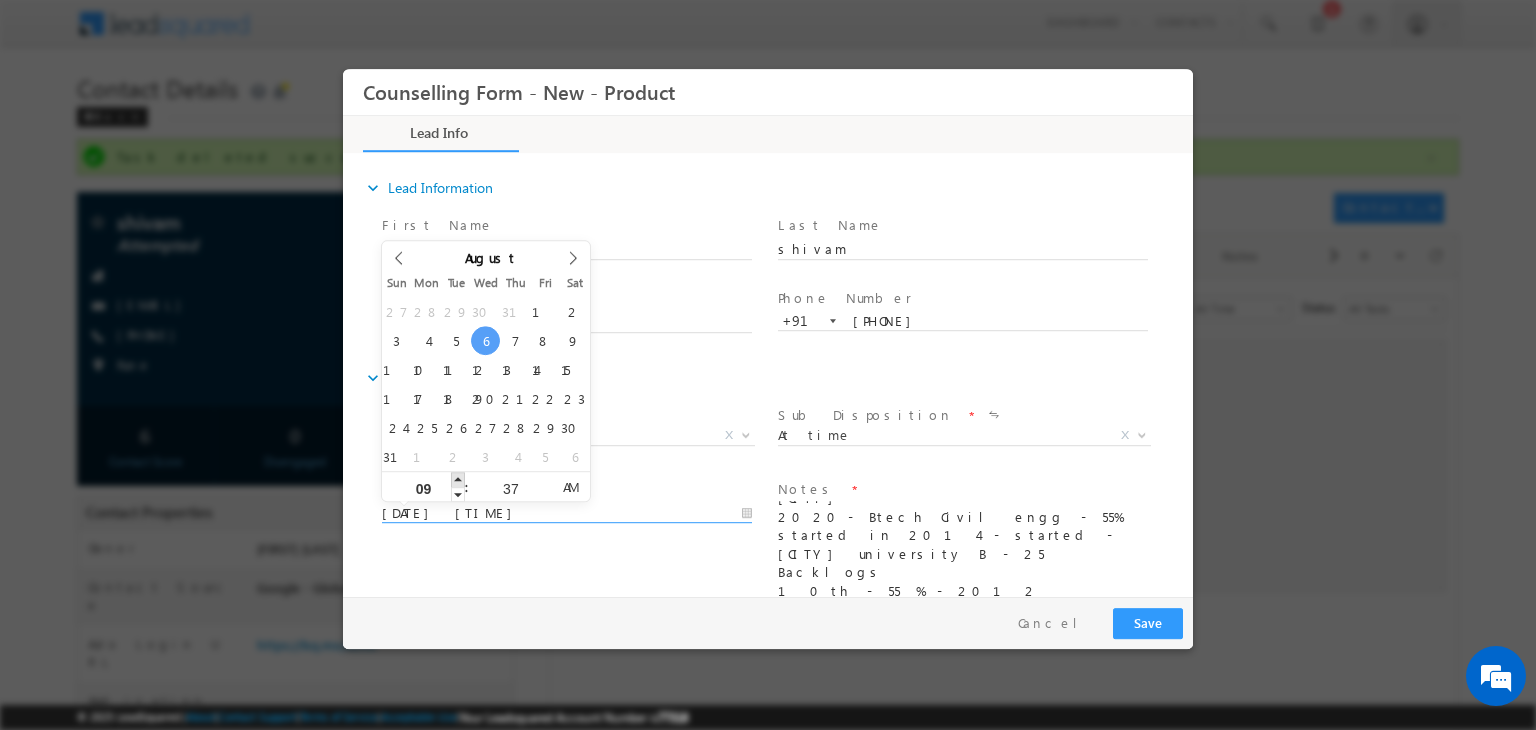type on "10" 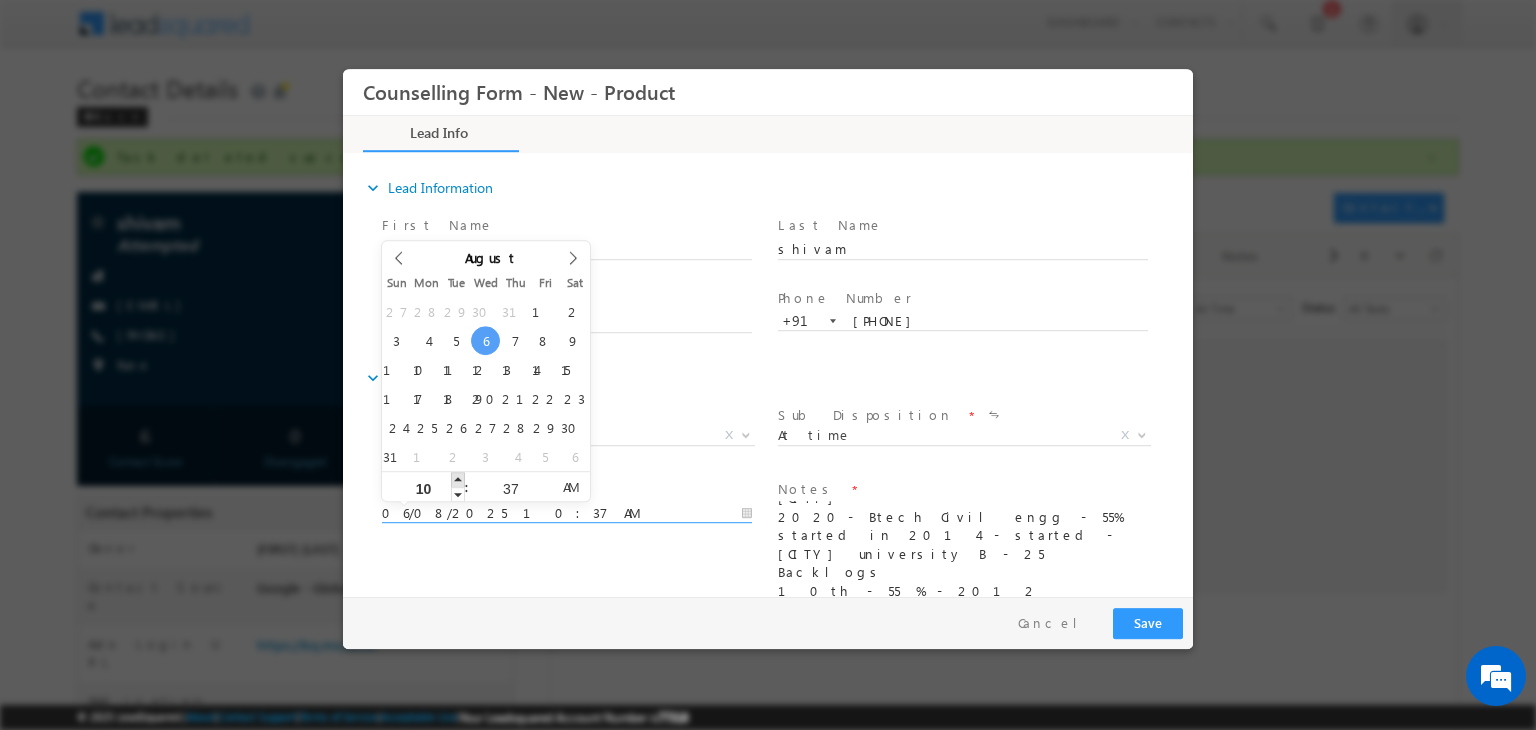 click at bounding box center (458, 479) 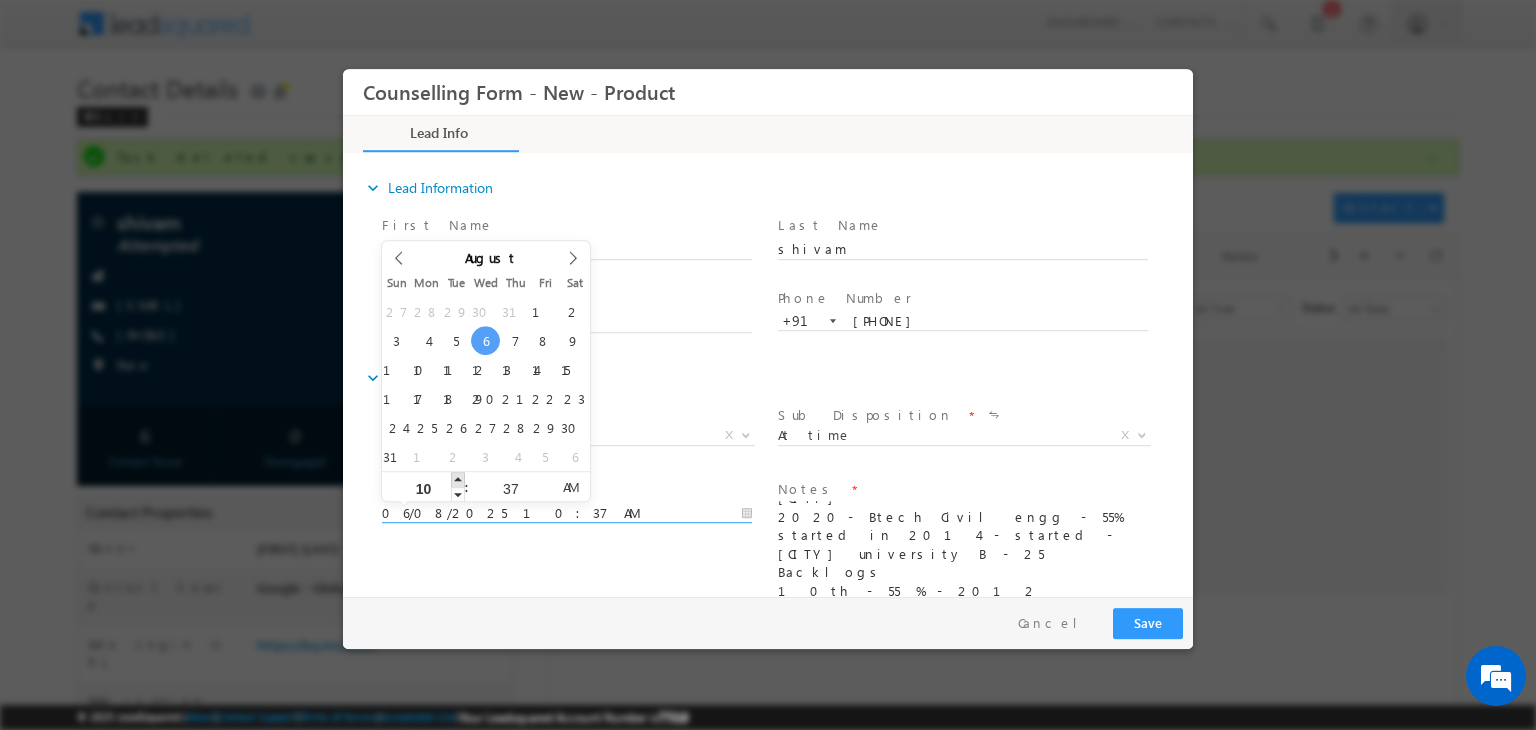 type on "06/08/2025 11:37 AM" 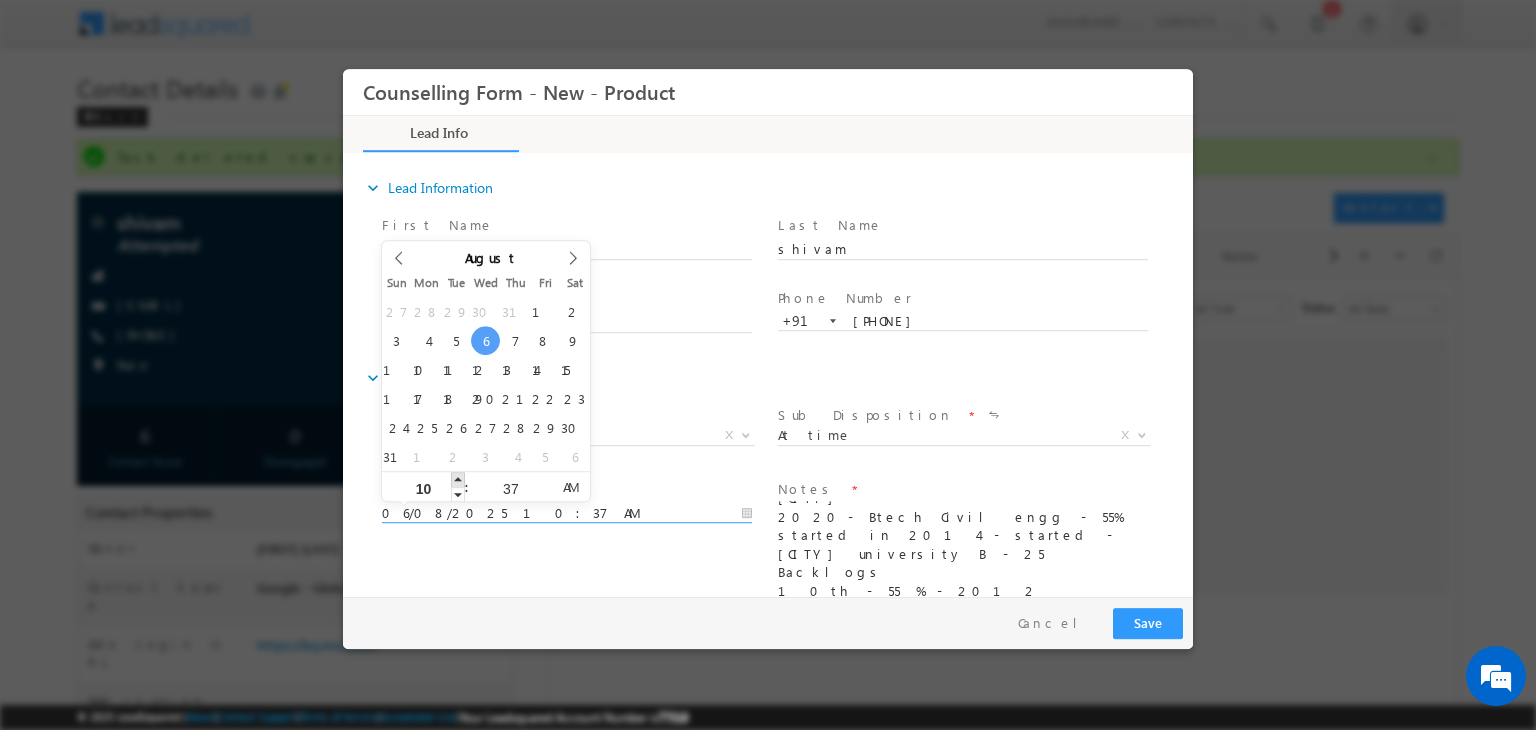 type on "11" 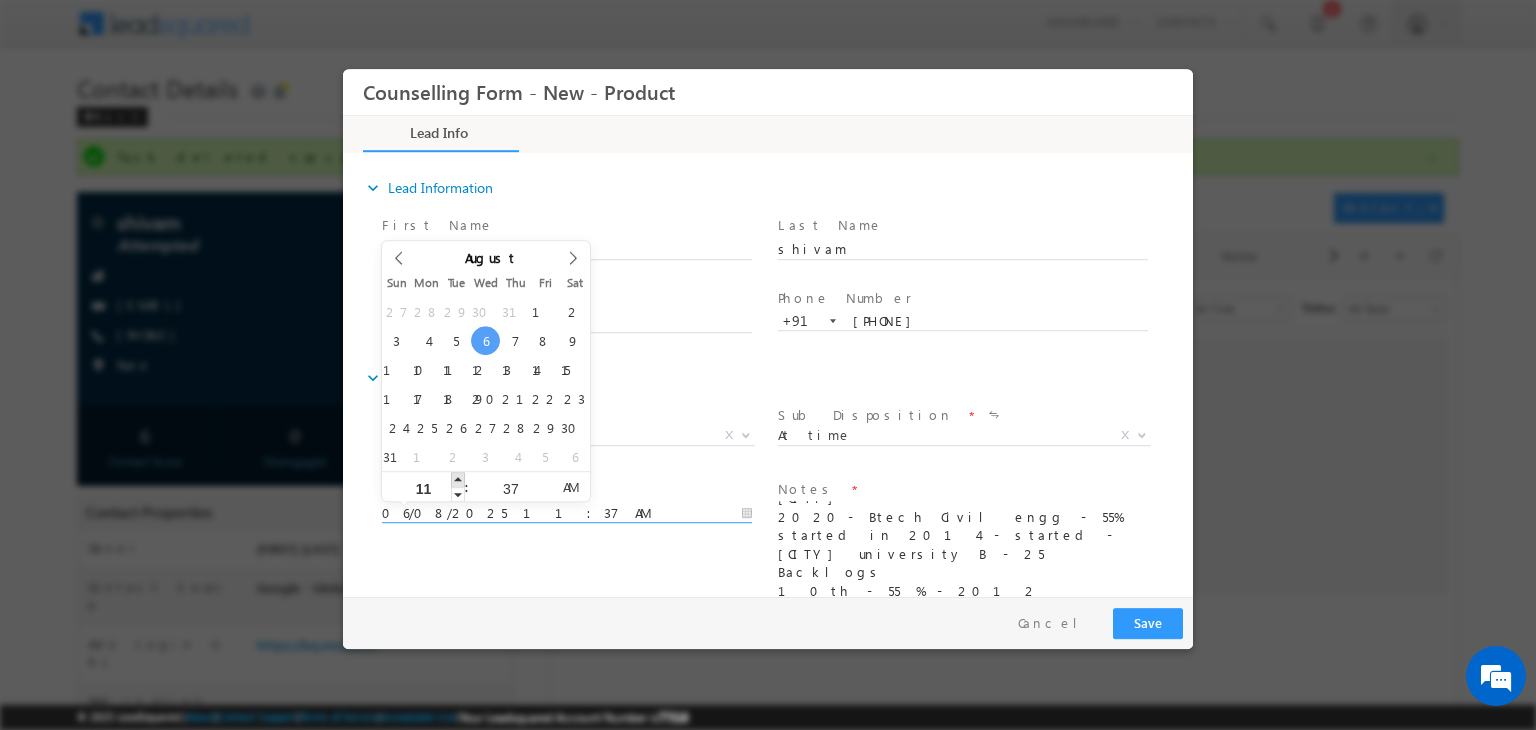 click at bounding box center [458, 479] 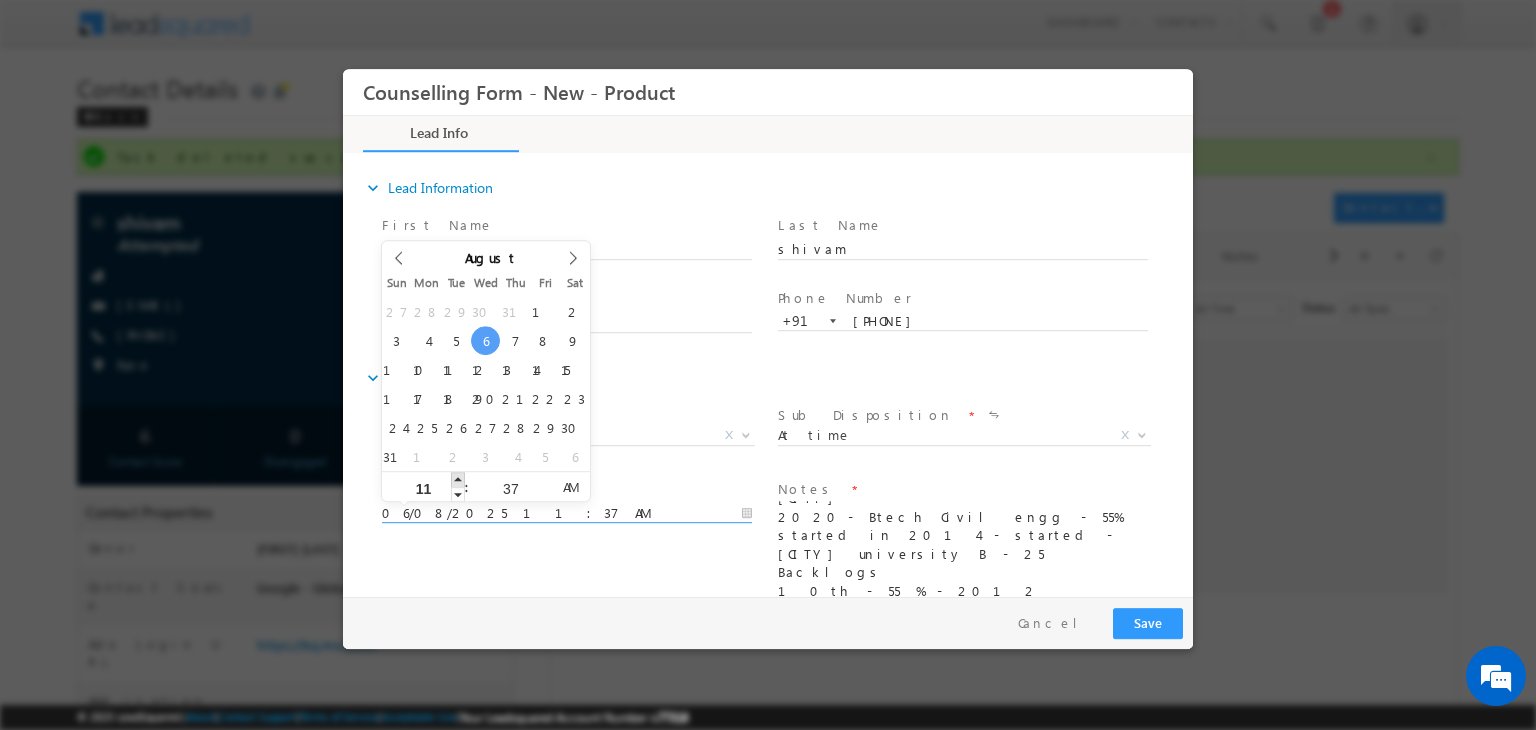 type on "06/08/2025 12:37 PM" 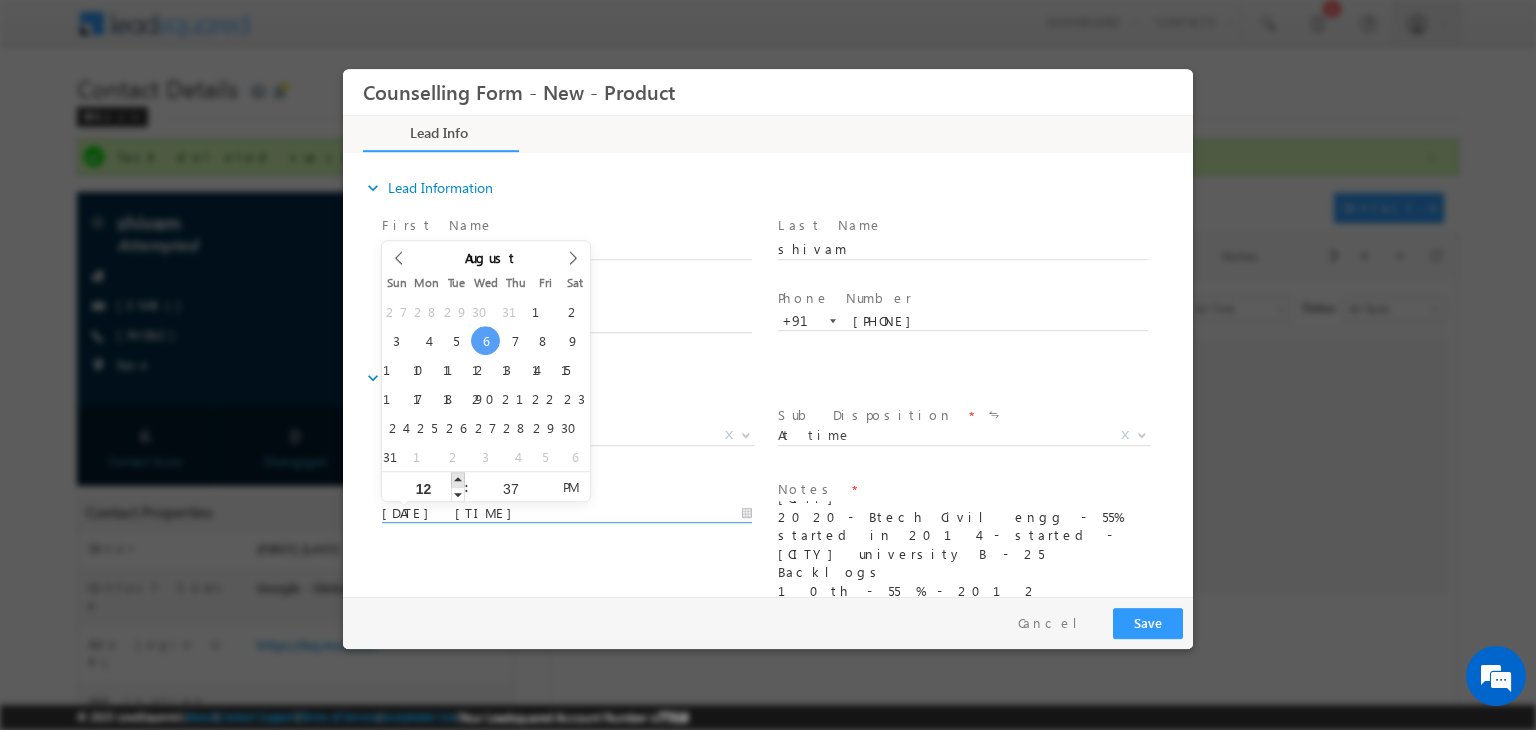 click at bounding box center (458, 479) 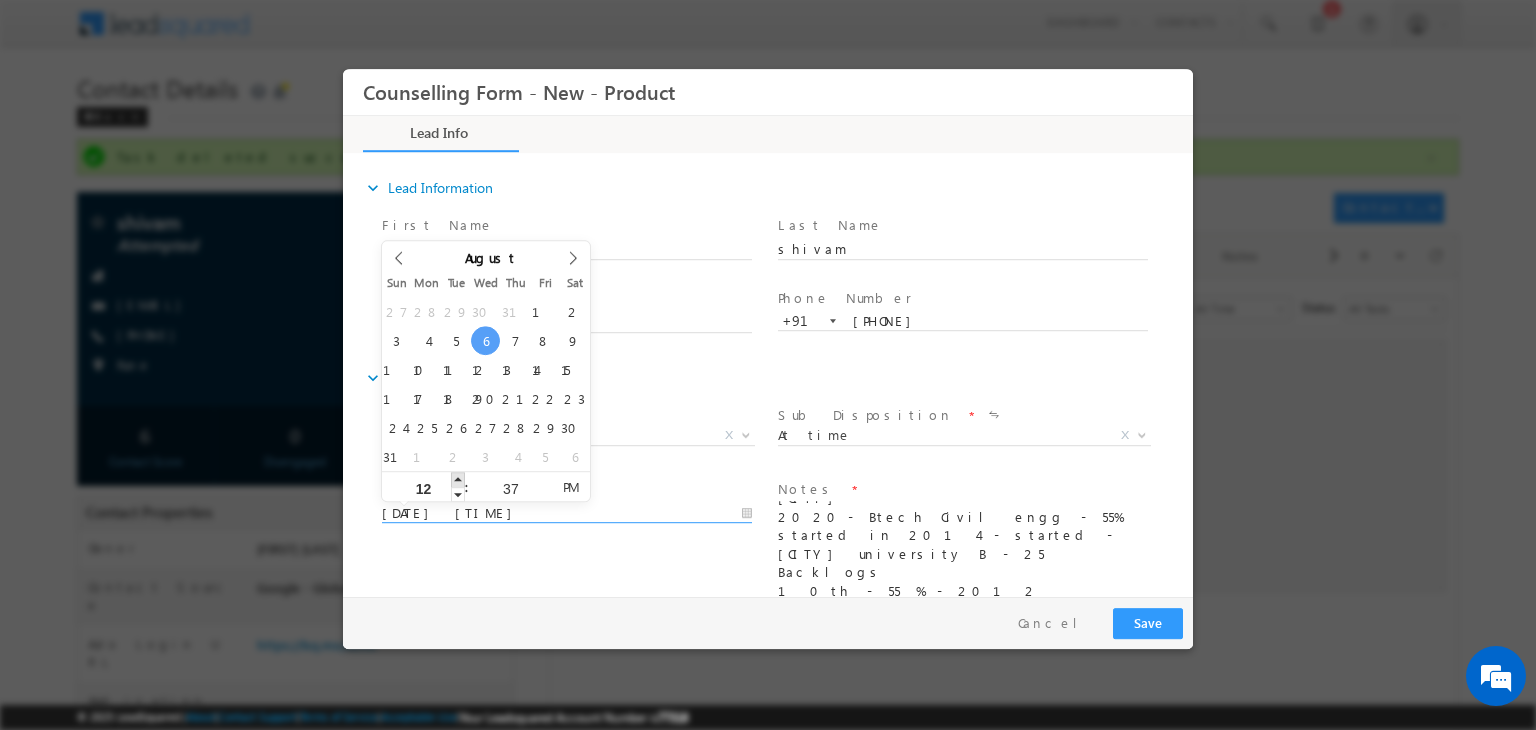 type on "06/08/2025 1:37 PM" 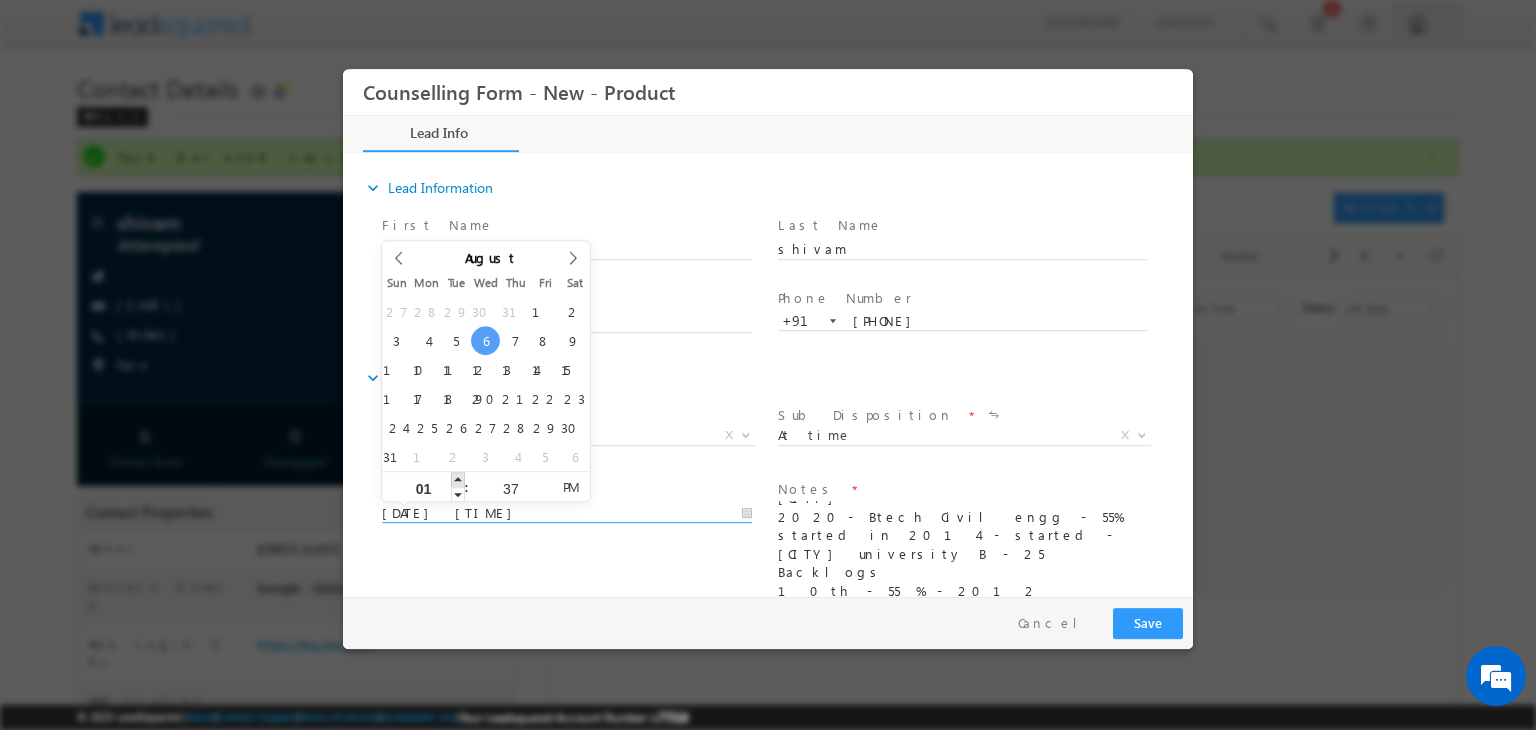 click at bounding box center (458, 479) 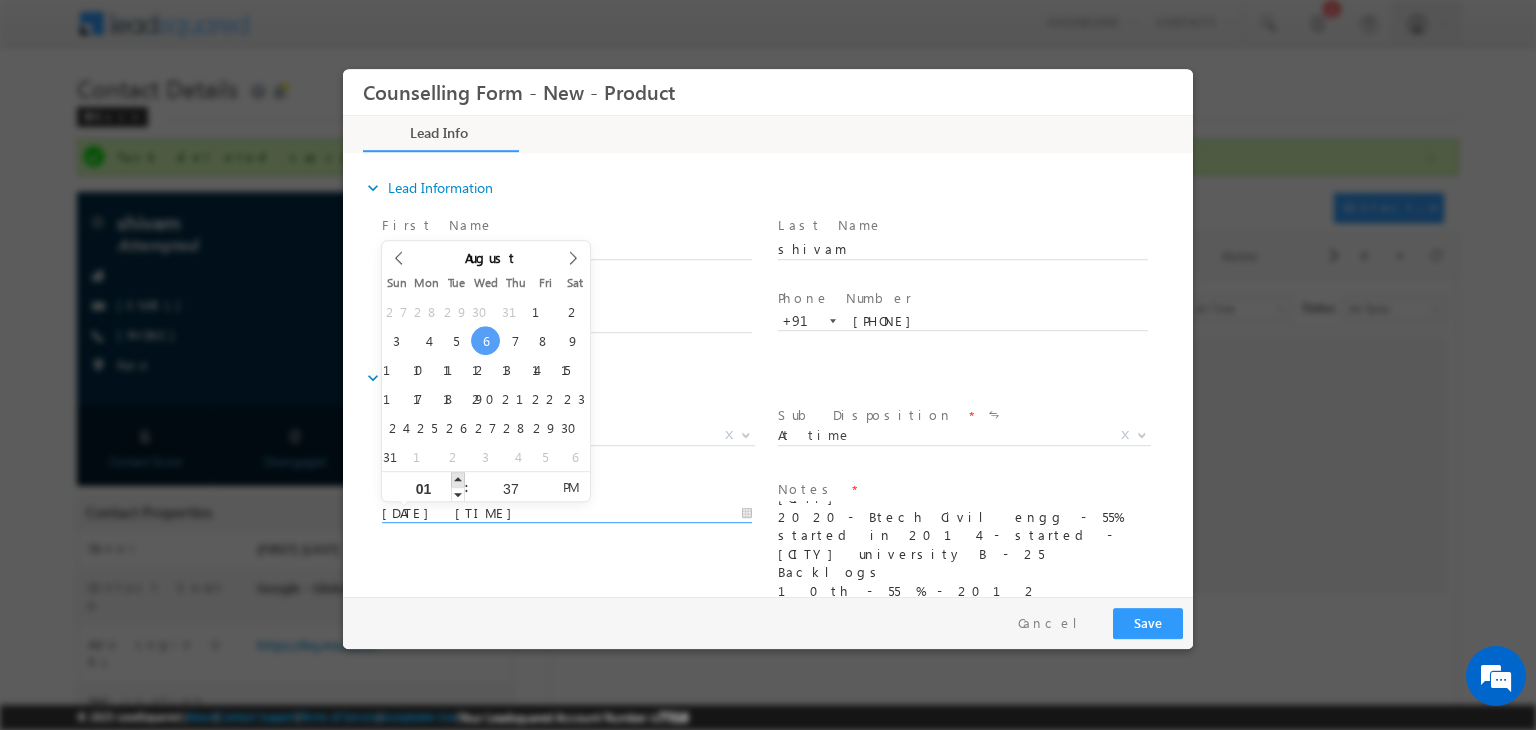 type on "02" 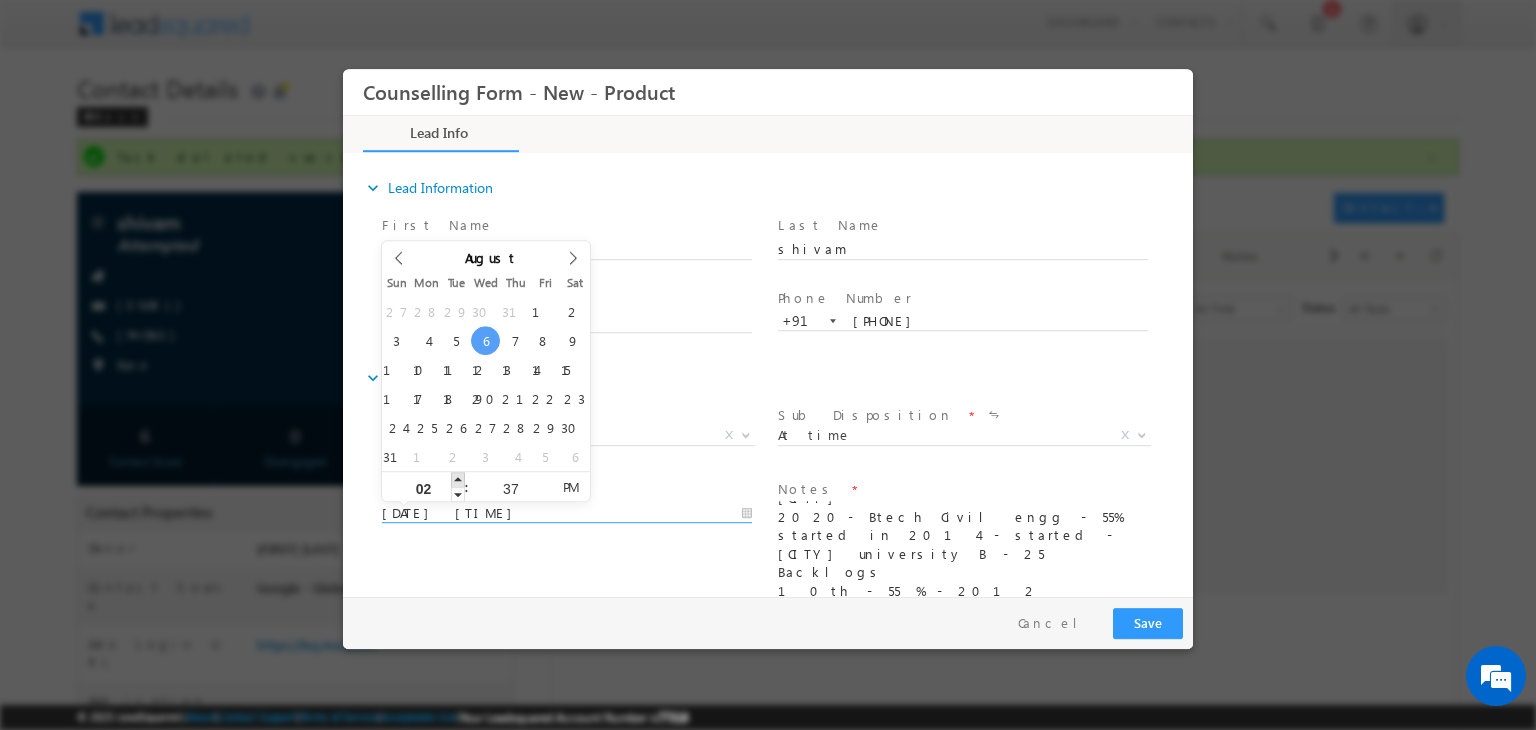 click at bounding box center (458, 479) 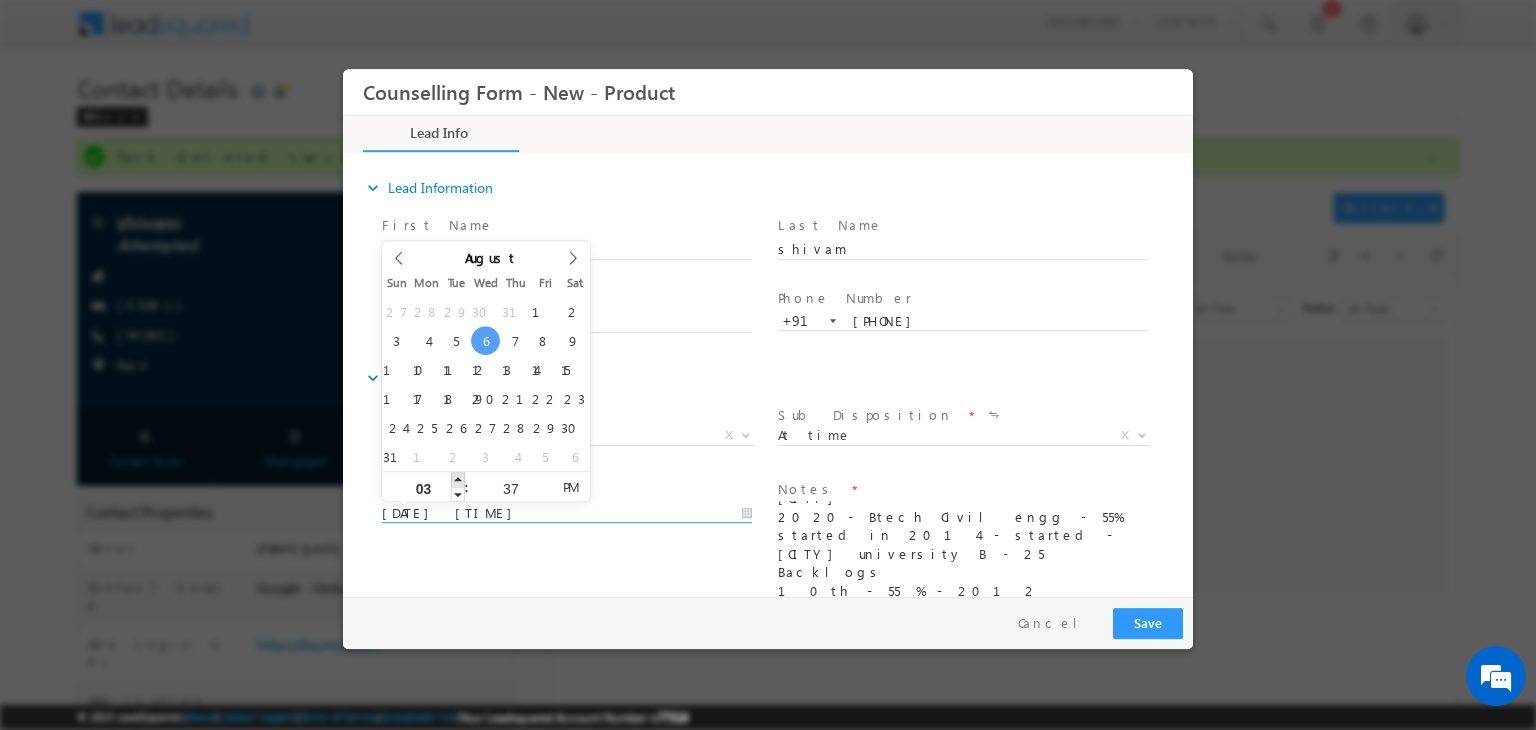 click at bounding box center (458, 479) 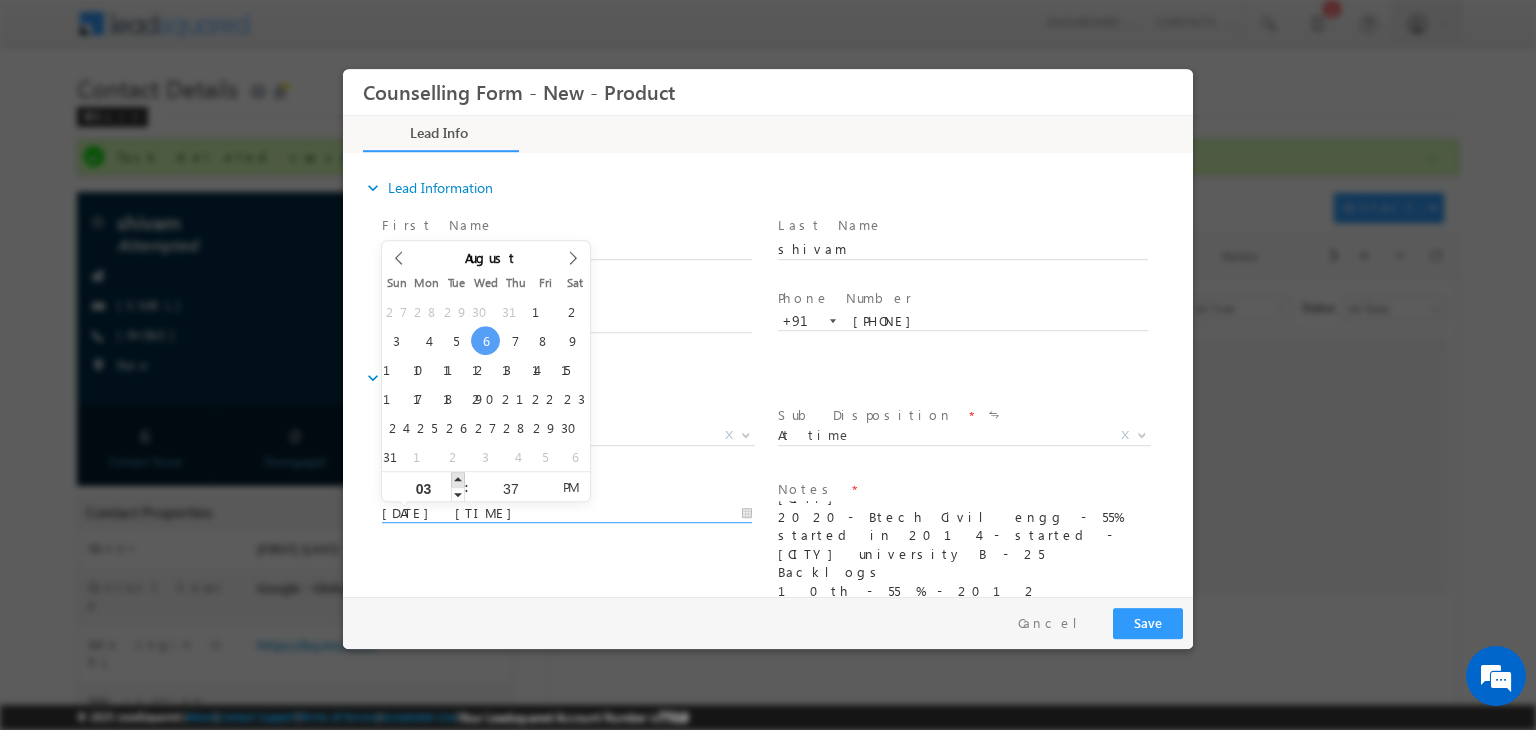 type on "06/08/2025 4:37 PM" 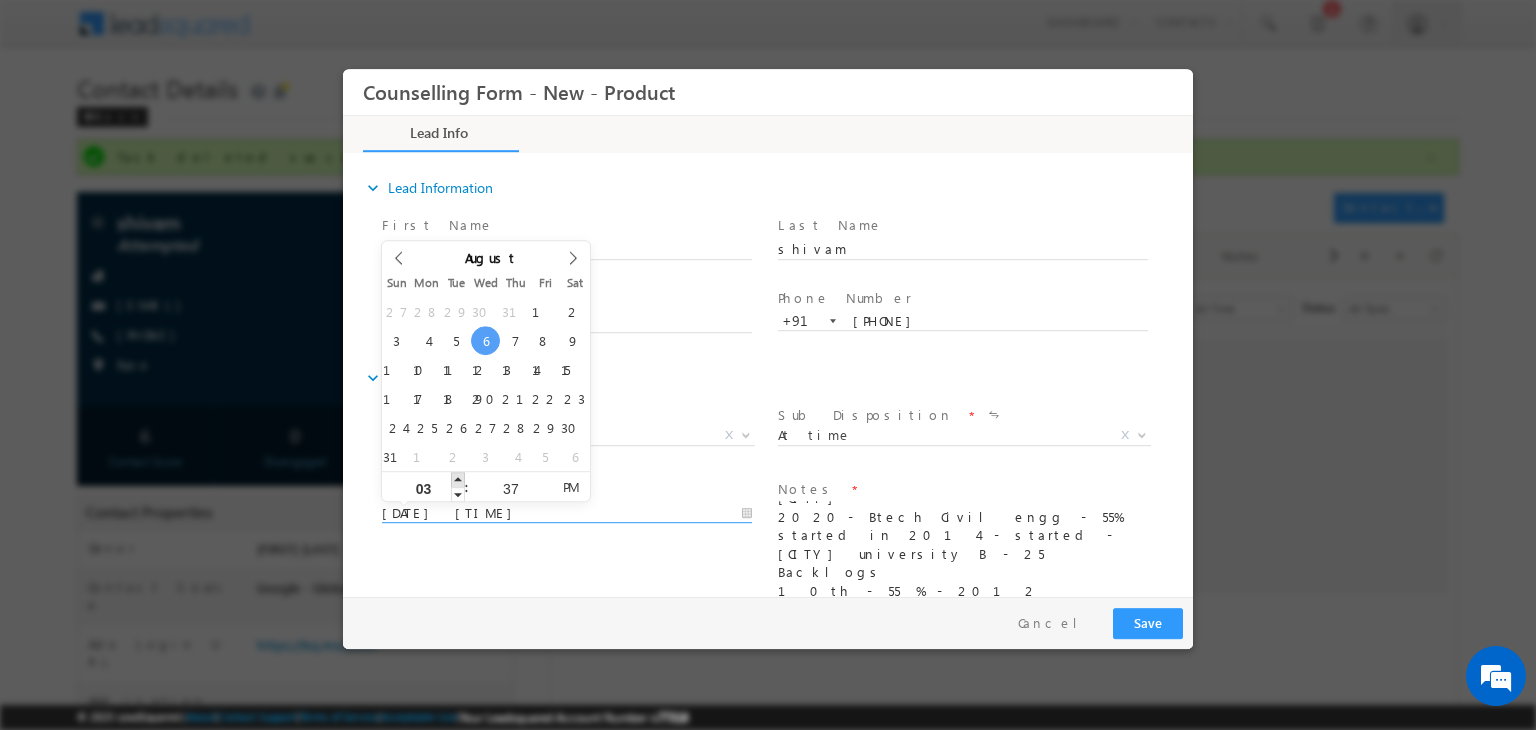 type on "04" 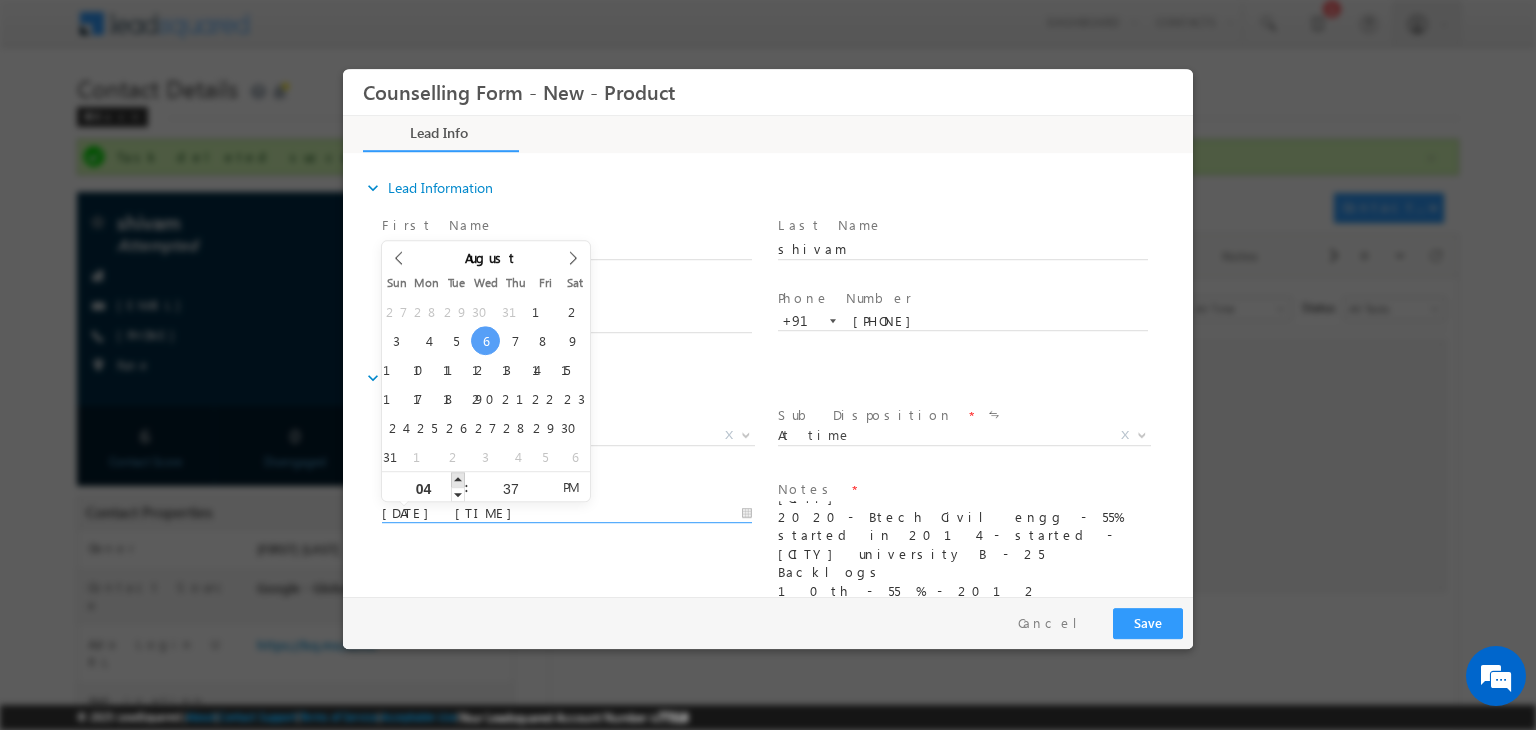 click at bounding box center [458, 479] 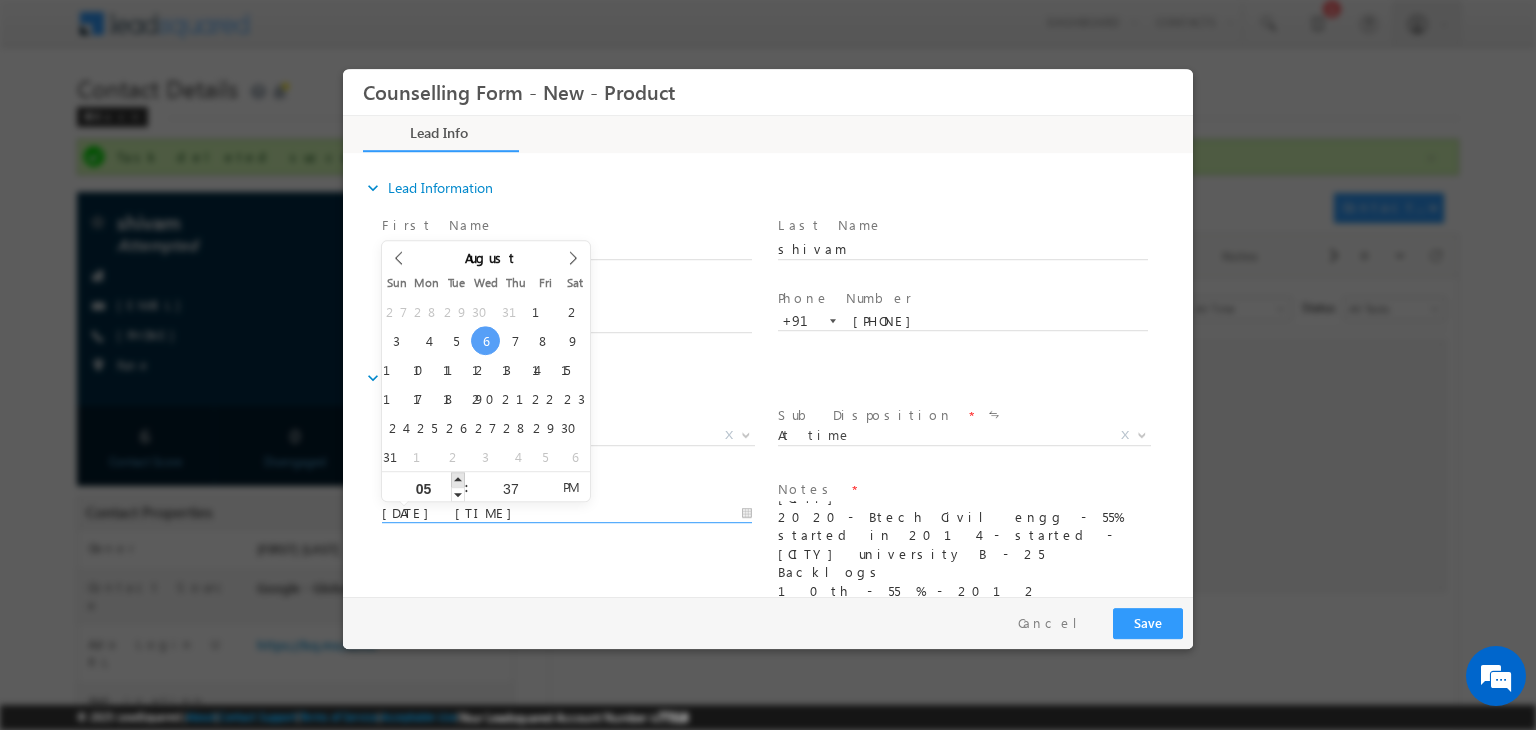click at bounding box center (458, 479) 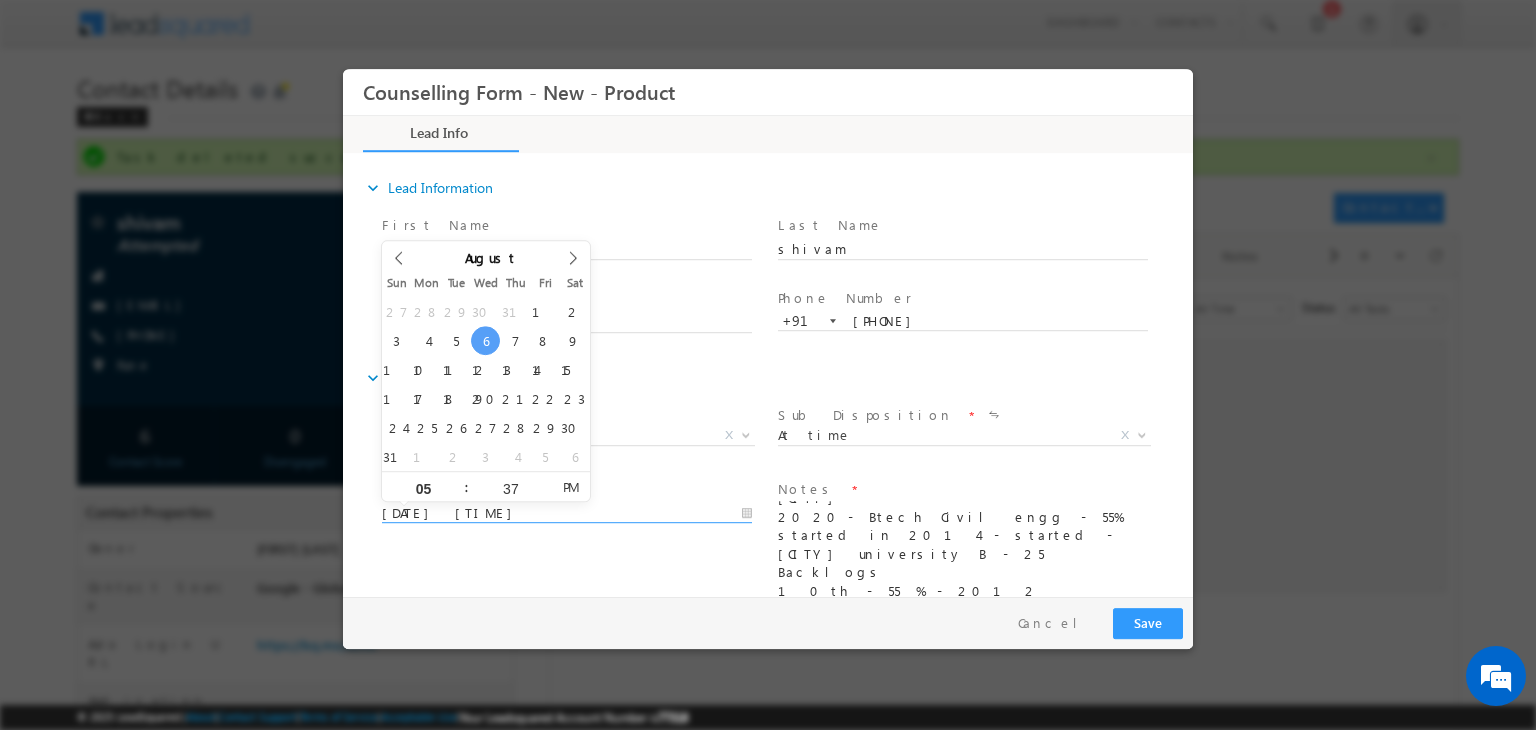 type on "06/08/2025 5:37 PM" 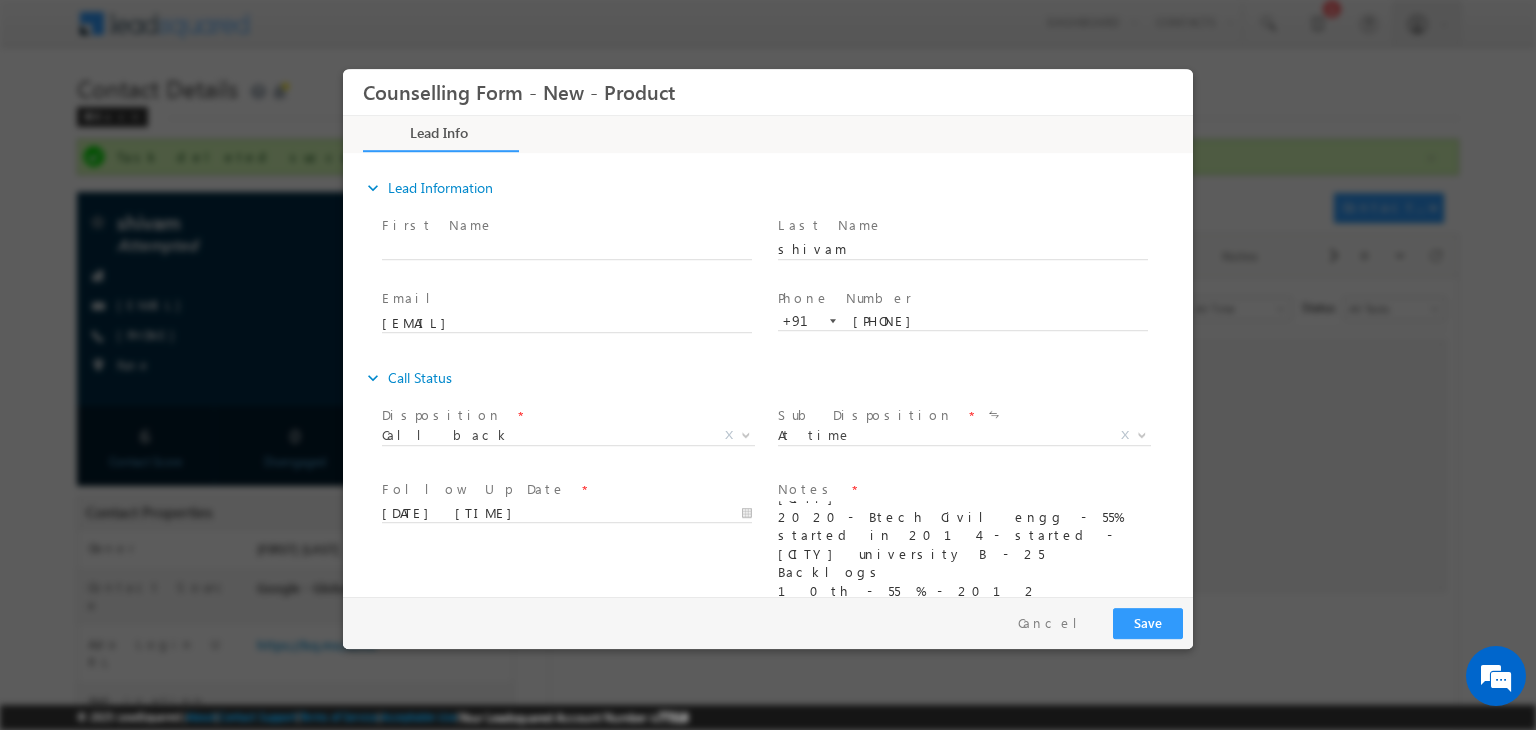 click on "MBA
3yrs
Pune
2020- Btech Civil engg - 55% started in 2014 - started - Pune university B - 25 Backlogs
10th - 55 % - 2012
12th - 54 % - 2014
Budget - 20 lacs" at bounding box center [972, 551] 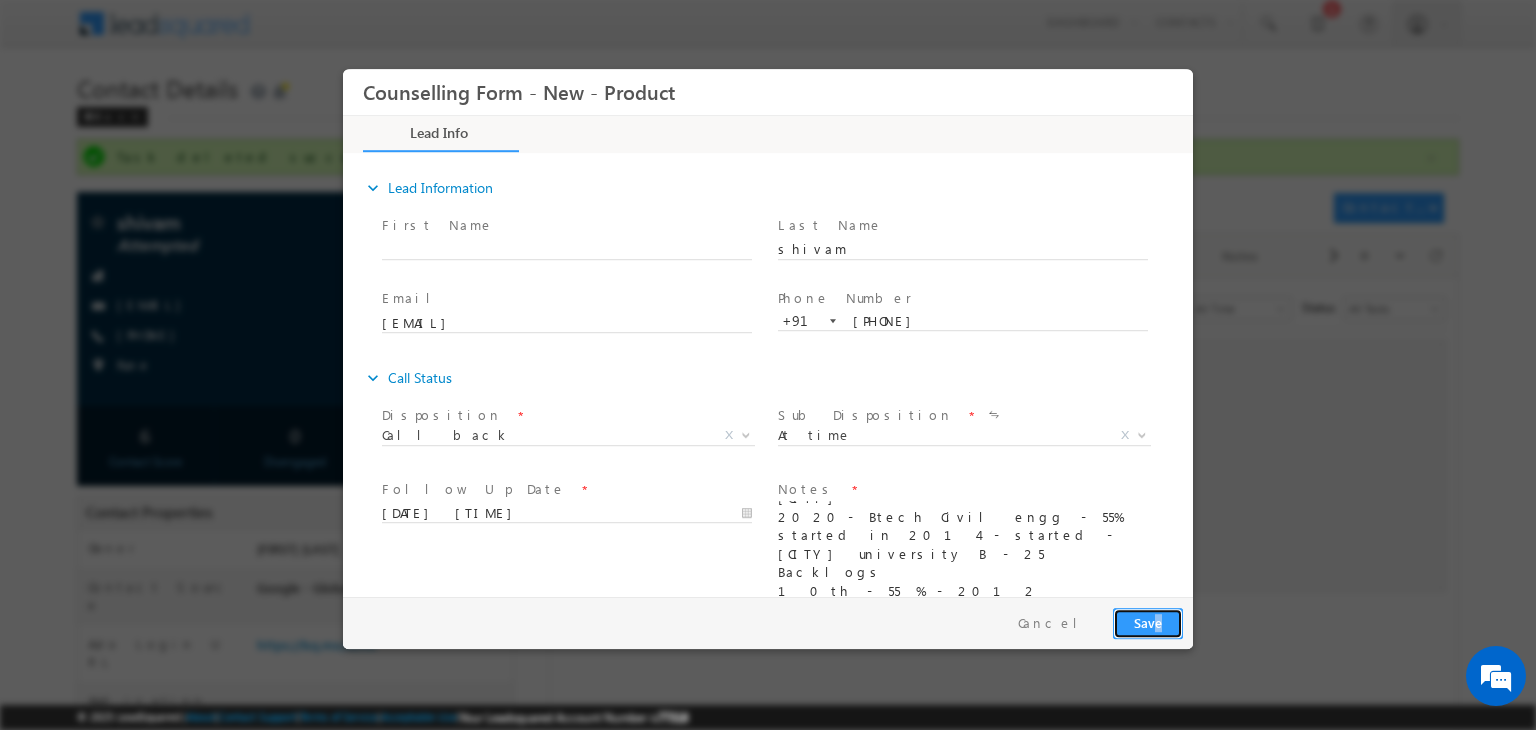click on "Save" at bounding box center [1148, 623] 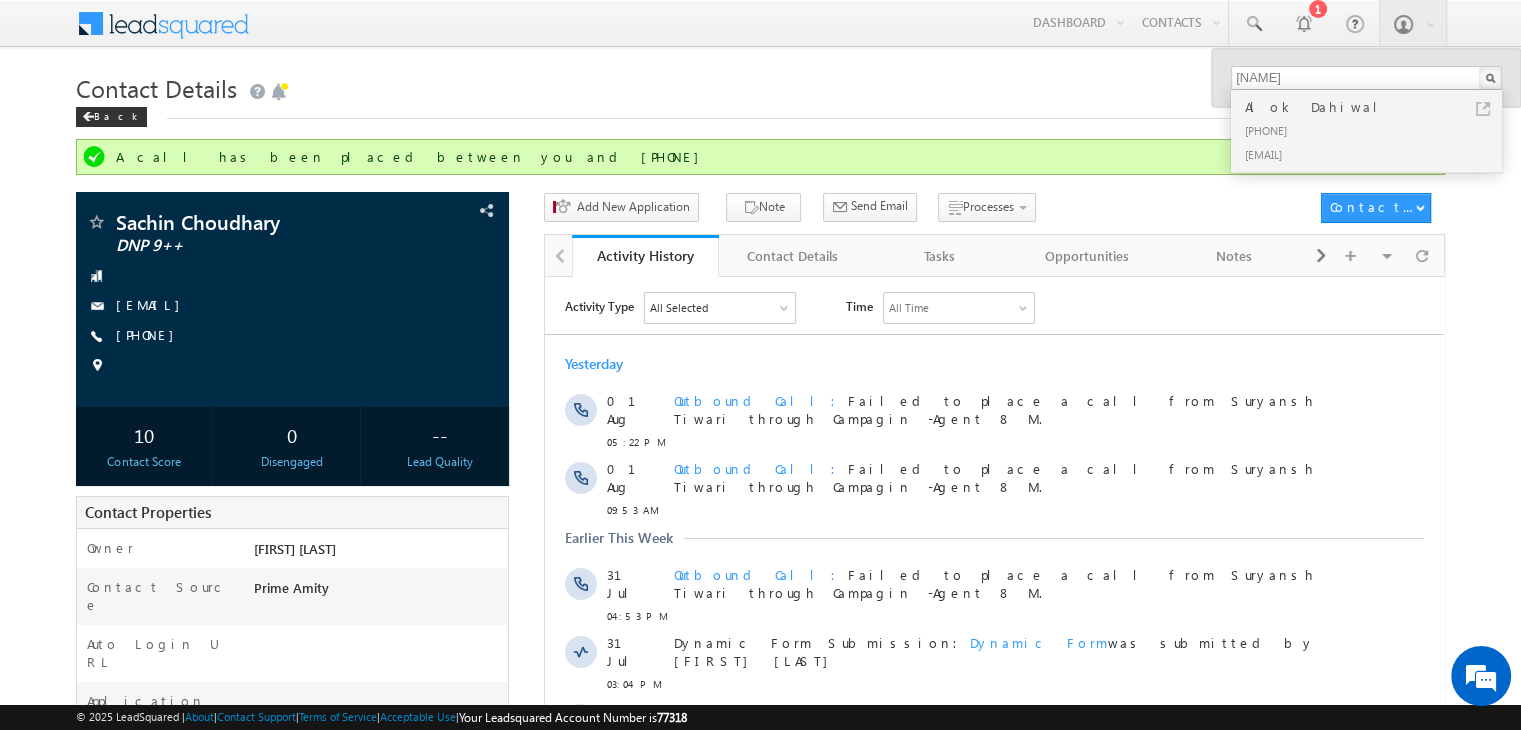 scroll, scrollTop: 0, scrollLeft: 0, axis: both 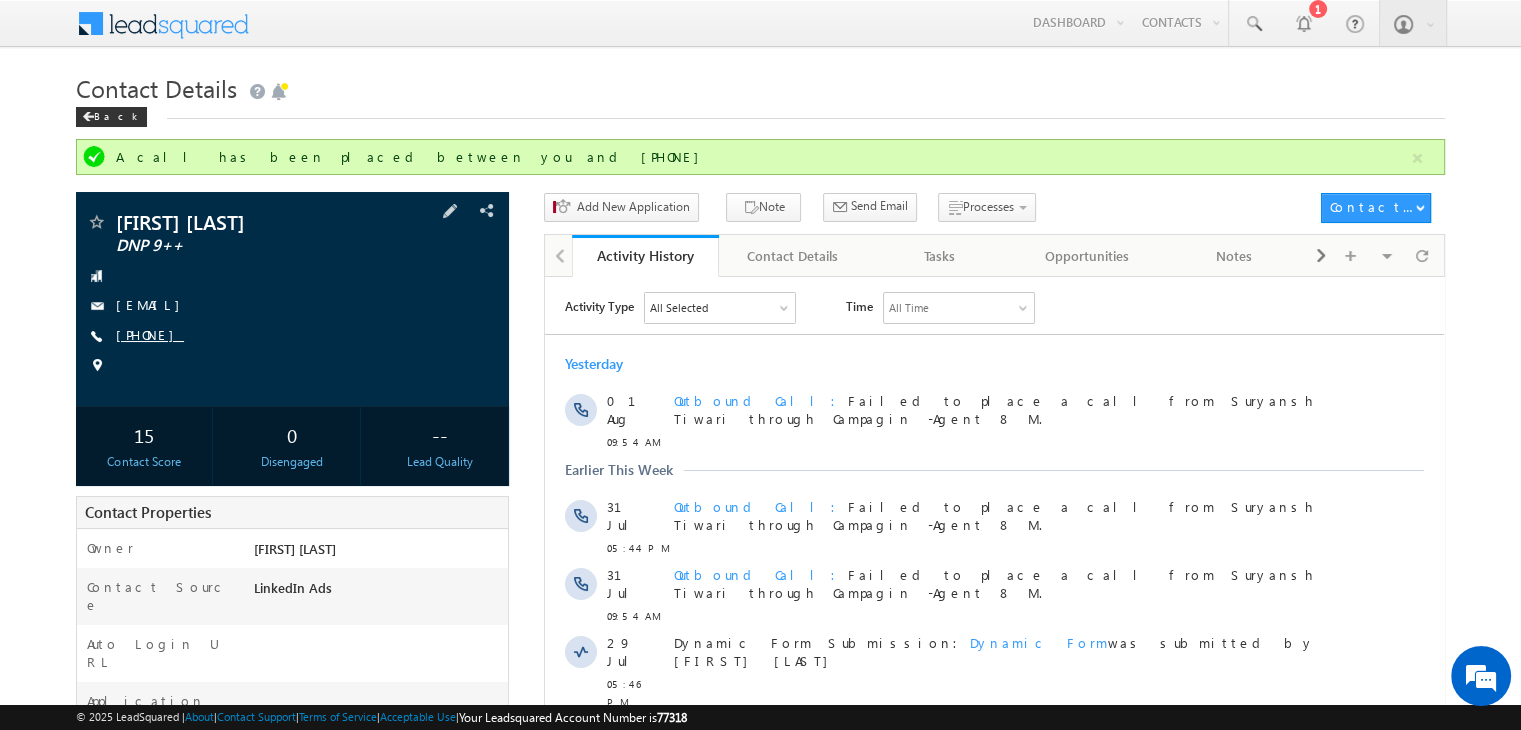 click on "+91-9899038048" at bounding box center (150, 334) 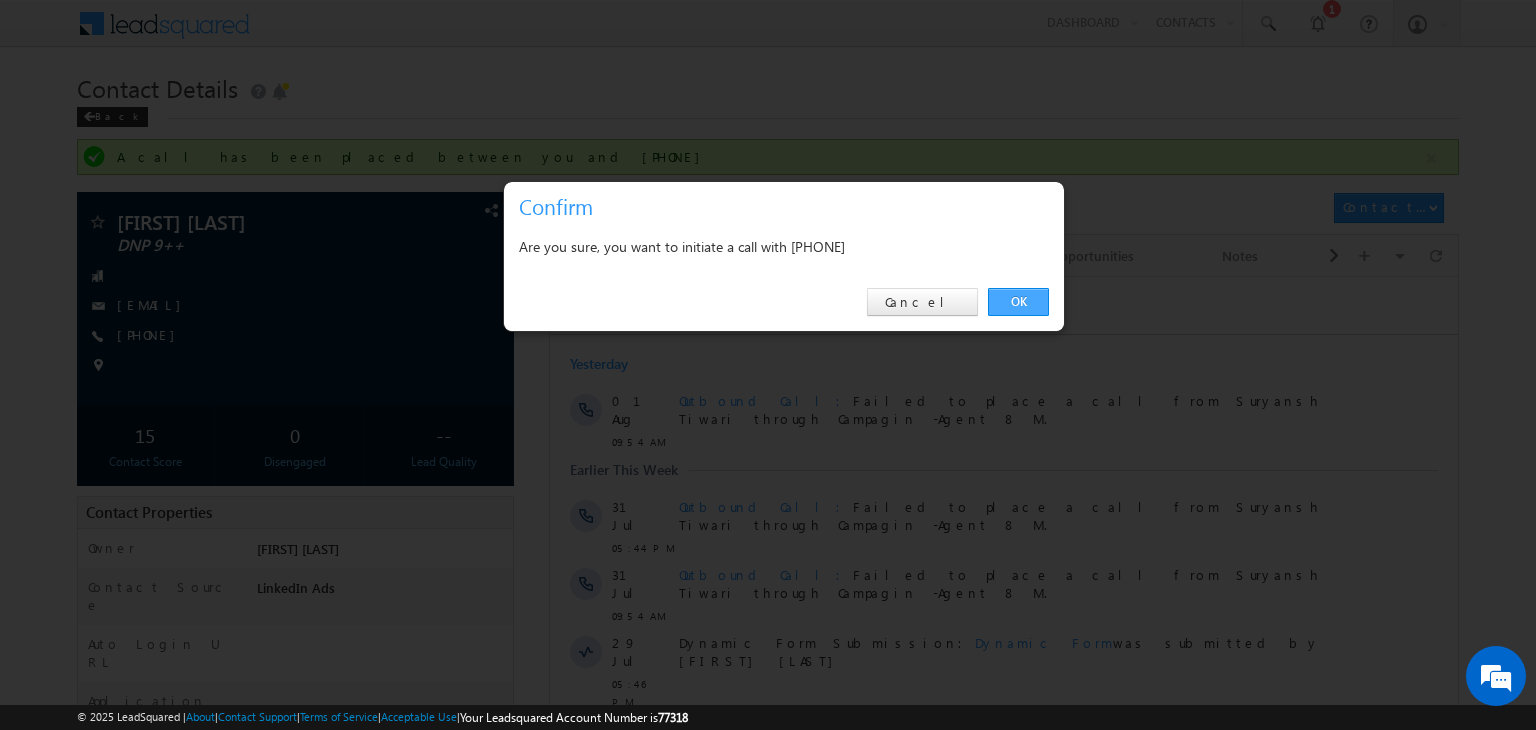 click on "OK Cancel" at bounding box center (784, 302) 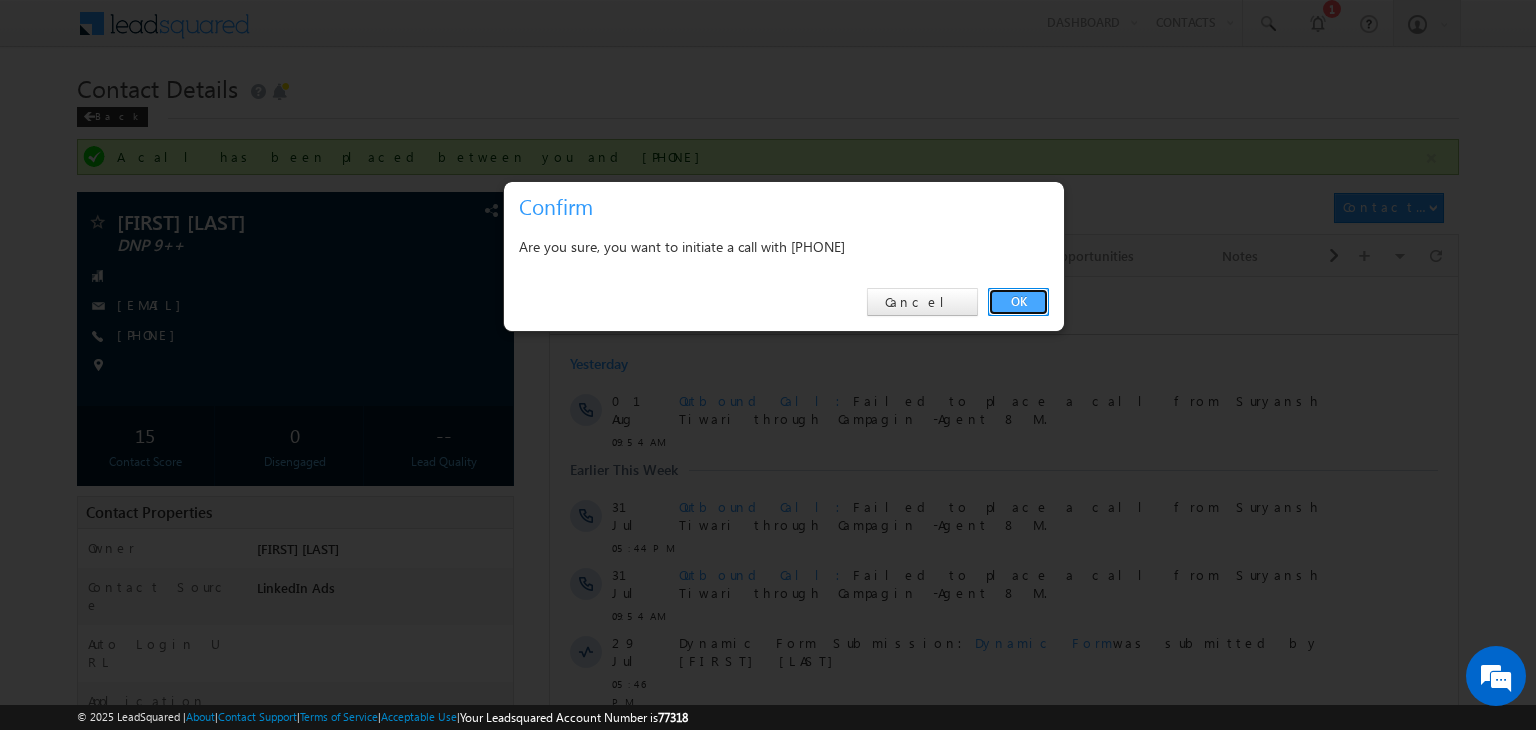 click on "OK" at bounding box center (1018, 302) 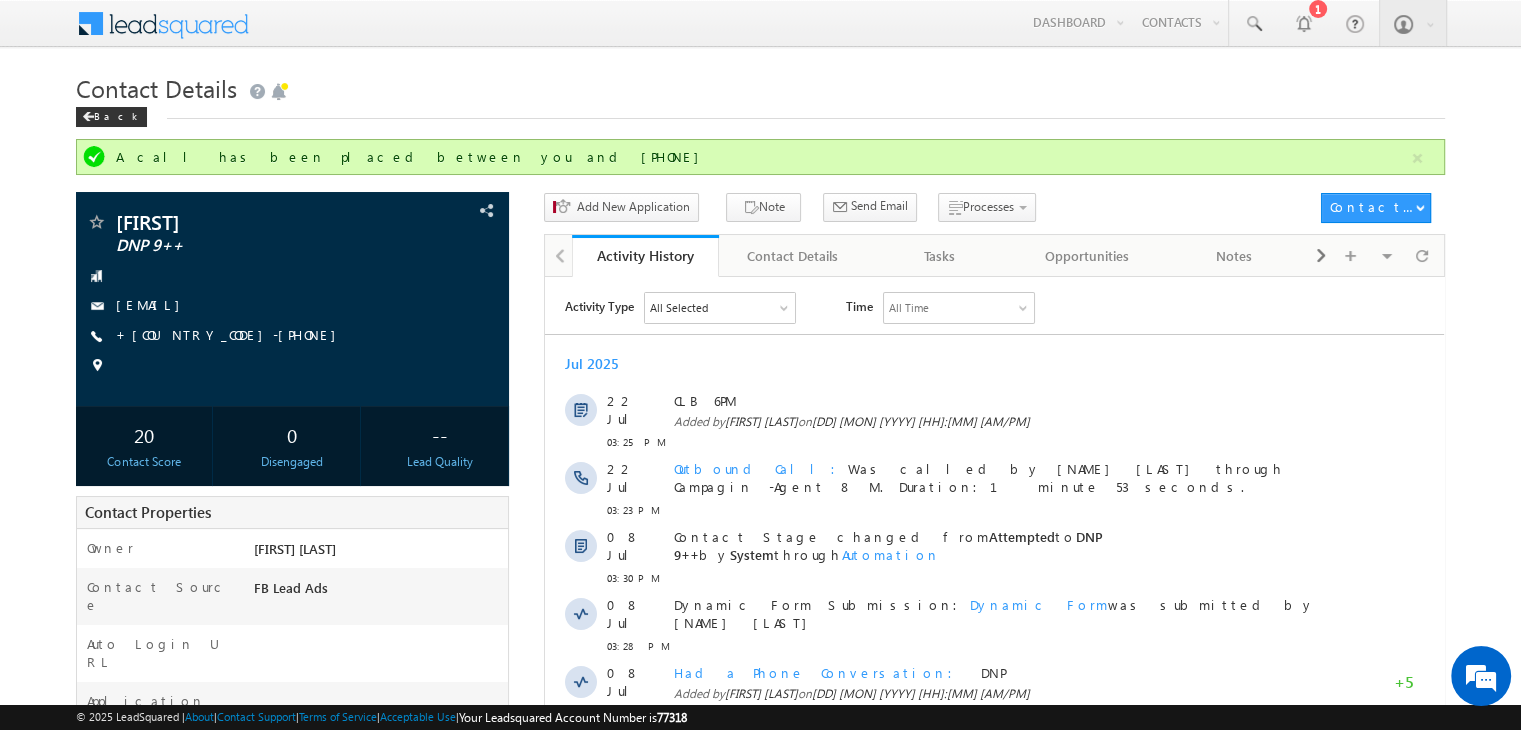 scroll, scrollTop: 0, scrollLeft: 0, axis: both 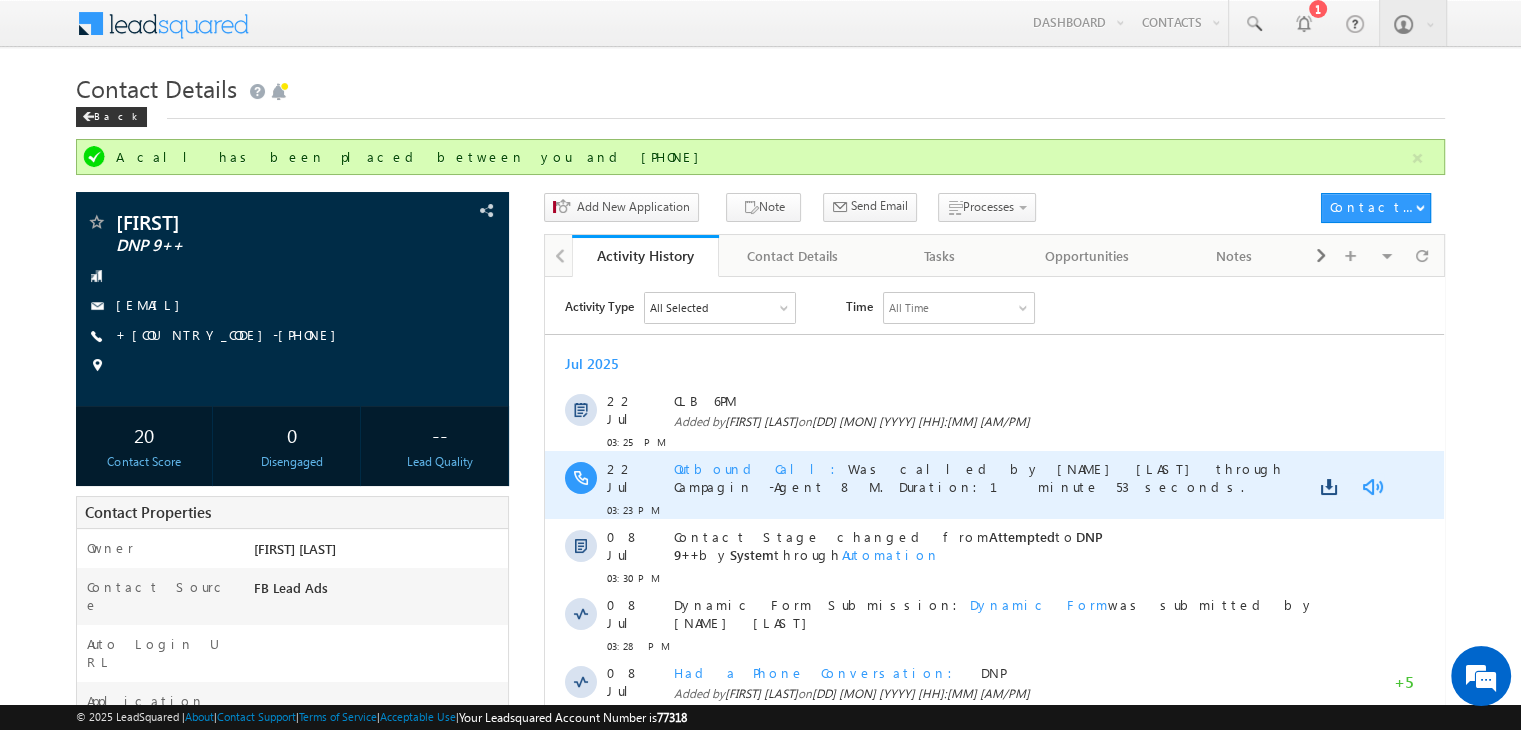click at bounding box center [1372, 486] 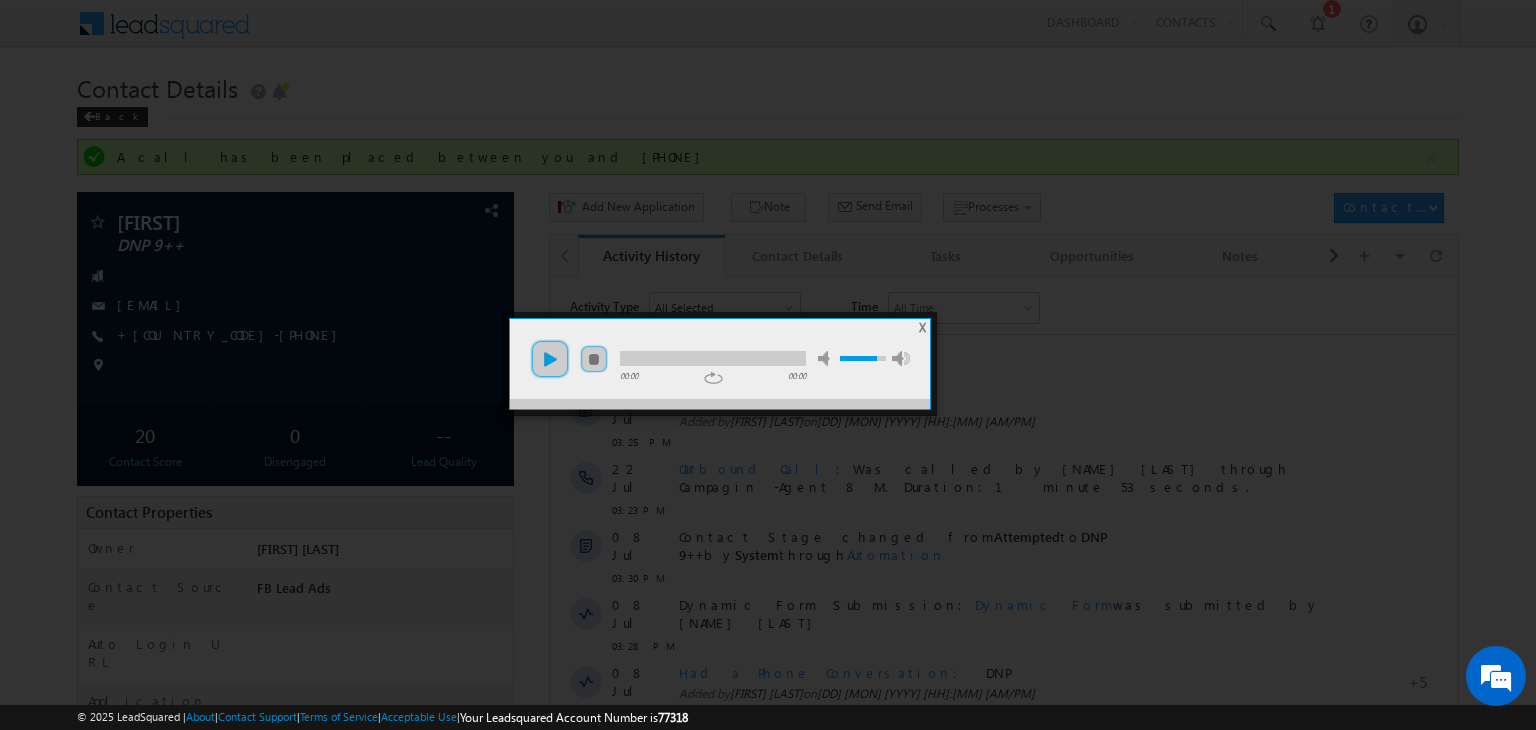 click on "play" at bounding box center (550, 359) 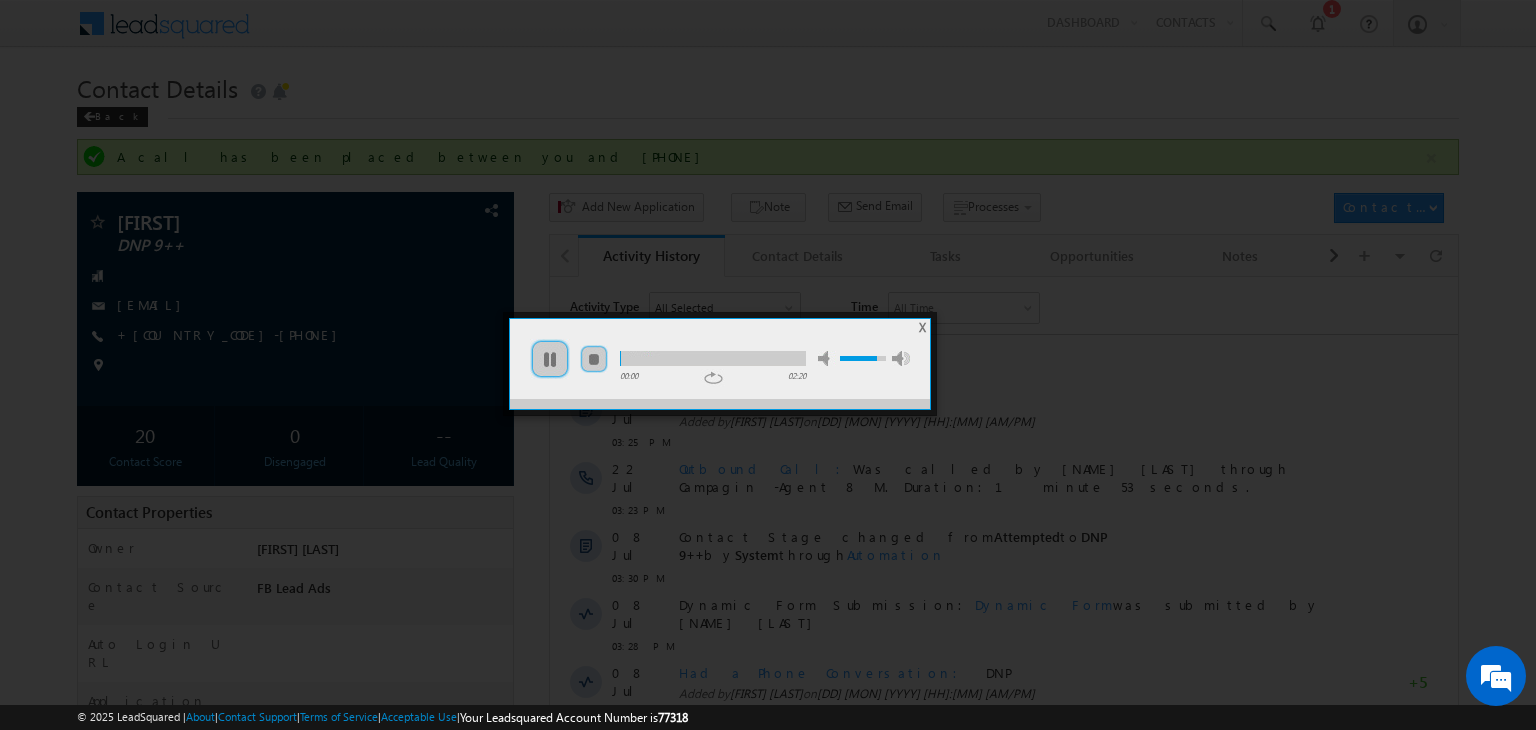 click at bounding box center (713, 358) 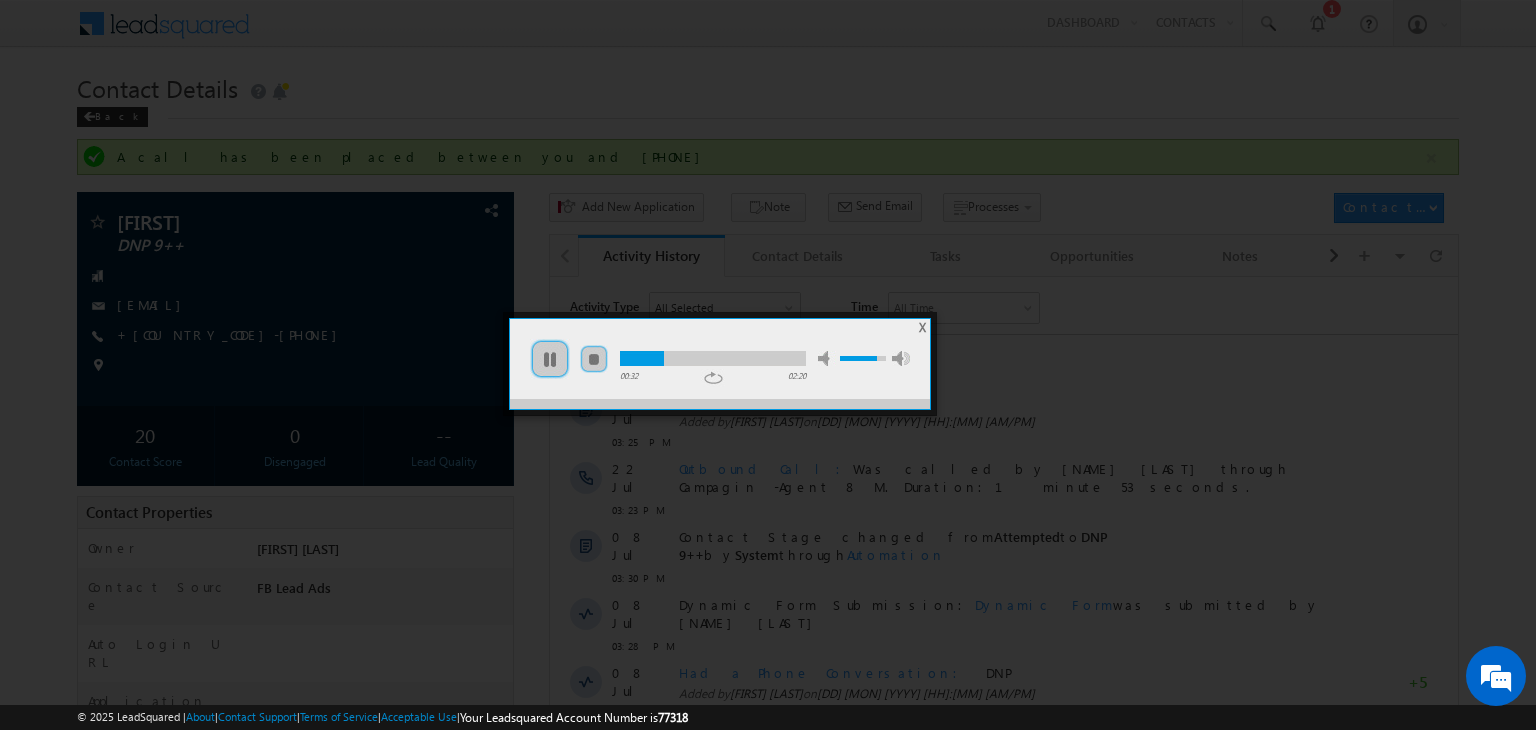 click at bounding box center (713, 358) 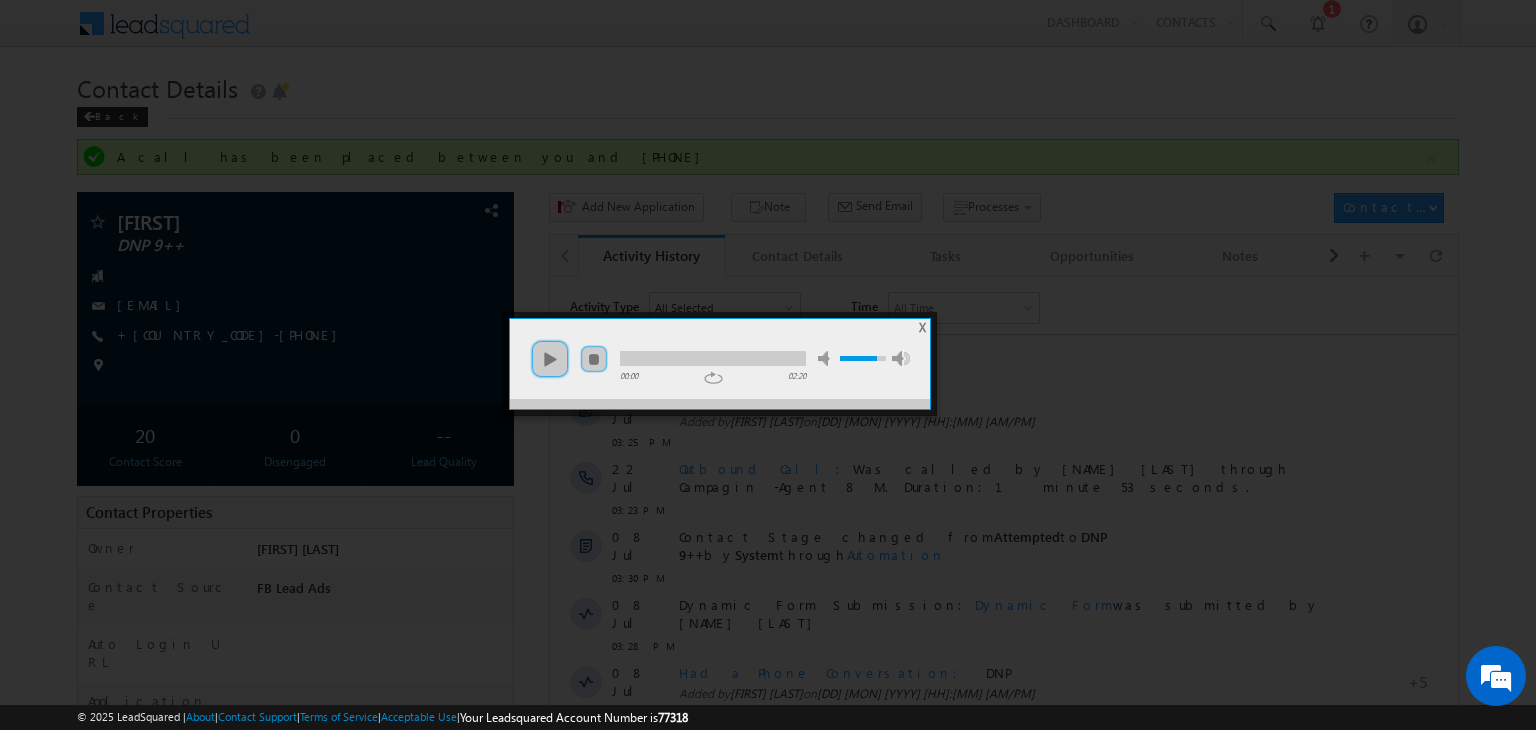 click on "X" at bounding box center [922, 327] 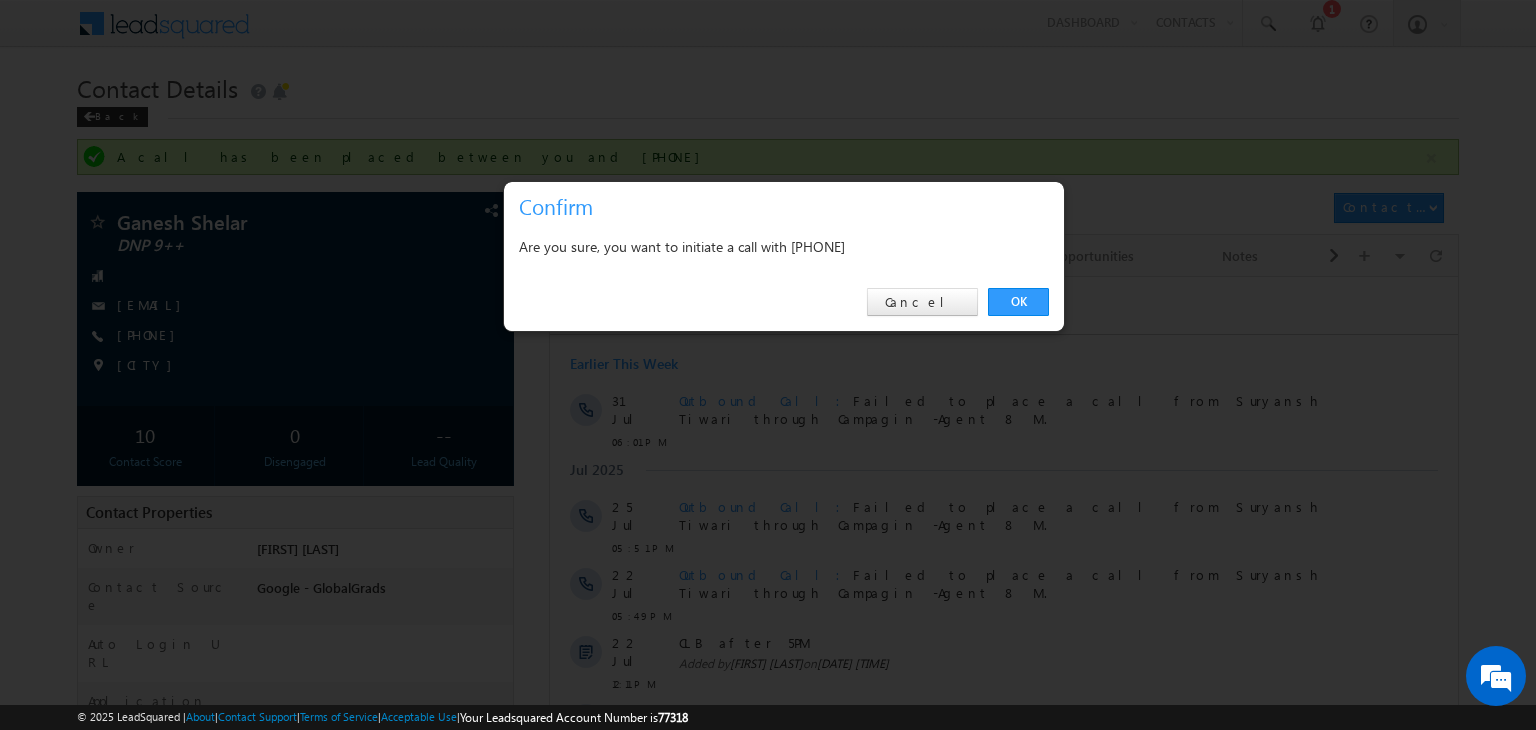 scroll, scrollTop: 0, scrollLeft: 0, axis: both 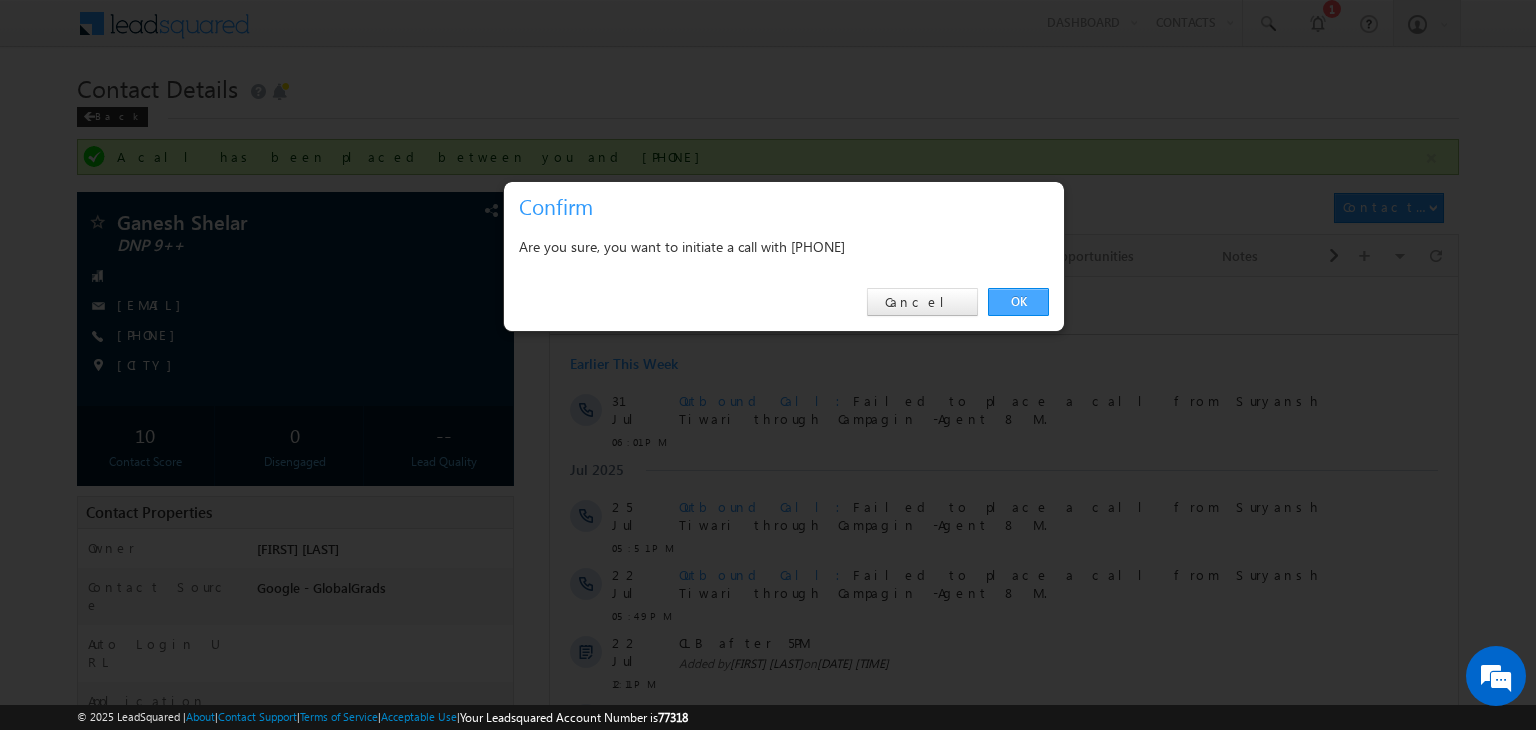click on "OK" at bounding box center (1018, 302) 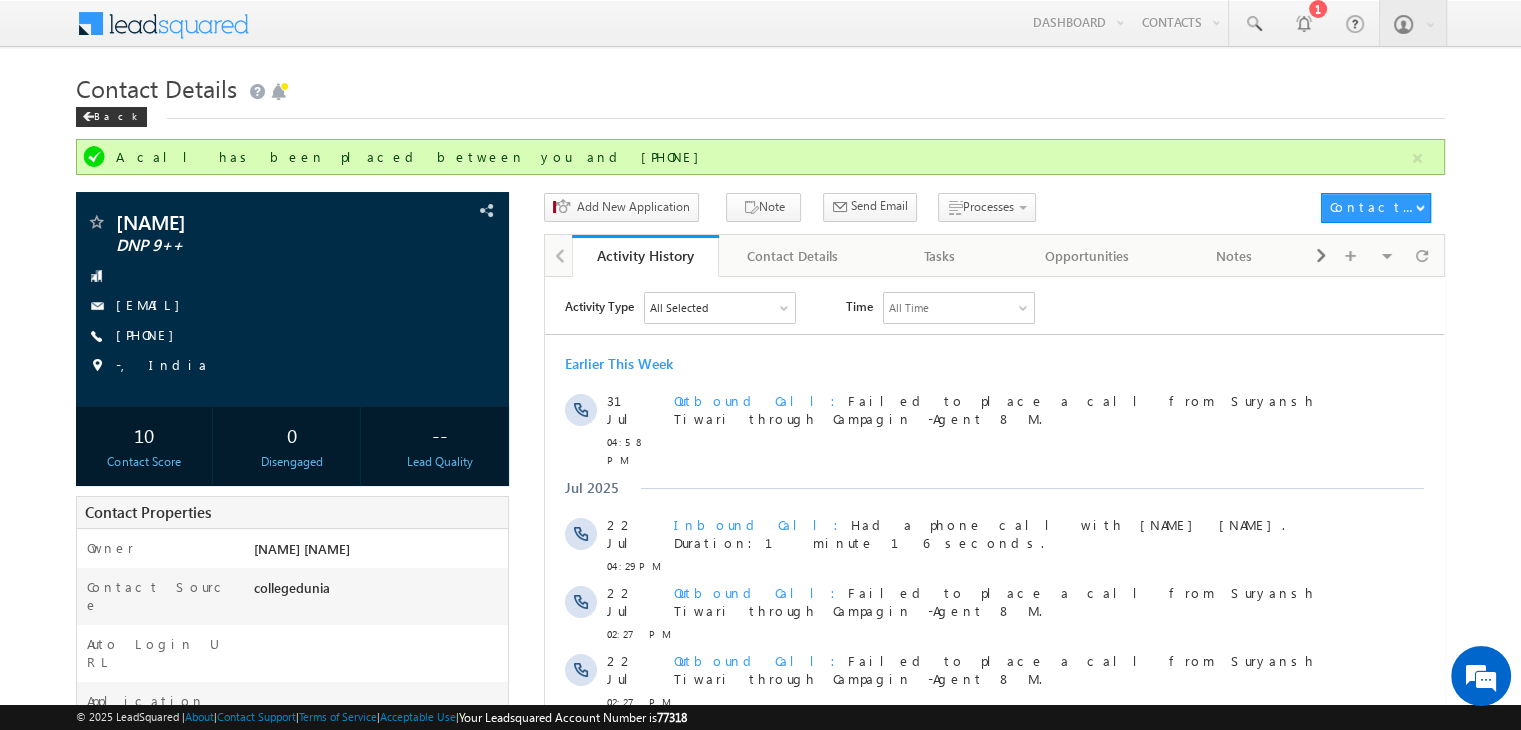 scroll, scrollTop: 0, scrollLeft: 0, axis: both 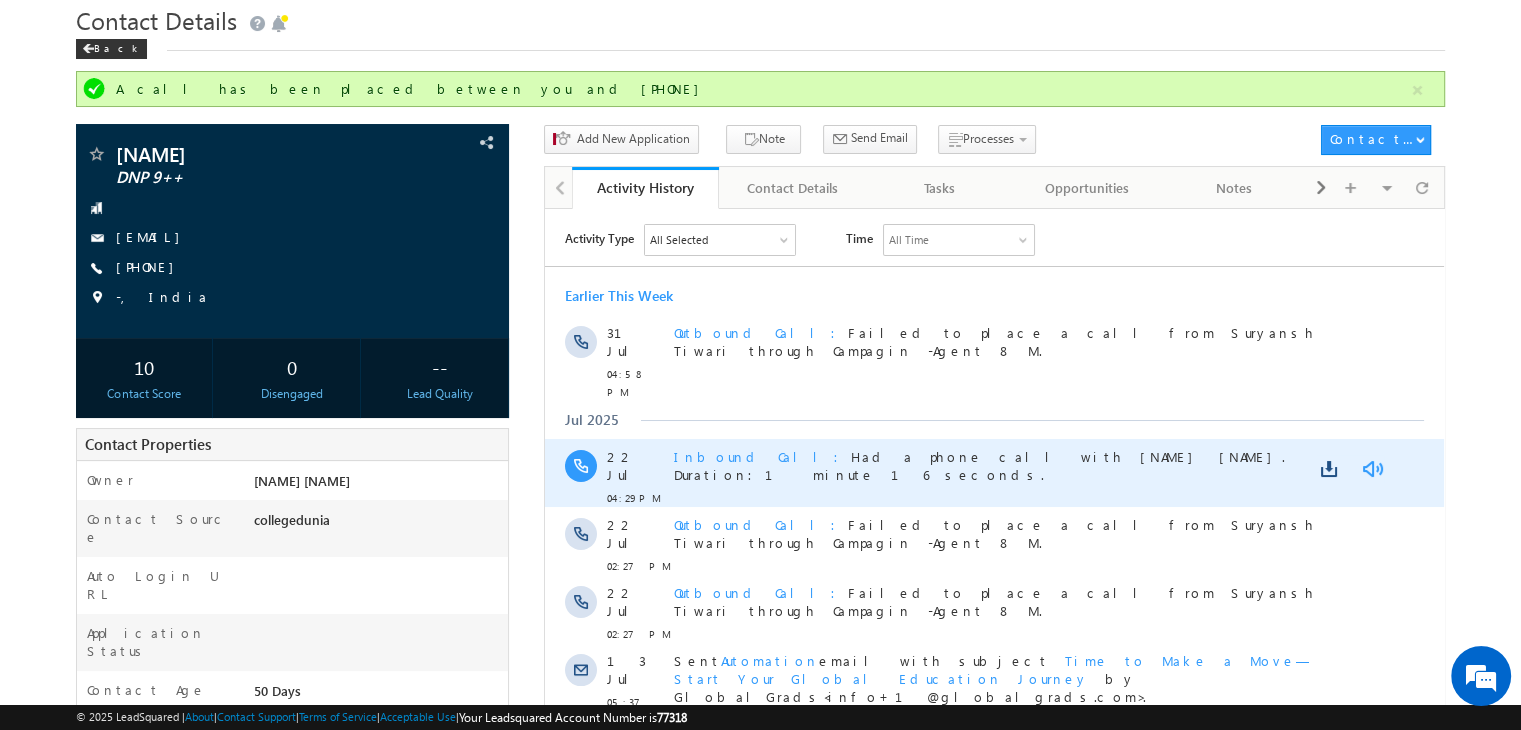 click at bounding box center [1372, 468] 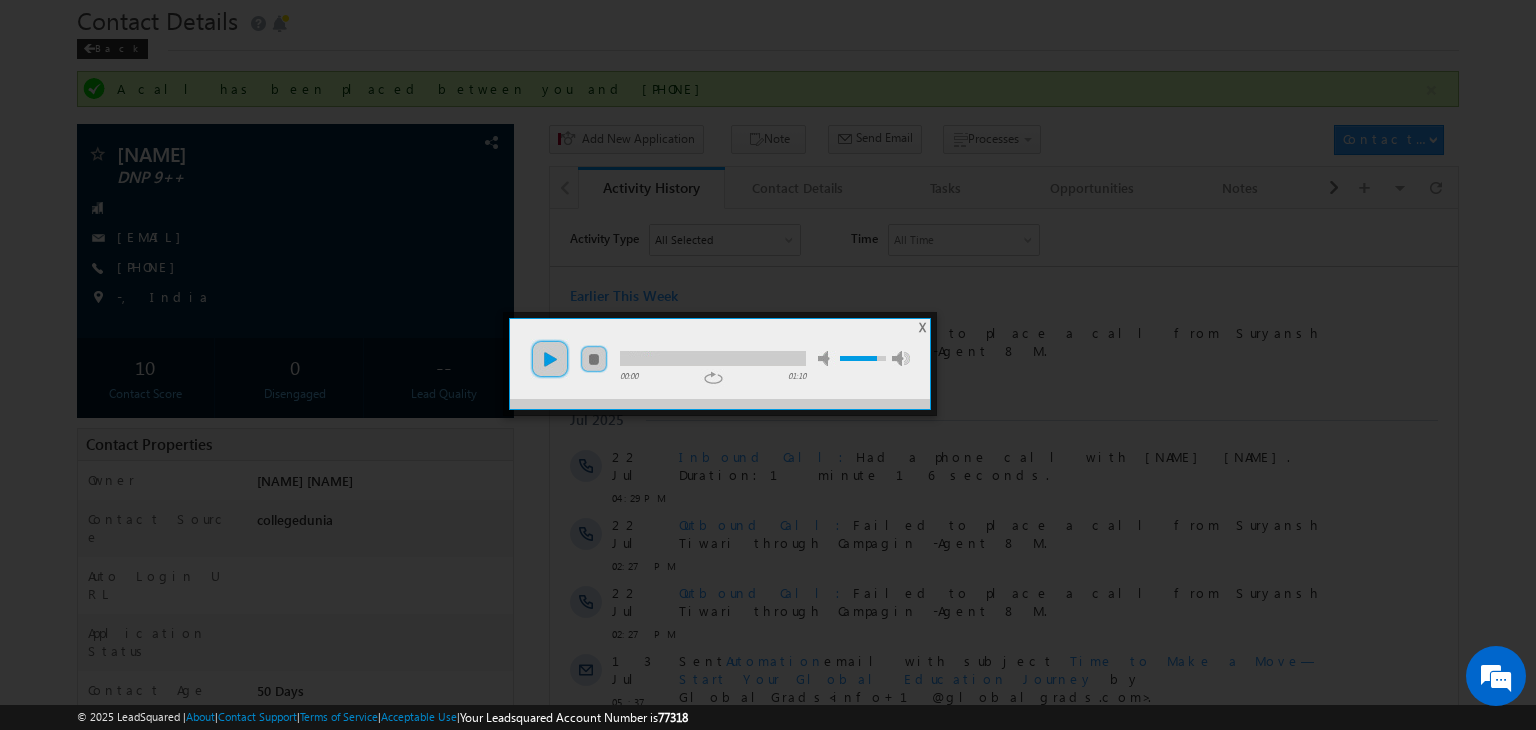 click on "play" at bounding box center (550, 359) 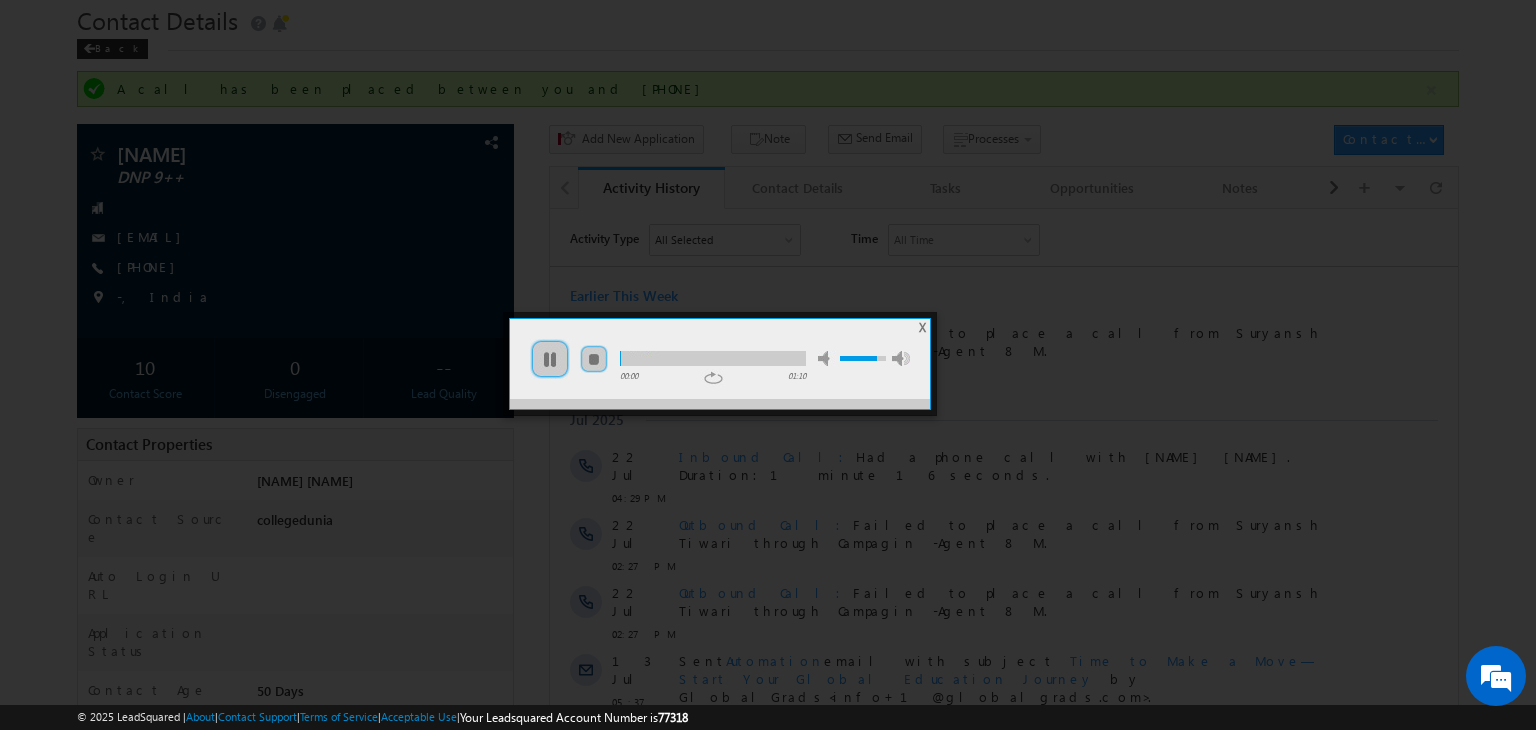drag, startPoint x: 716, startPoint y: 357, endPoint x: 752, endPoint y: 357, distance: 36 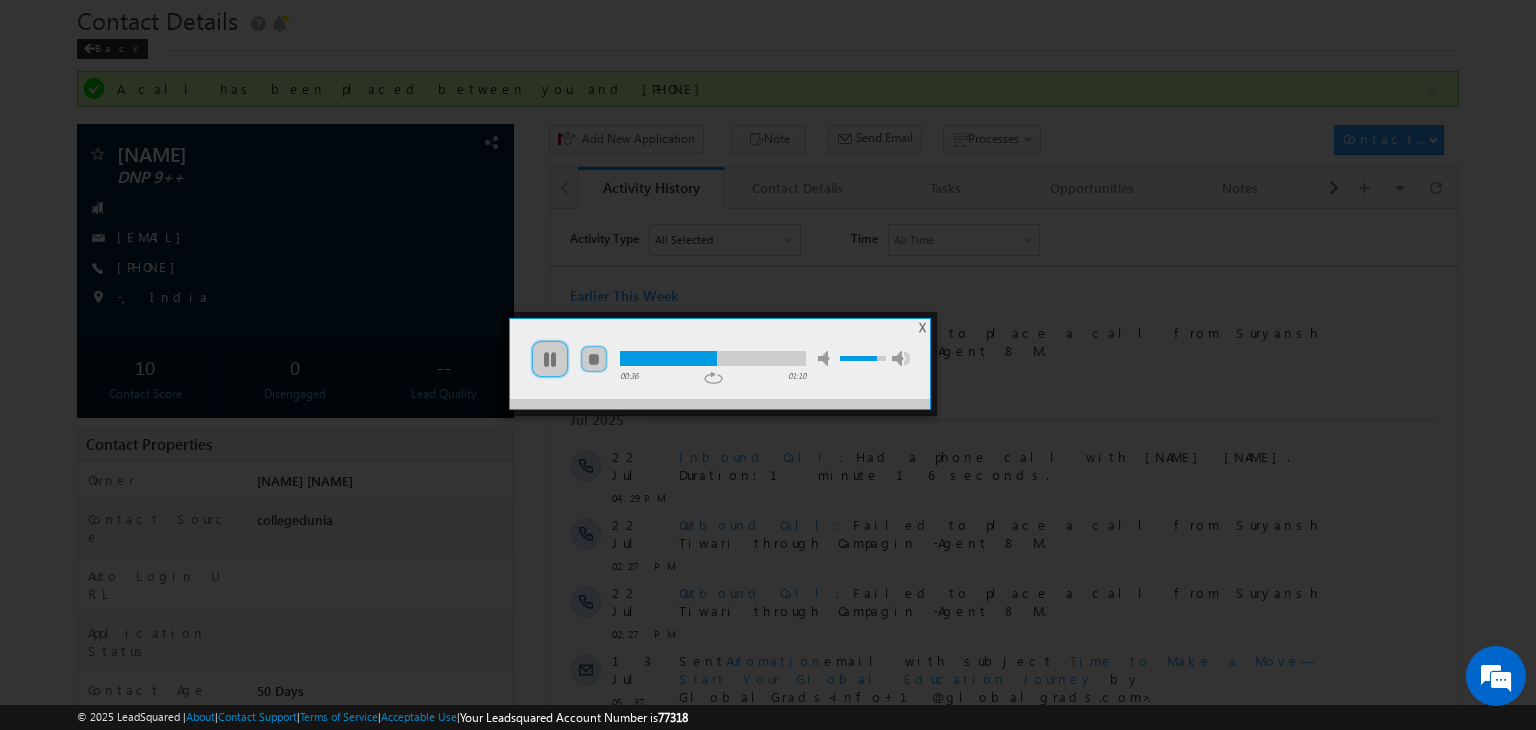 click at bounding box center (713, 358) 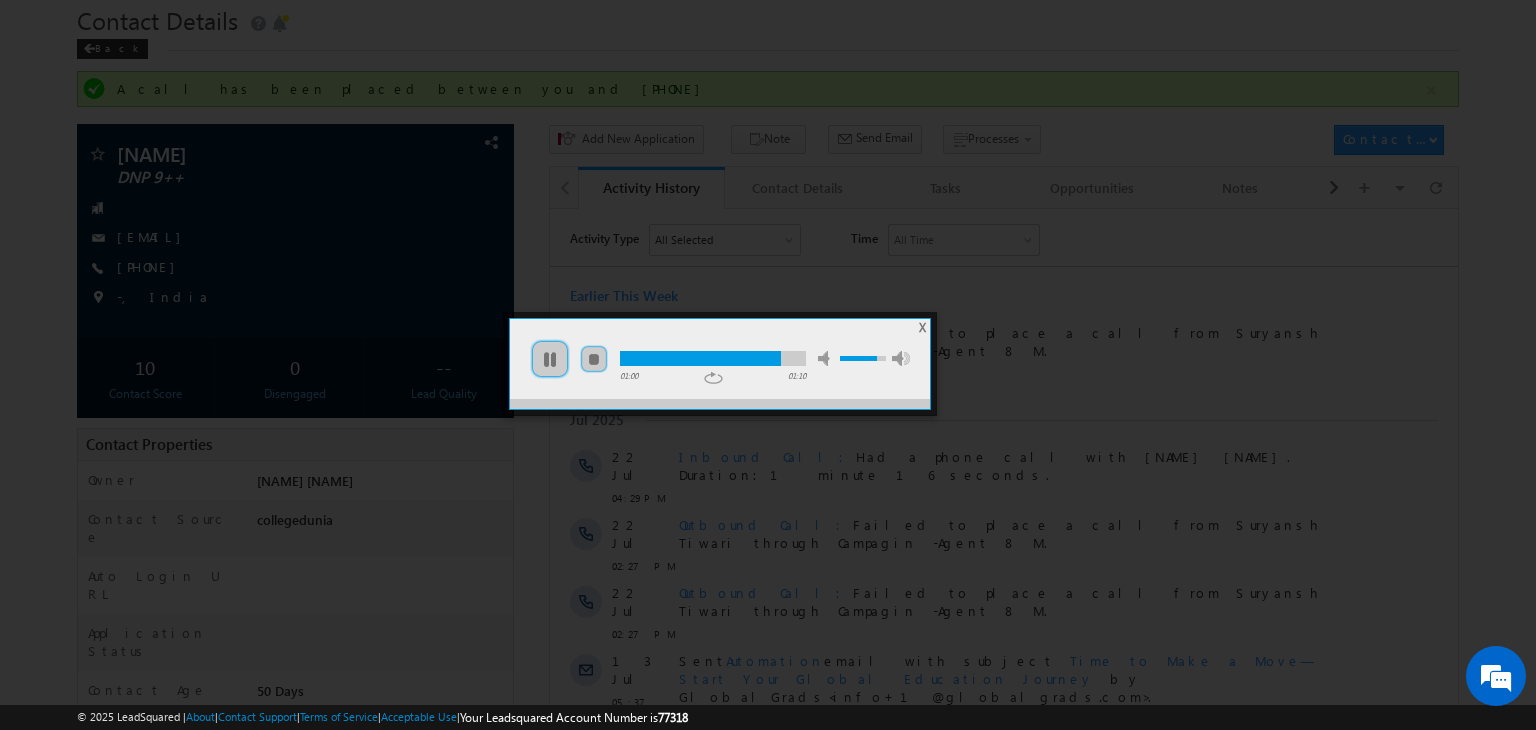click on "X" at bounding box center [922, 327] 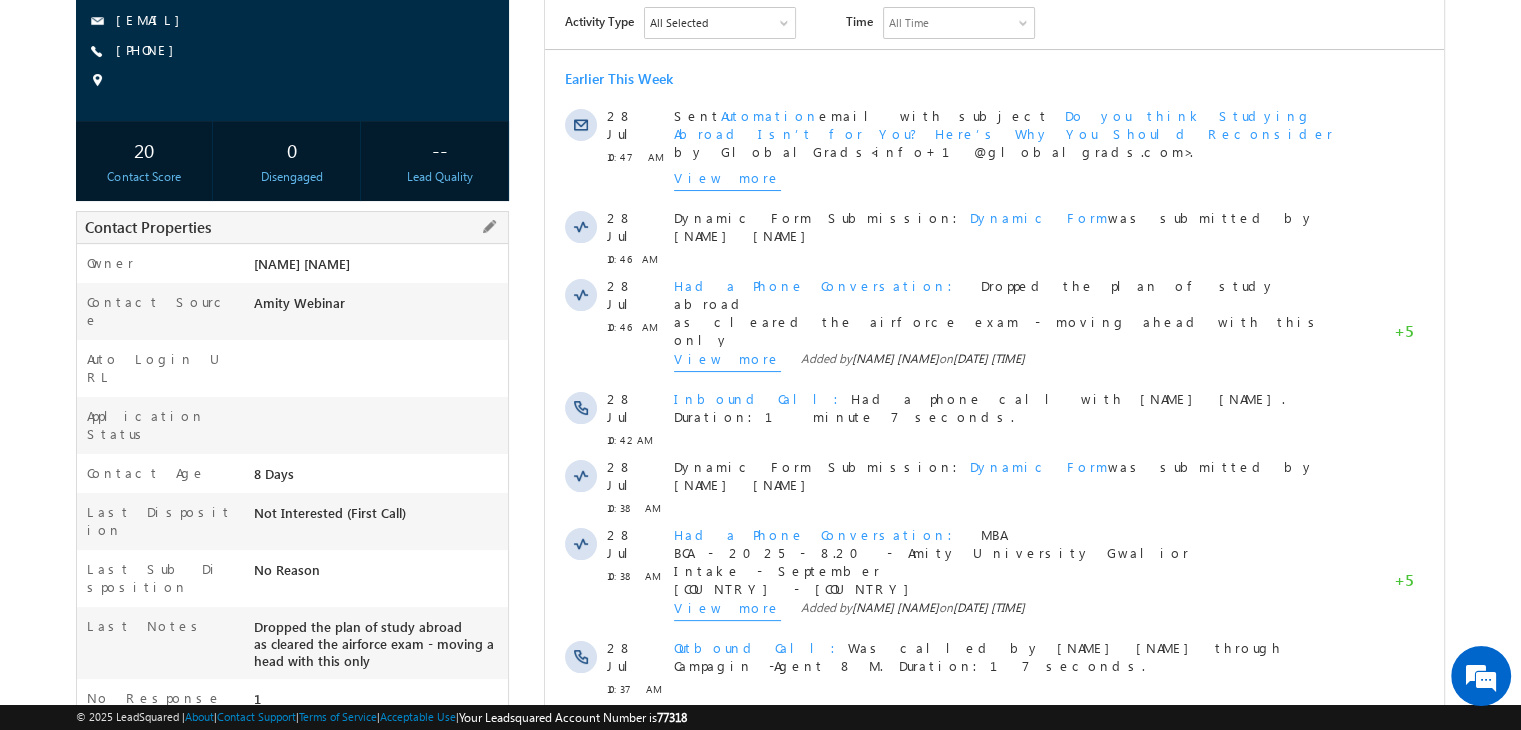 scroll, scrollTop: 0, scrollLeft: 0, axis: both 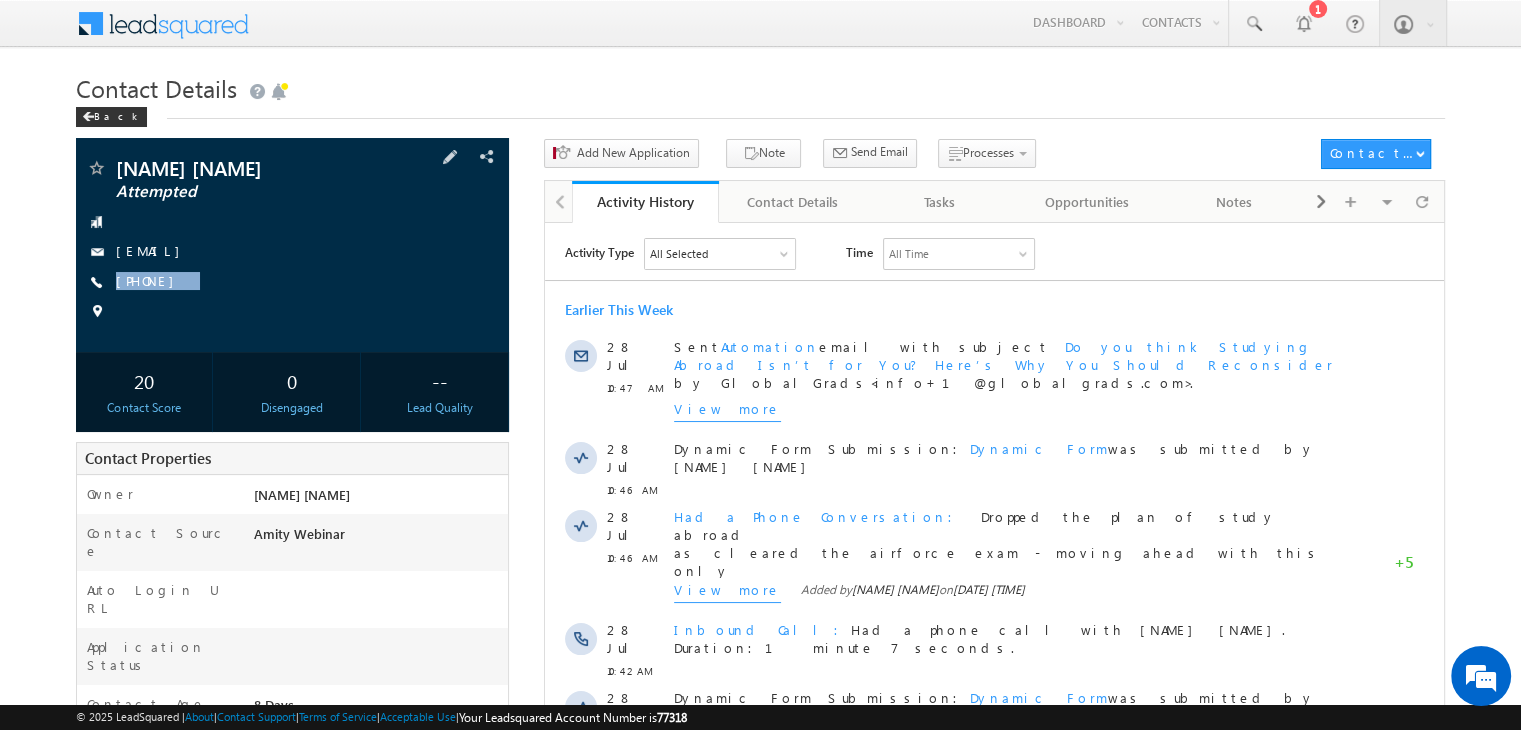 copy on "[PHONE]" 